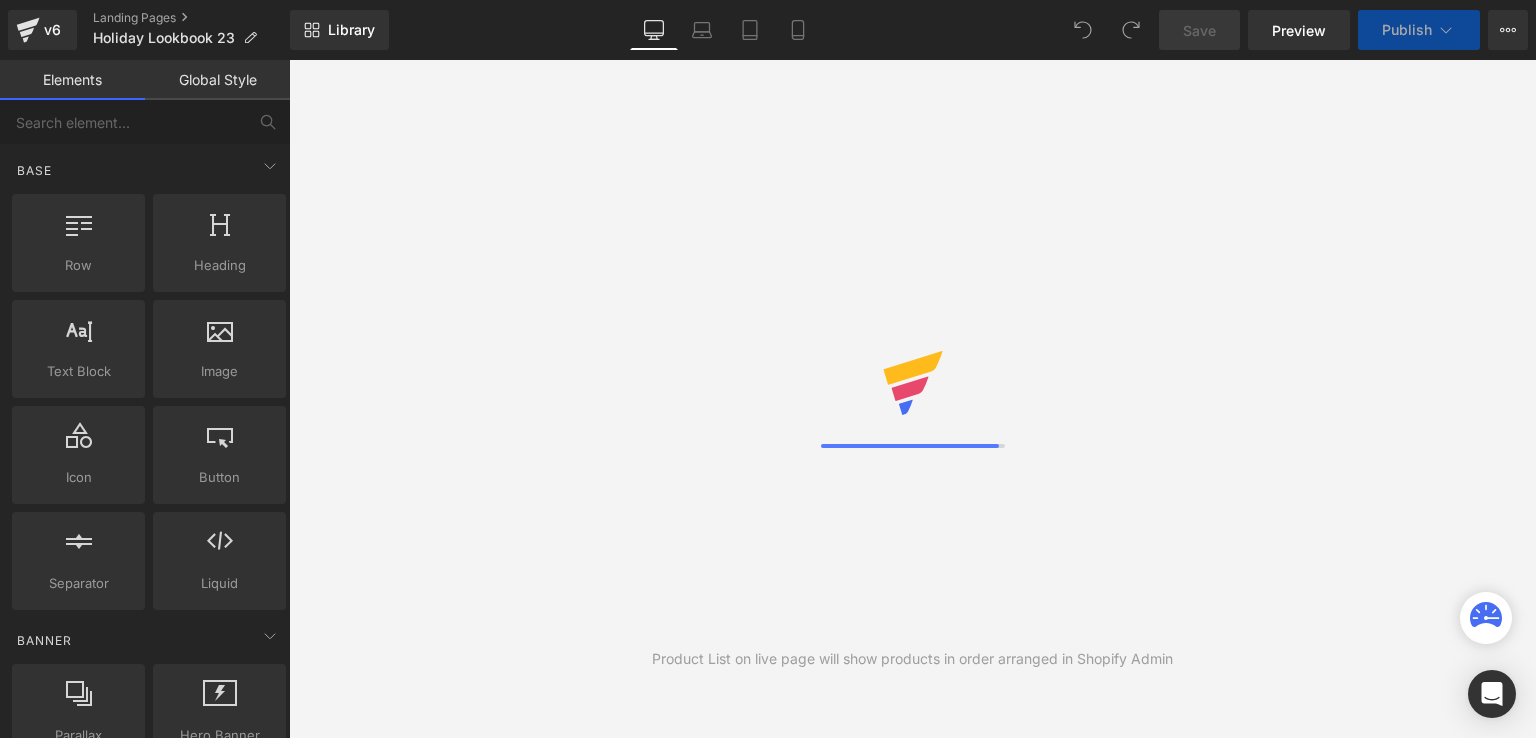 scroll, scrollTop: 0, scrollLeft: 0, axis: both 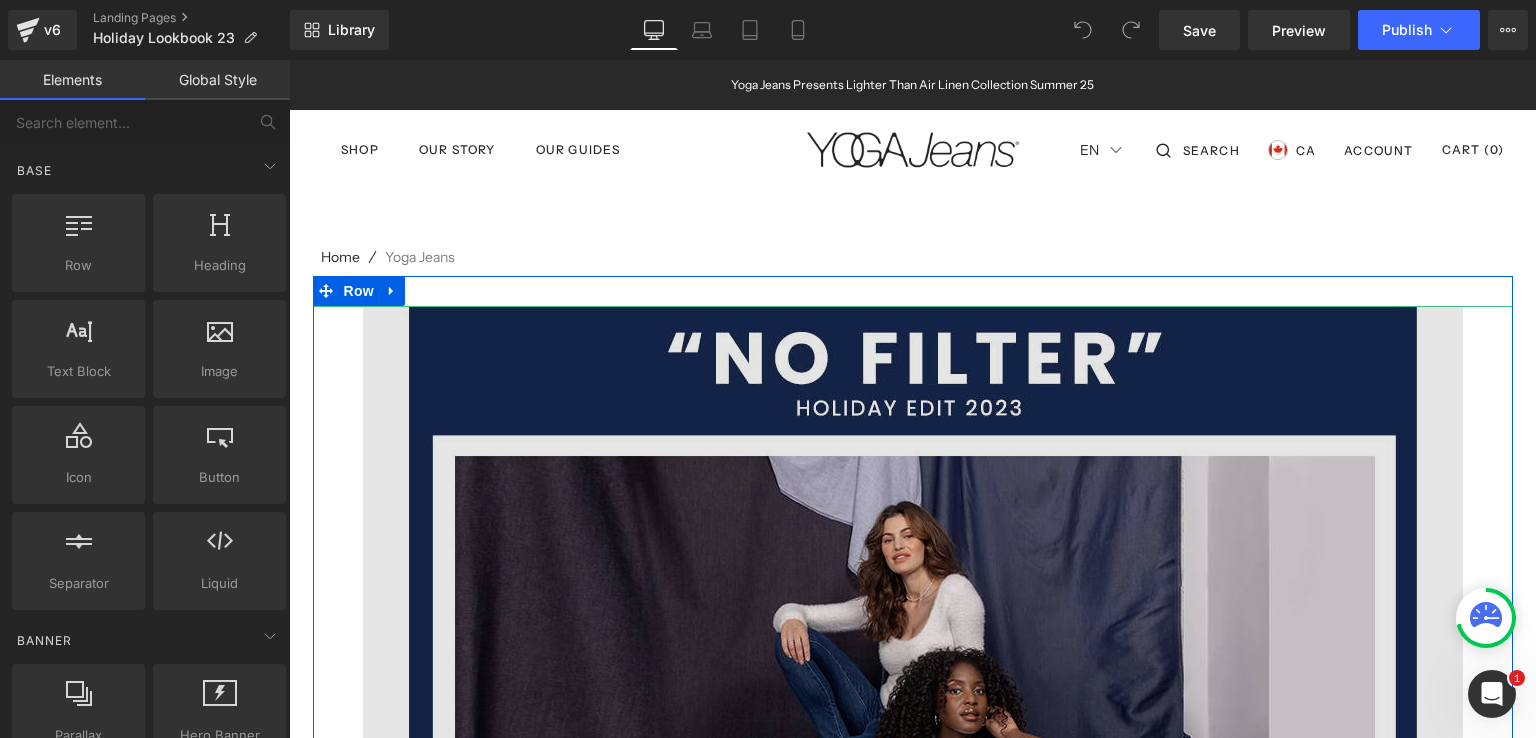 click at bounding box center [913, 777] 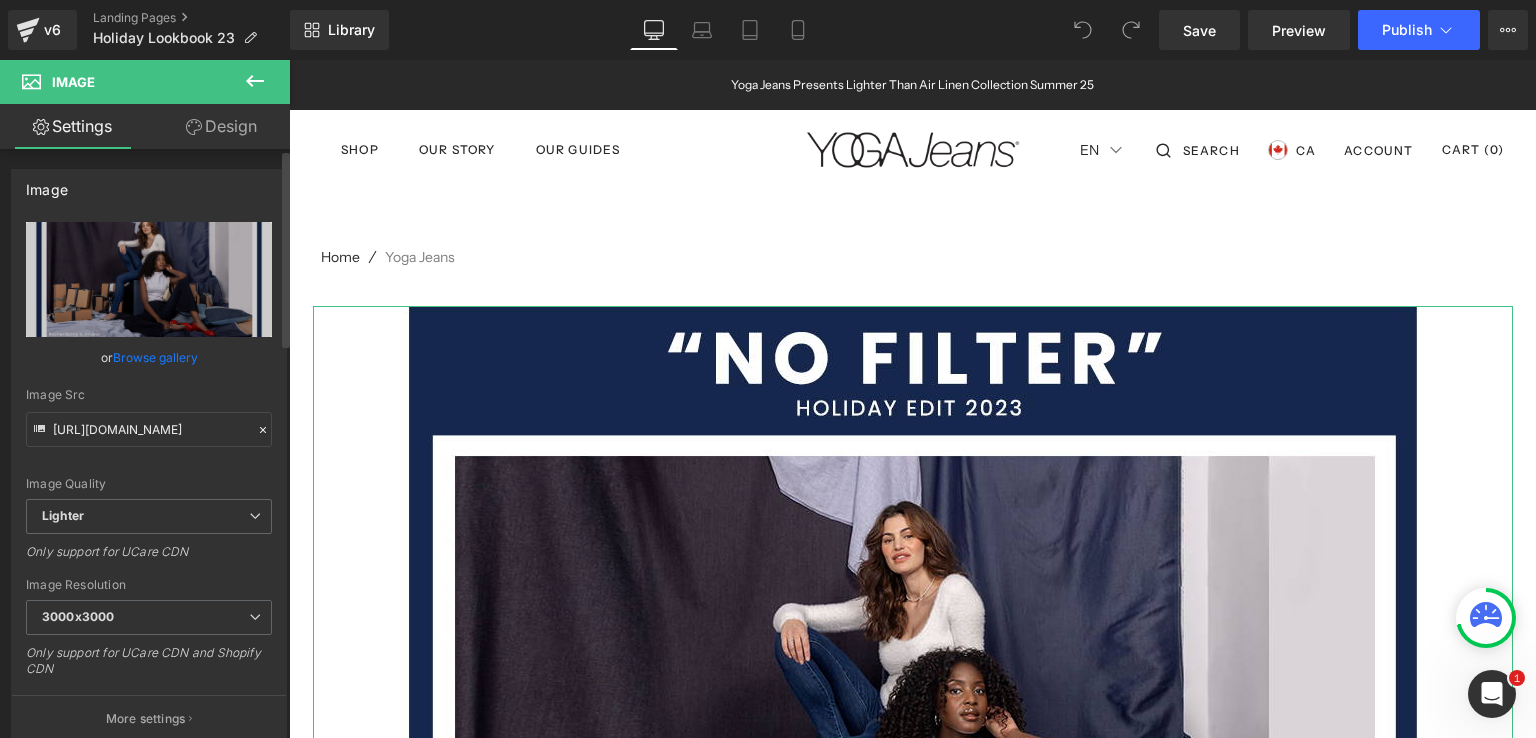 click on "Browse gallery" at bounding box center (155, 357) 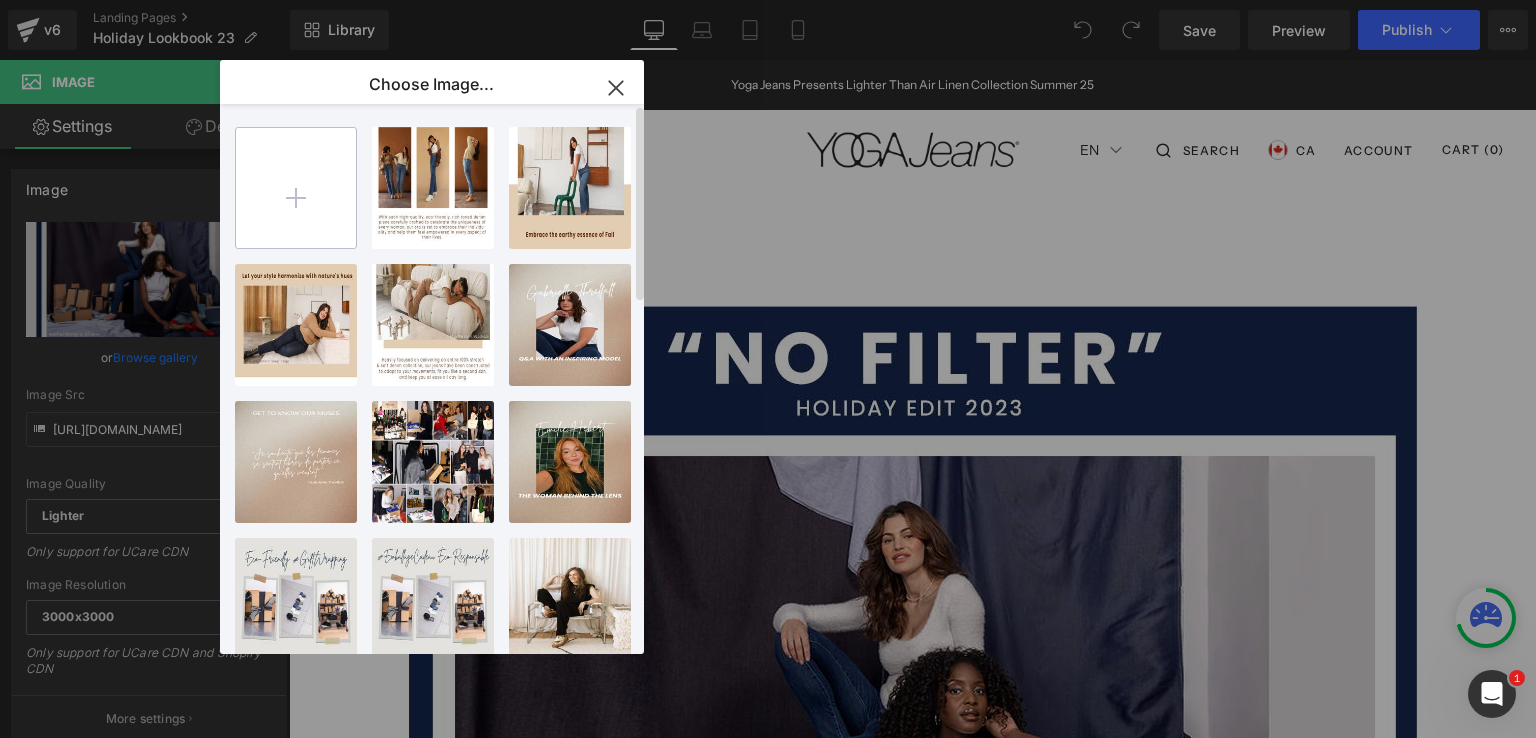 click at bounding box center (296, 188) 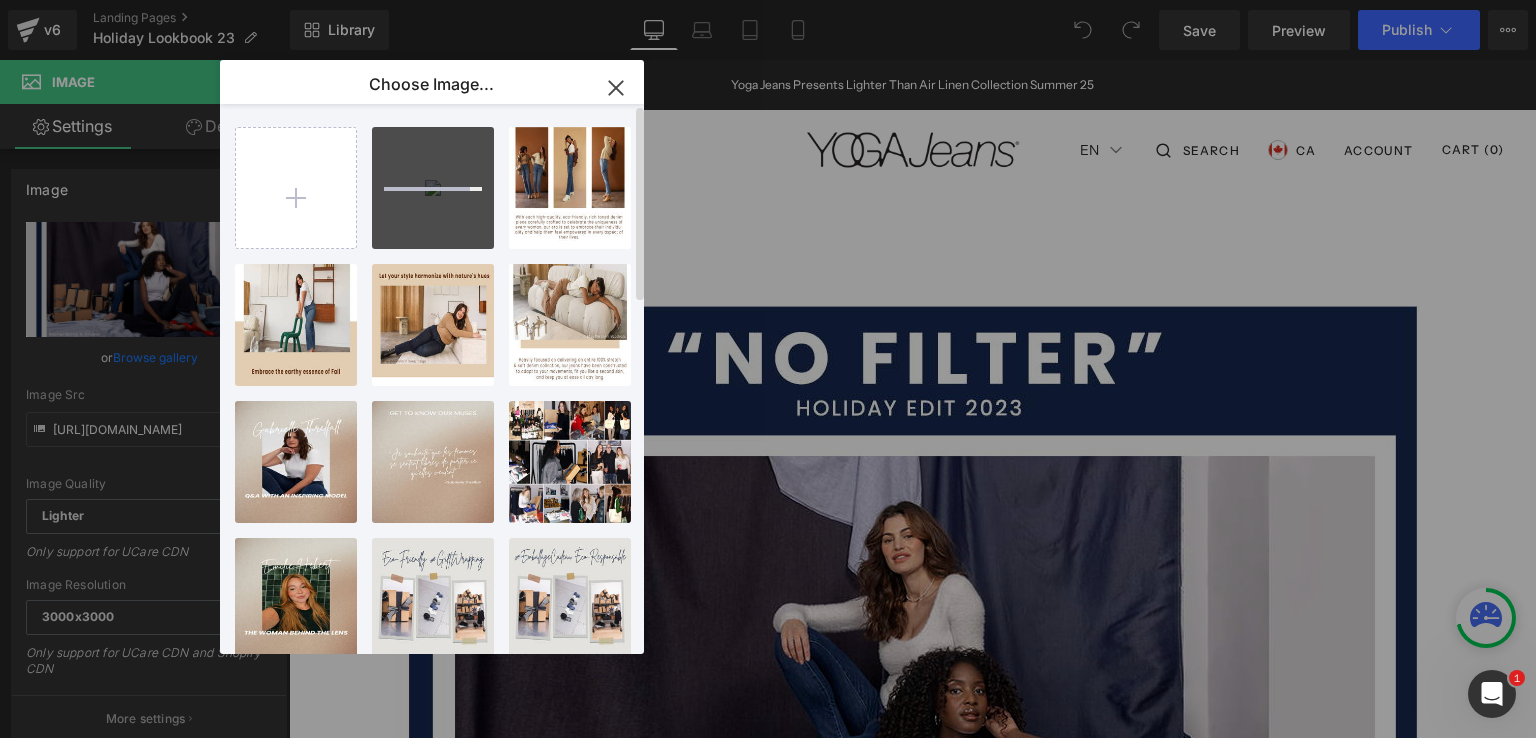 type 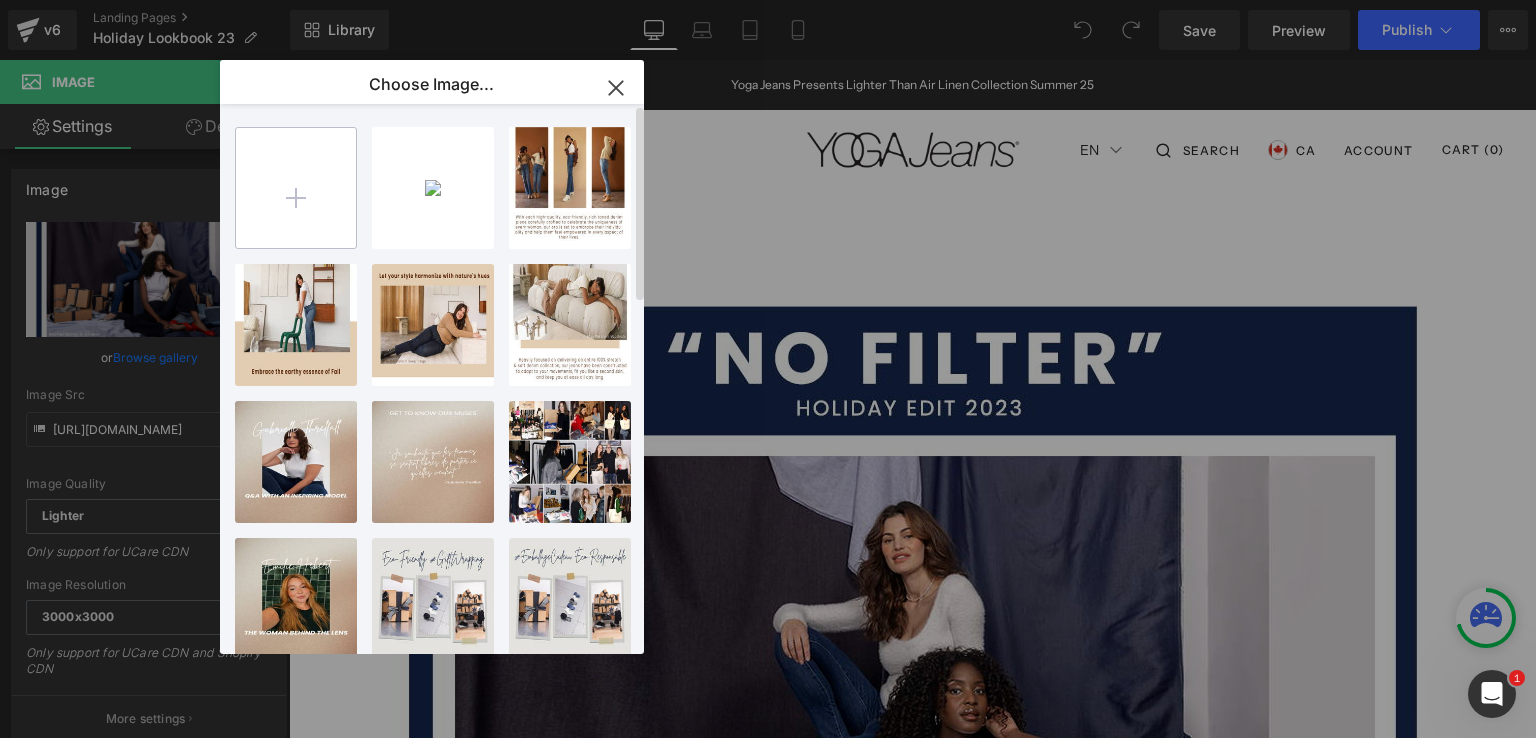 click at bounding box center (296, 188) 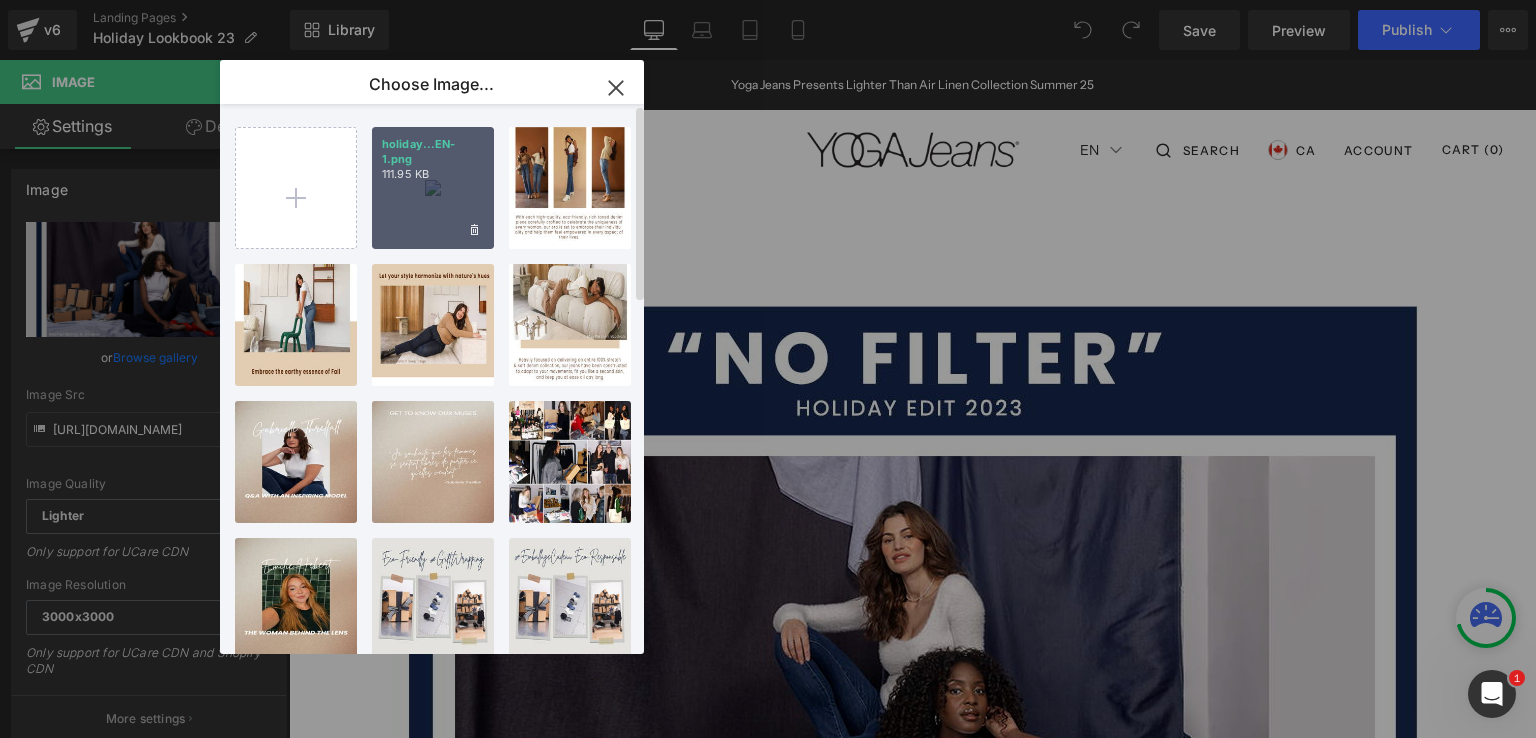 click on "holiday...EN-1.png 111.95 KB" at bounding box center [433, 188] 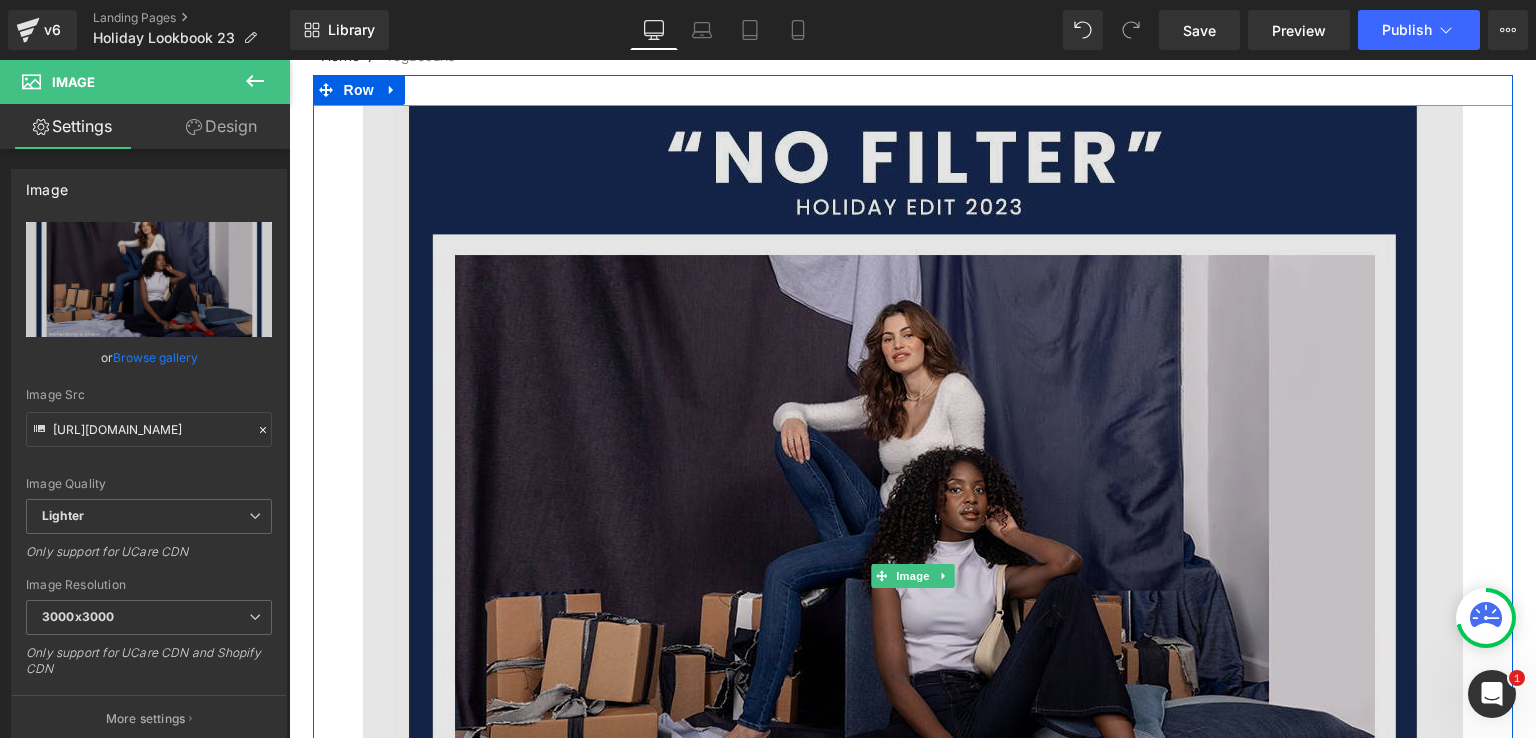 scroll, scrollTop: 300, scrollLeft: 0, axis: vertical 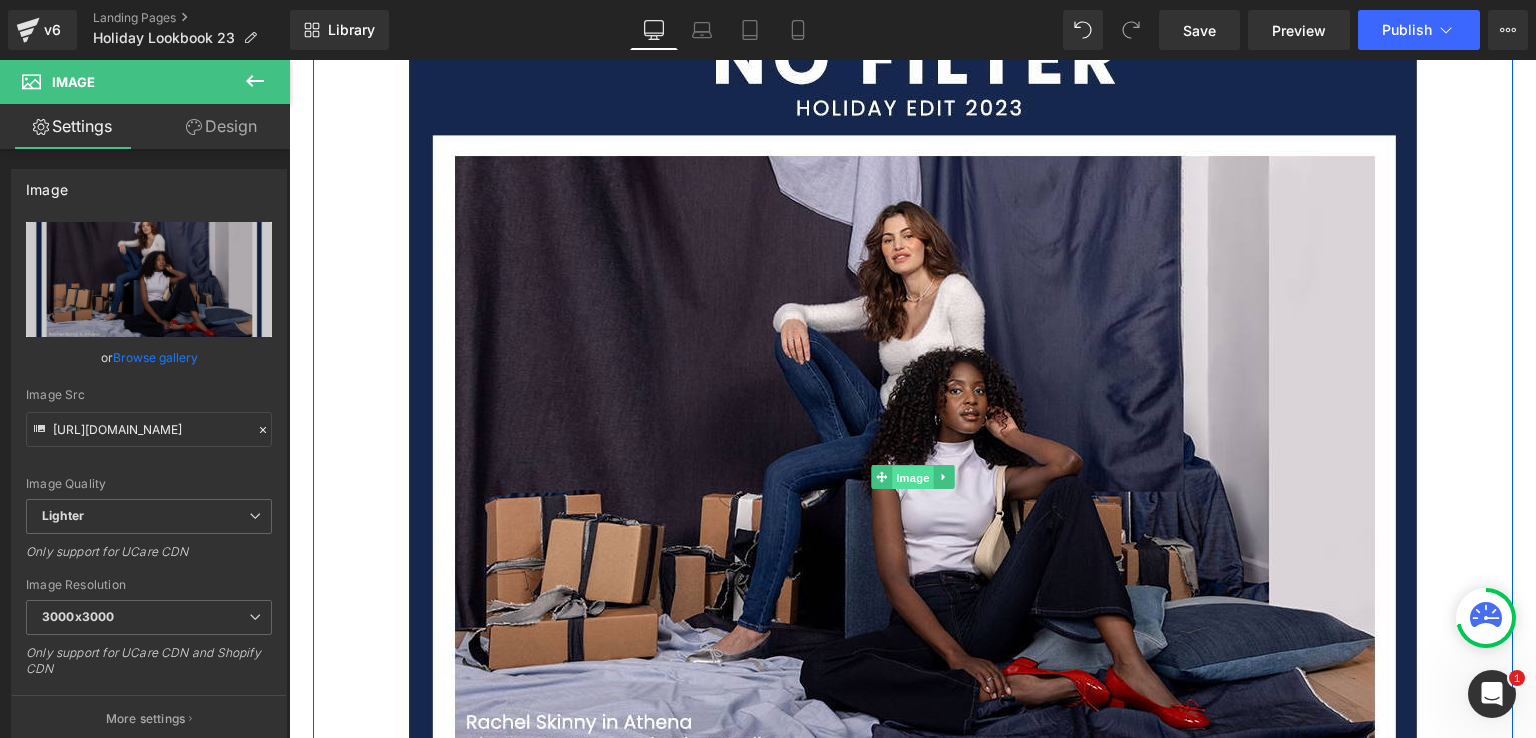 click on "Image" at bounding box center [913, 478] 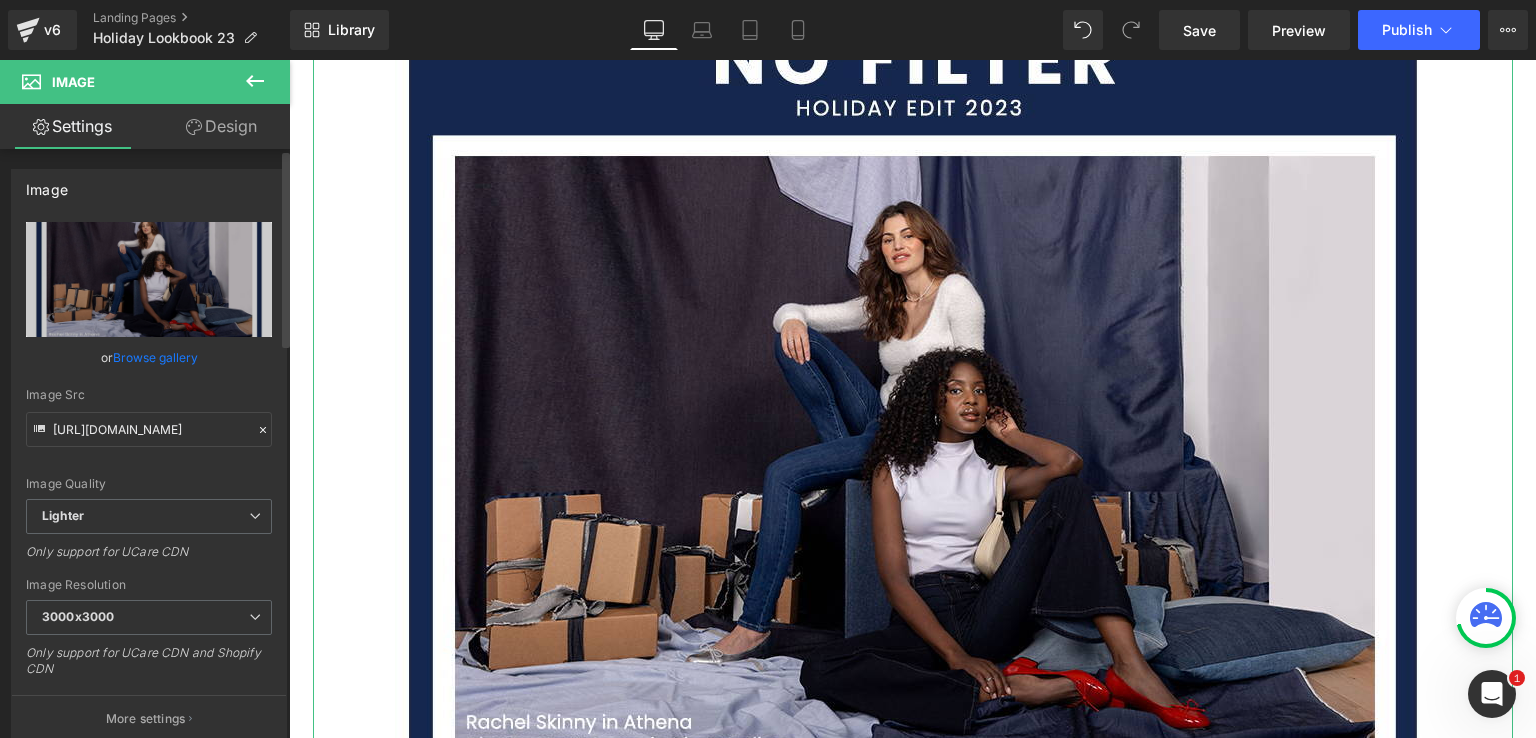 click on "Browse gallery" at bounding box center [155, 357] 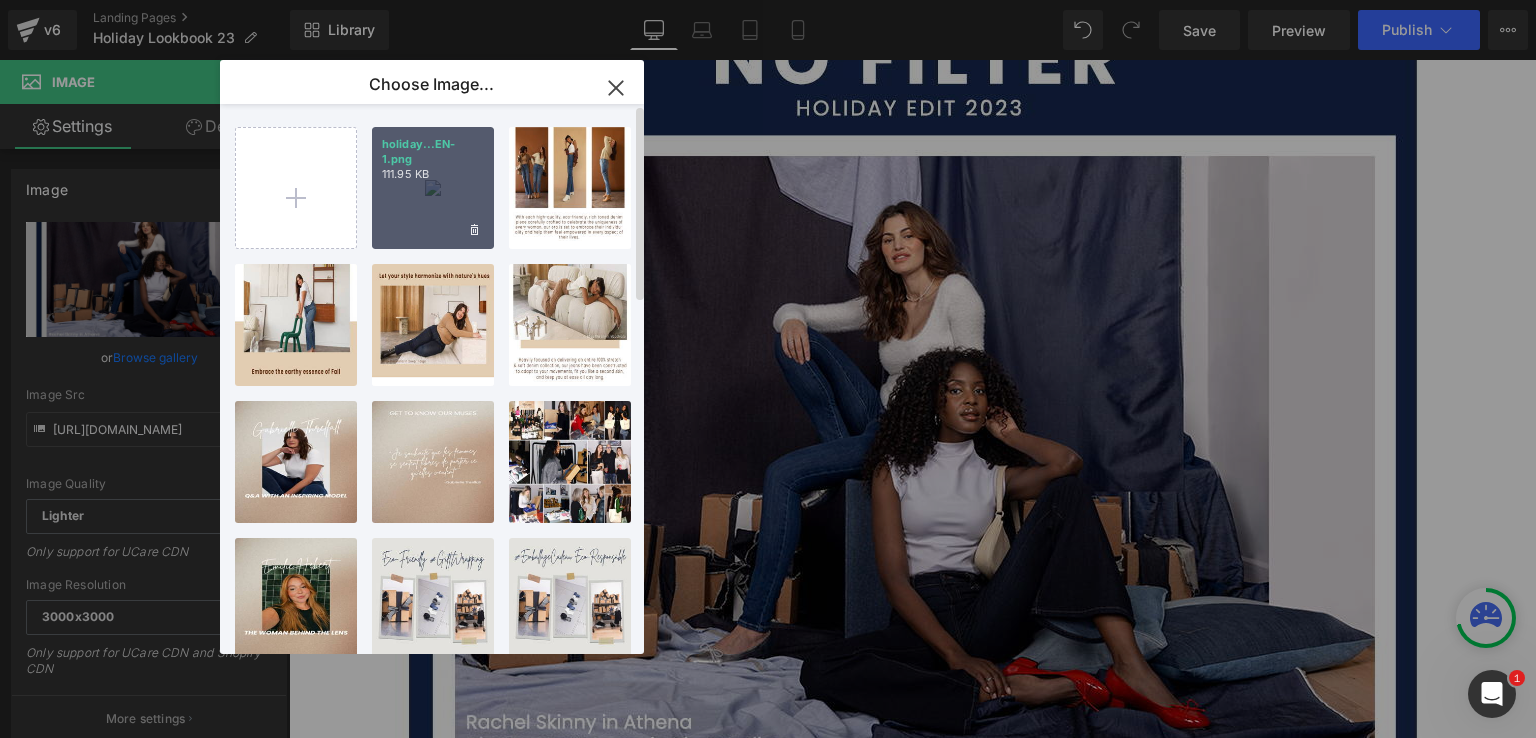 click on "holiday...EN-1.png 111.95 KB" at bounding box center [433, 188] 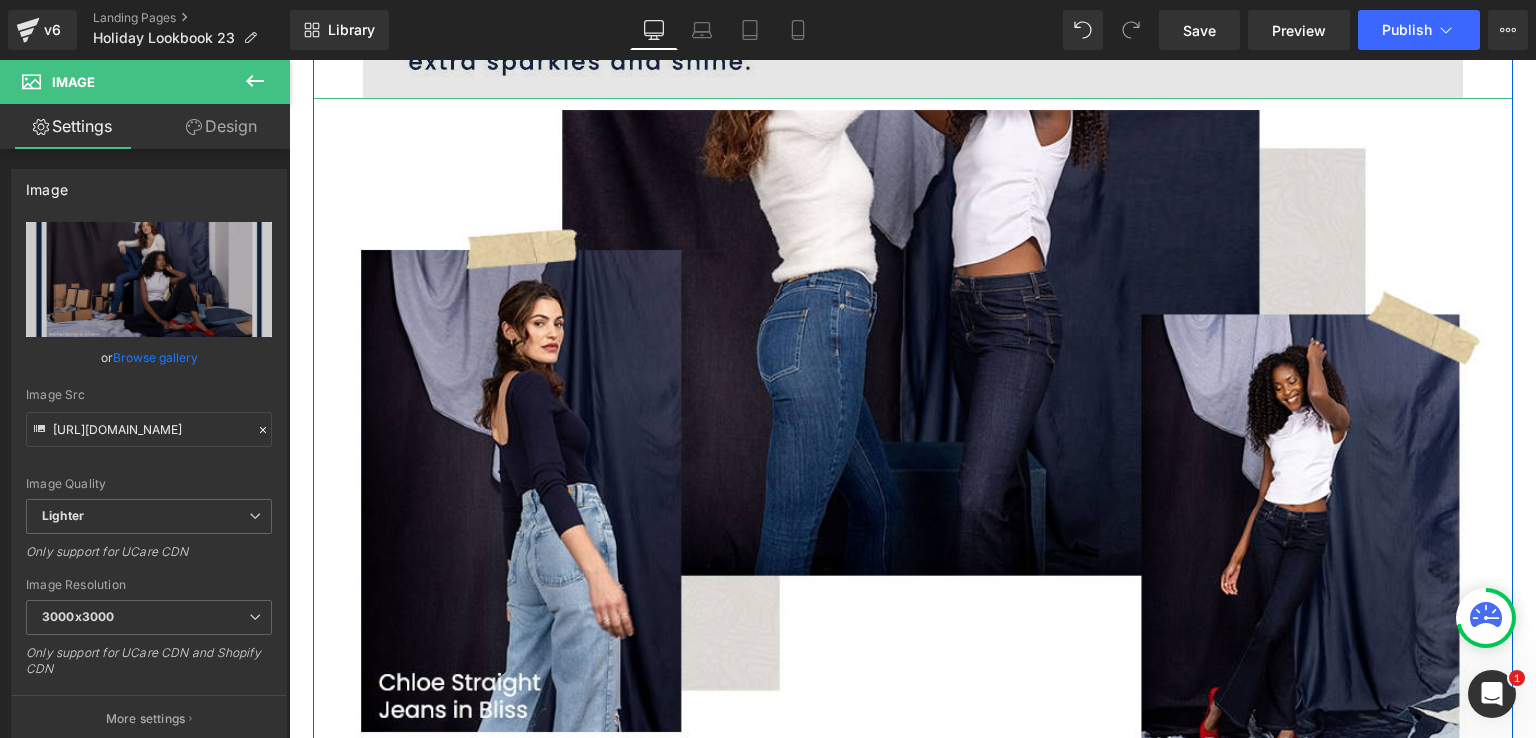scroll, scrollTop: 1200, scrollLeft: 0, axis: vertical 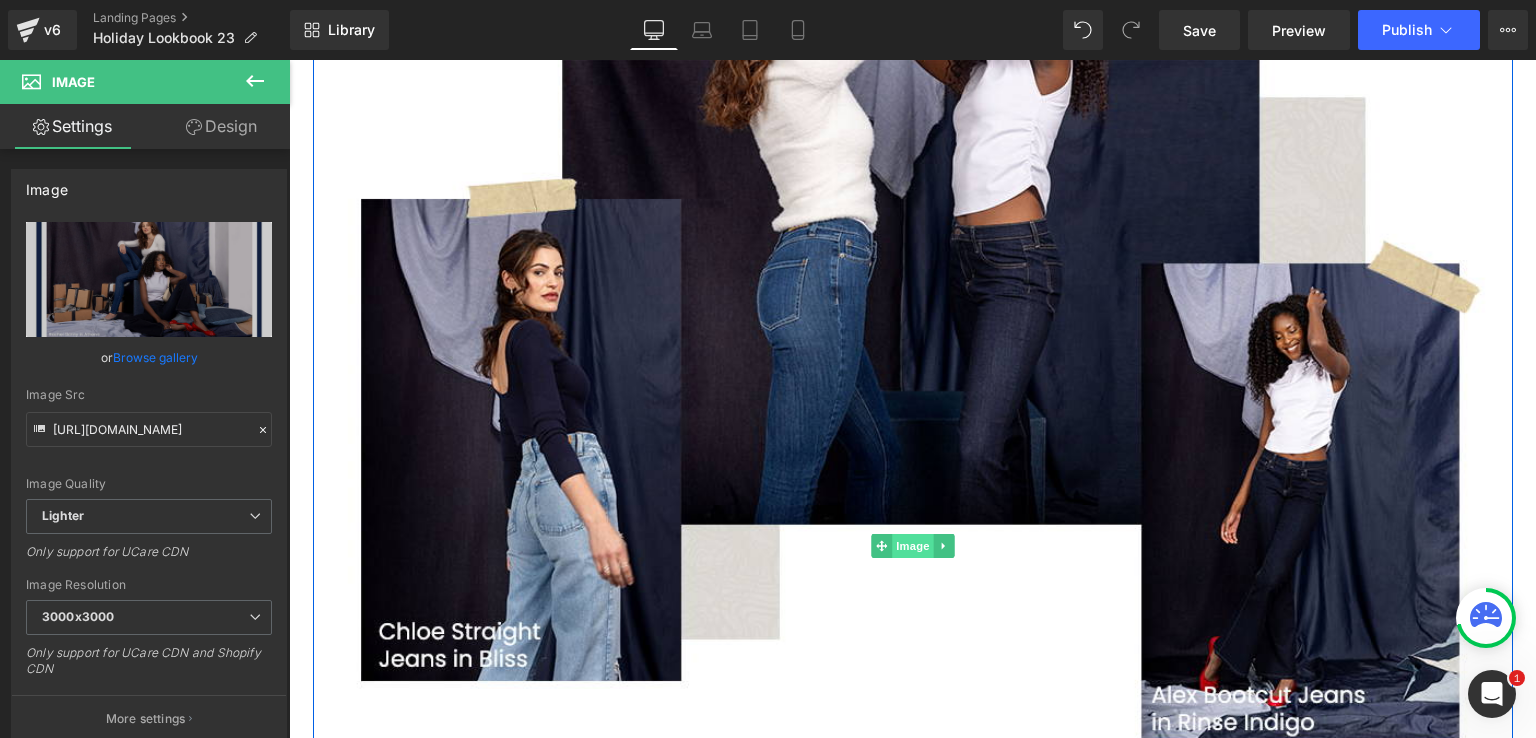 click on "Image" at bounding box center (913, 546) 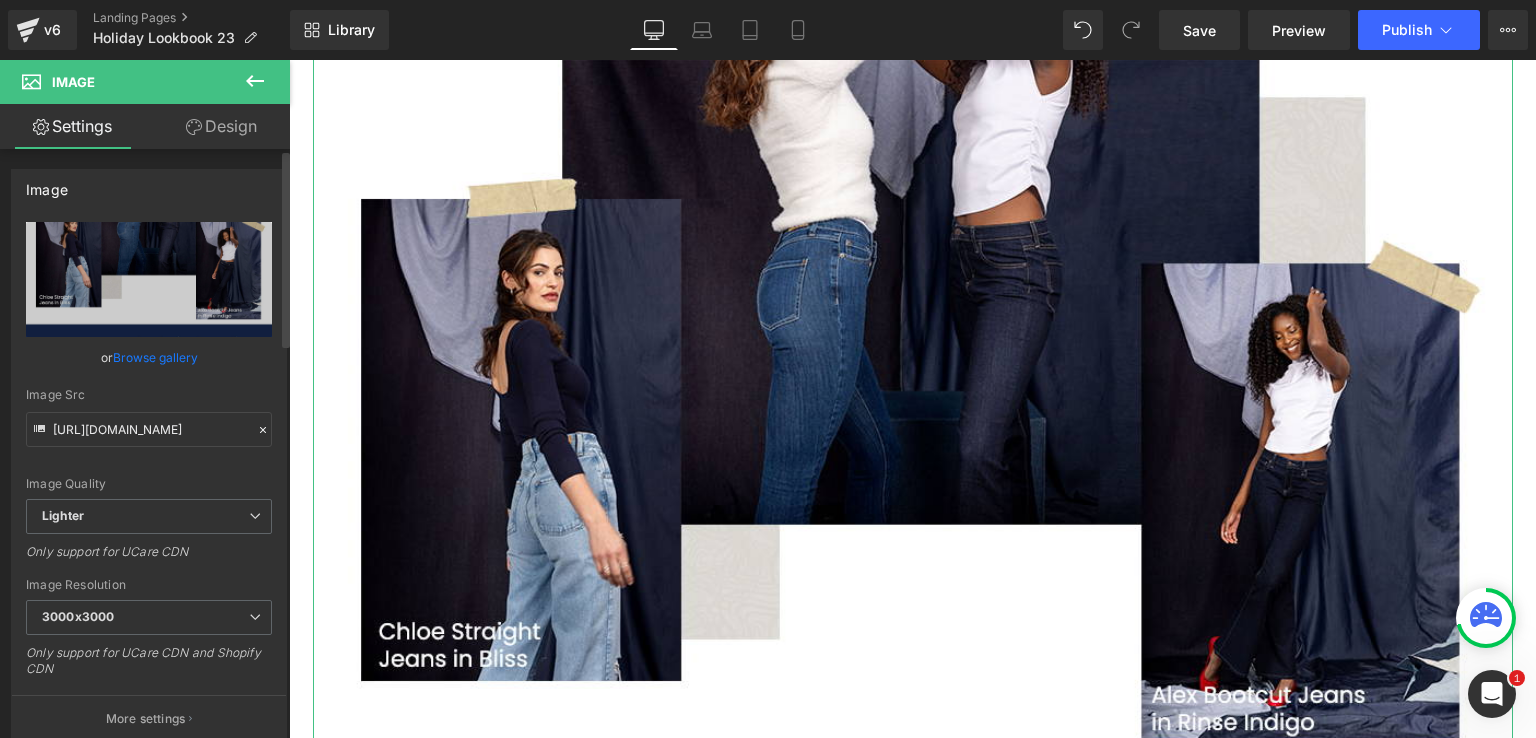 click on "Browse gallery" at bounding box center [155, 357] 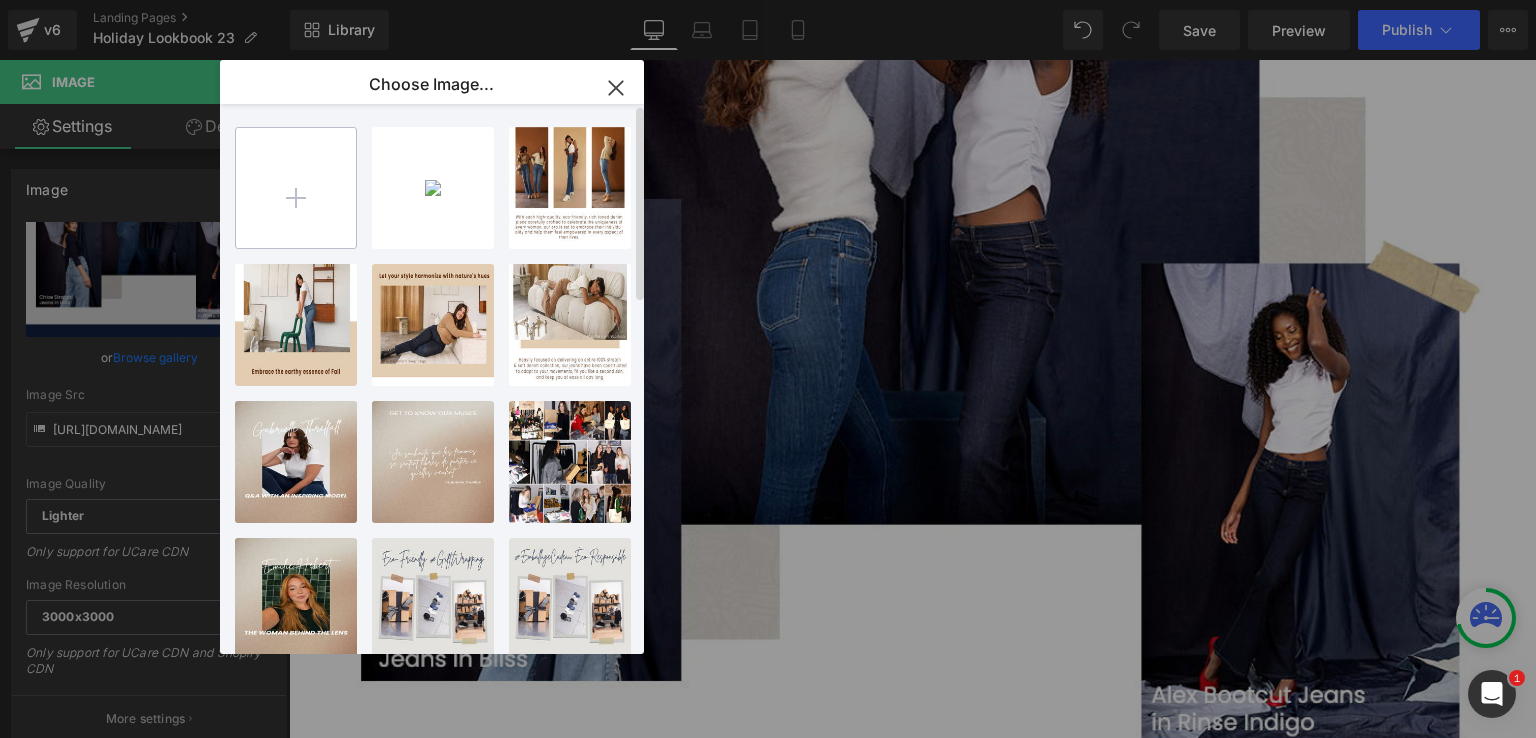 click at bounding box center [296, 188] 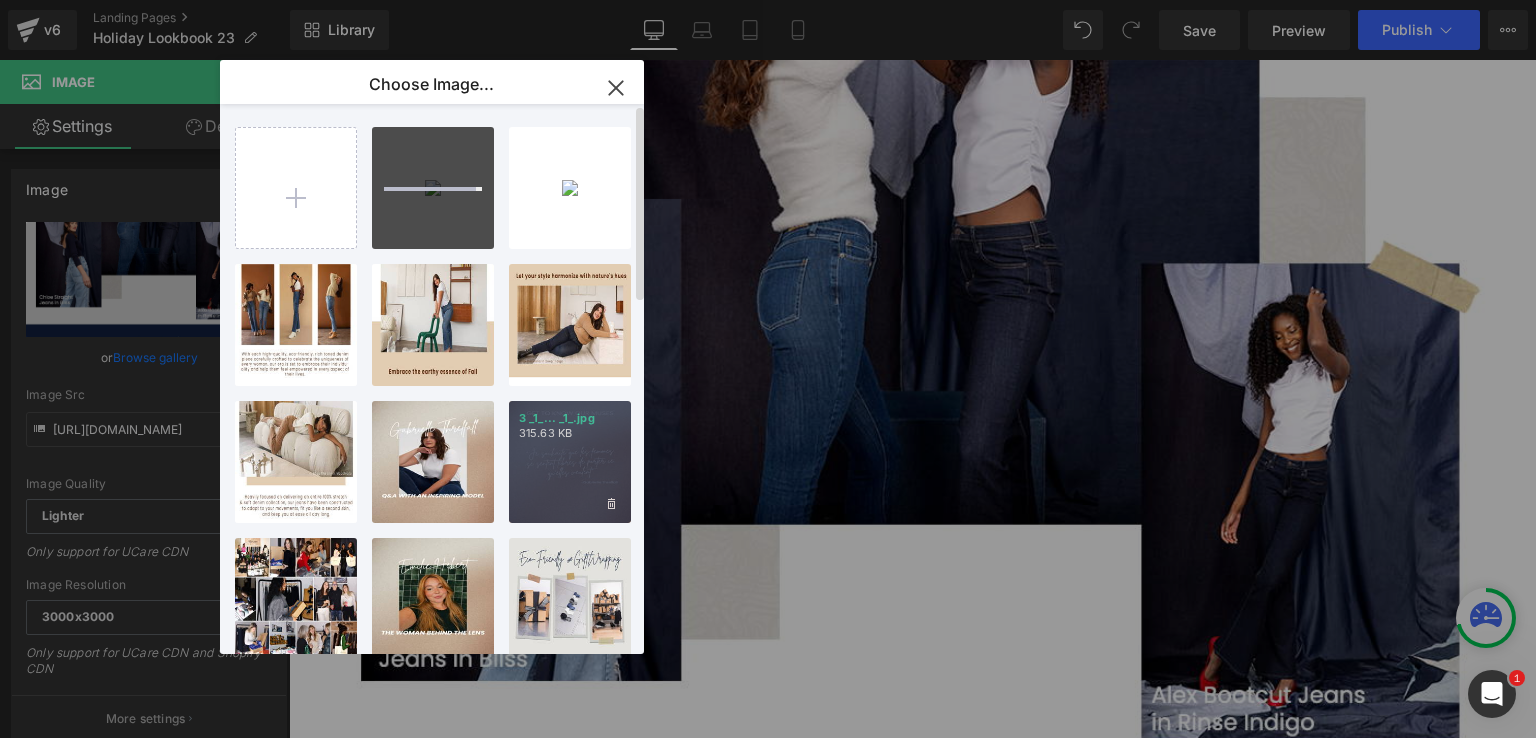 type 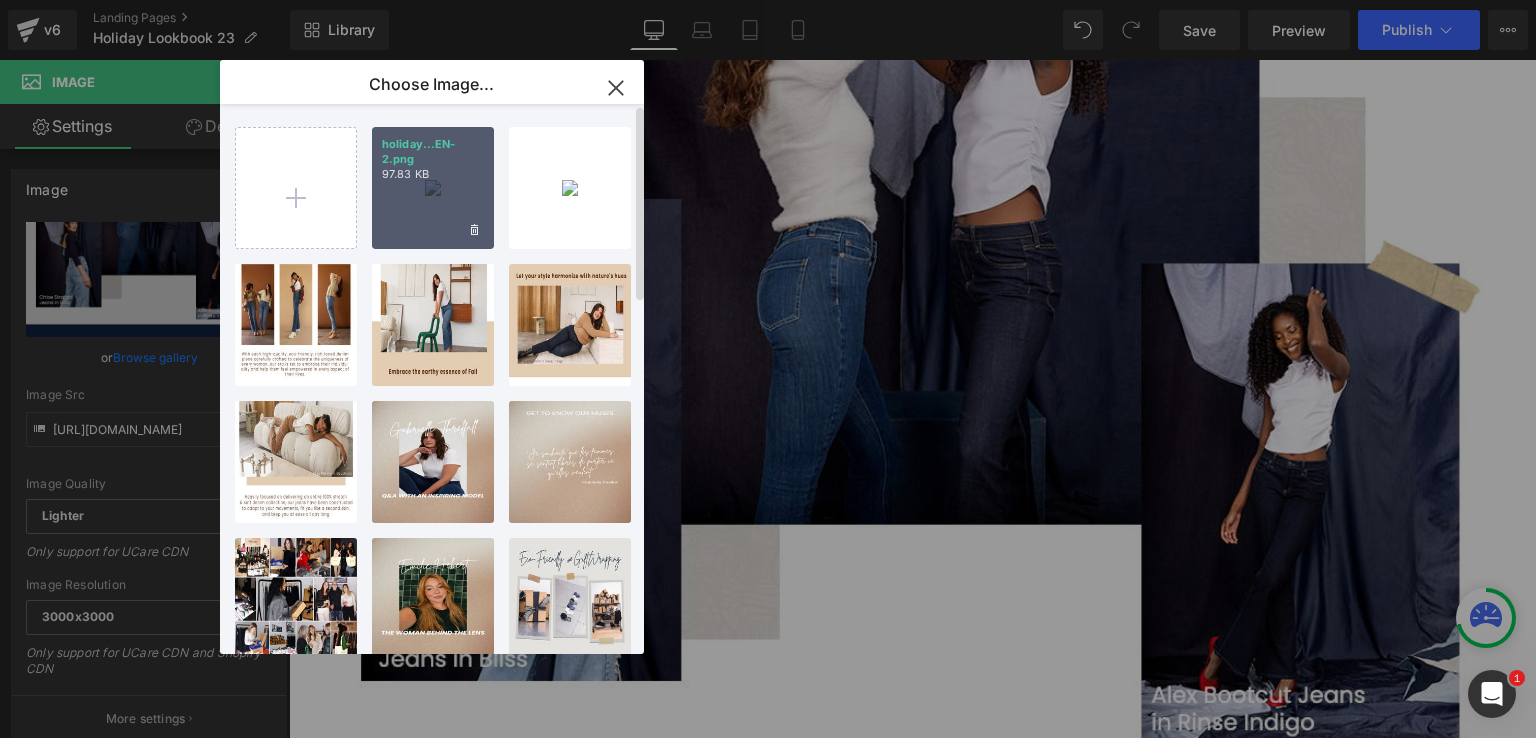 click on "holiday...EN-2.png 97.83 KB" at bounding box center [433, 188] 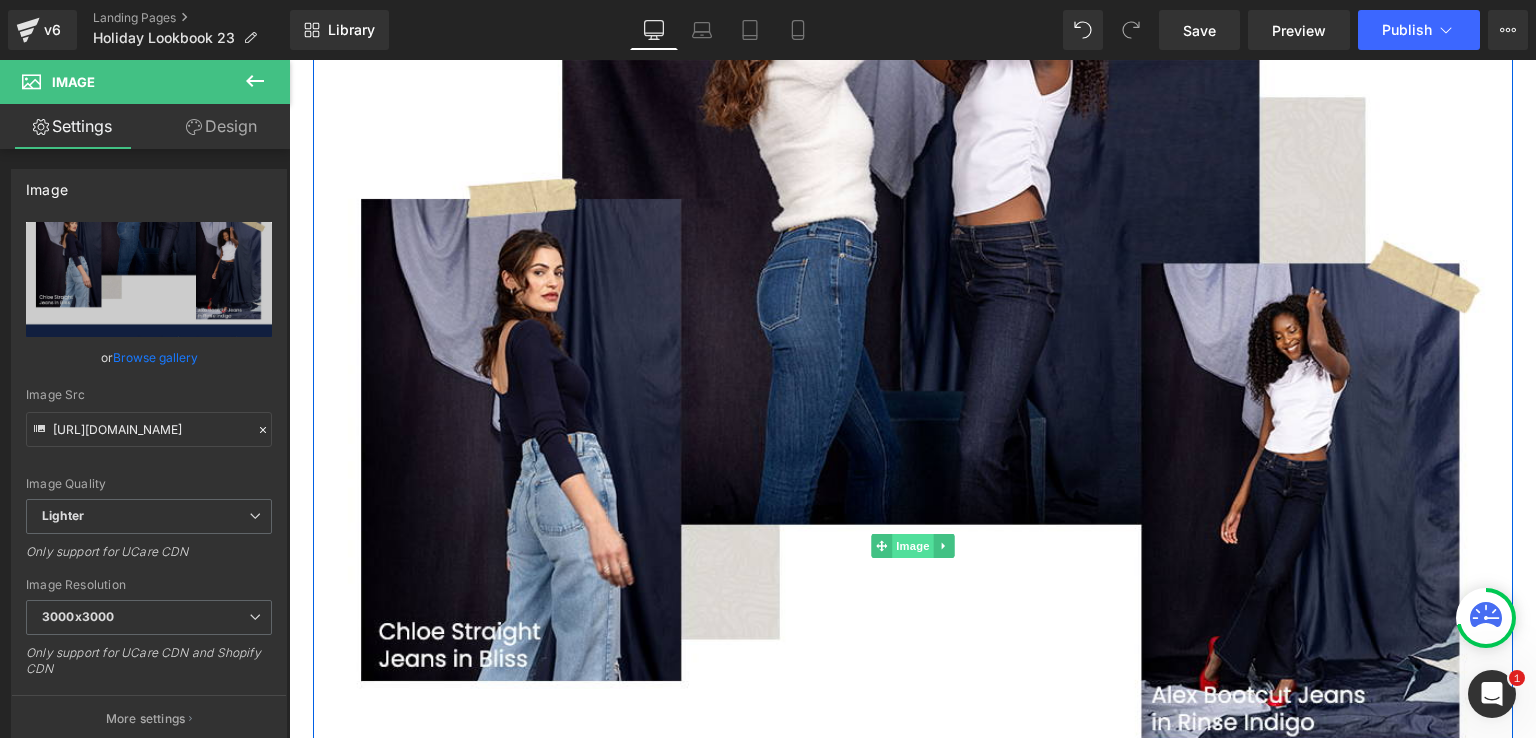 click on "Image" at bounding box center (913, 546) 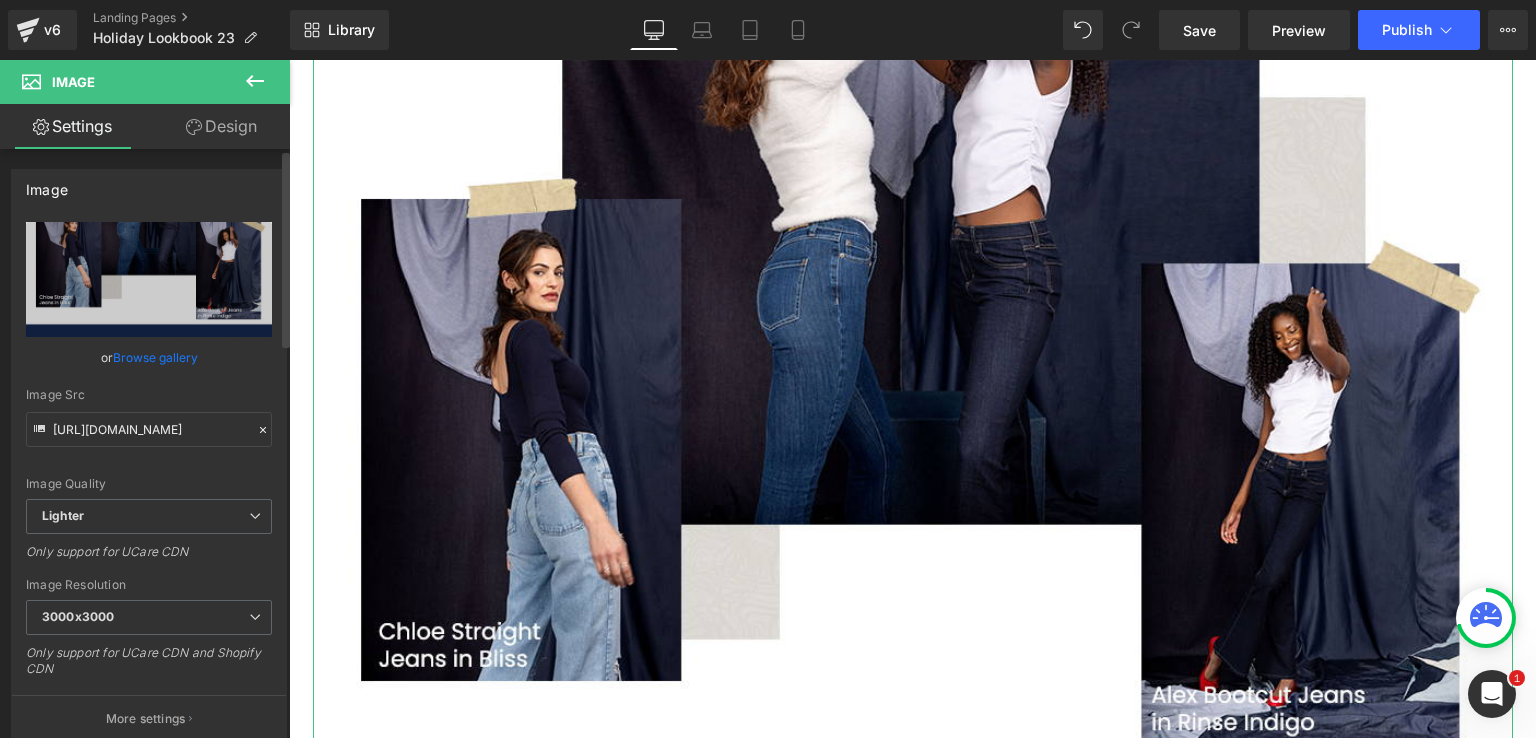 click on "Browse gallery" at bounding box center [155, 357] 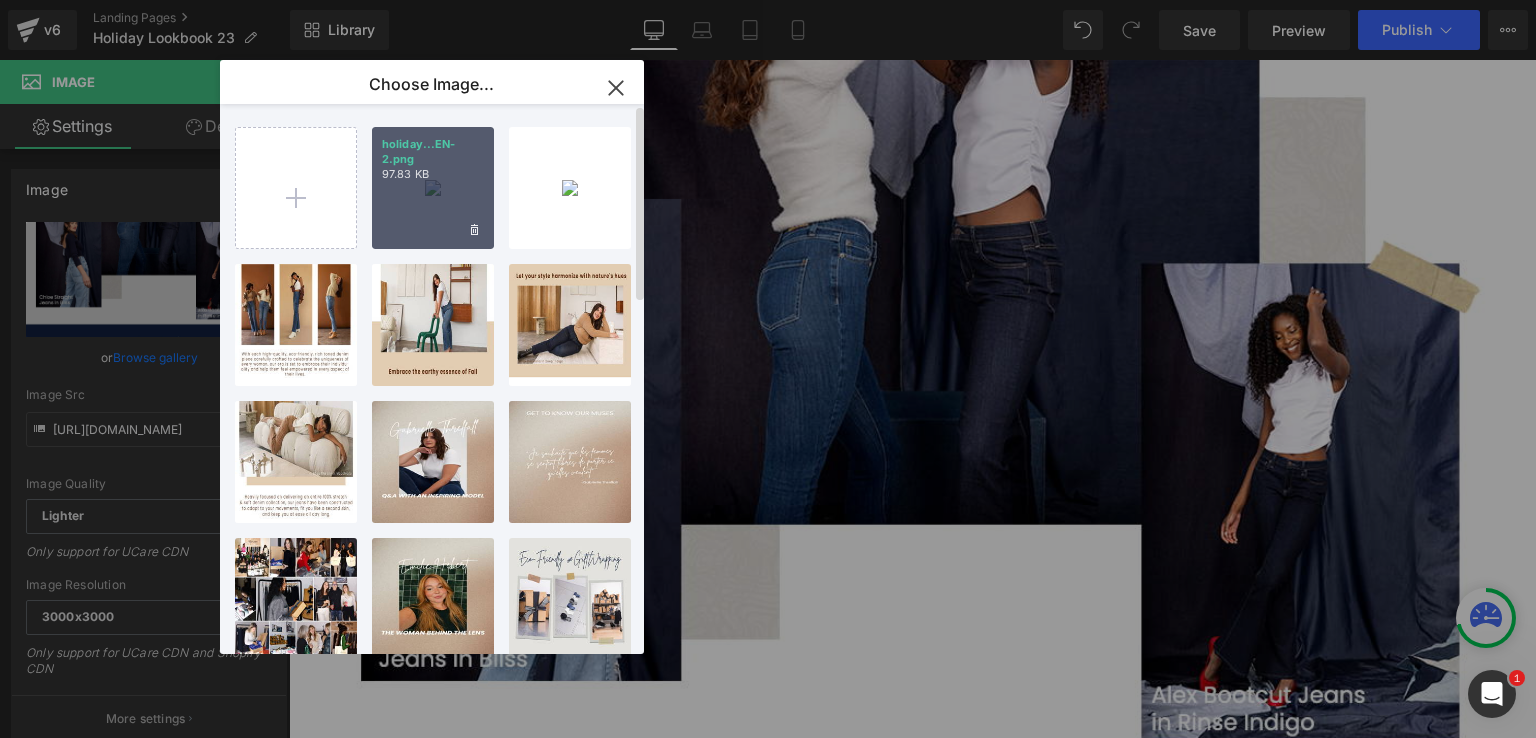 click on "97.83 KB" at bounding box center [433, 174] 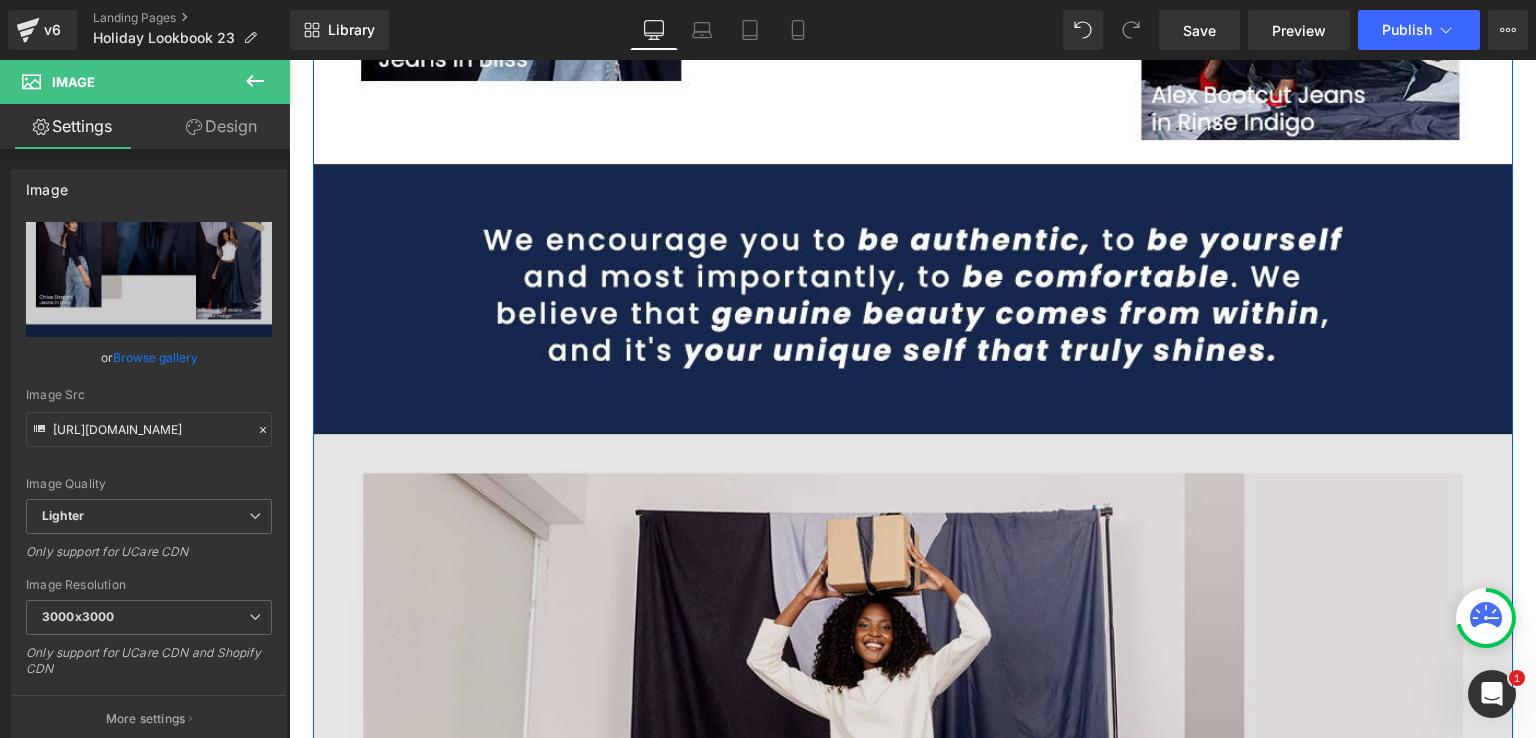 scroll, scrollTop: 1600, scrollLeft: 0, axis: vertical 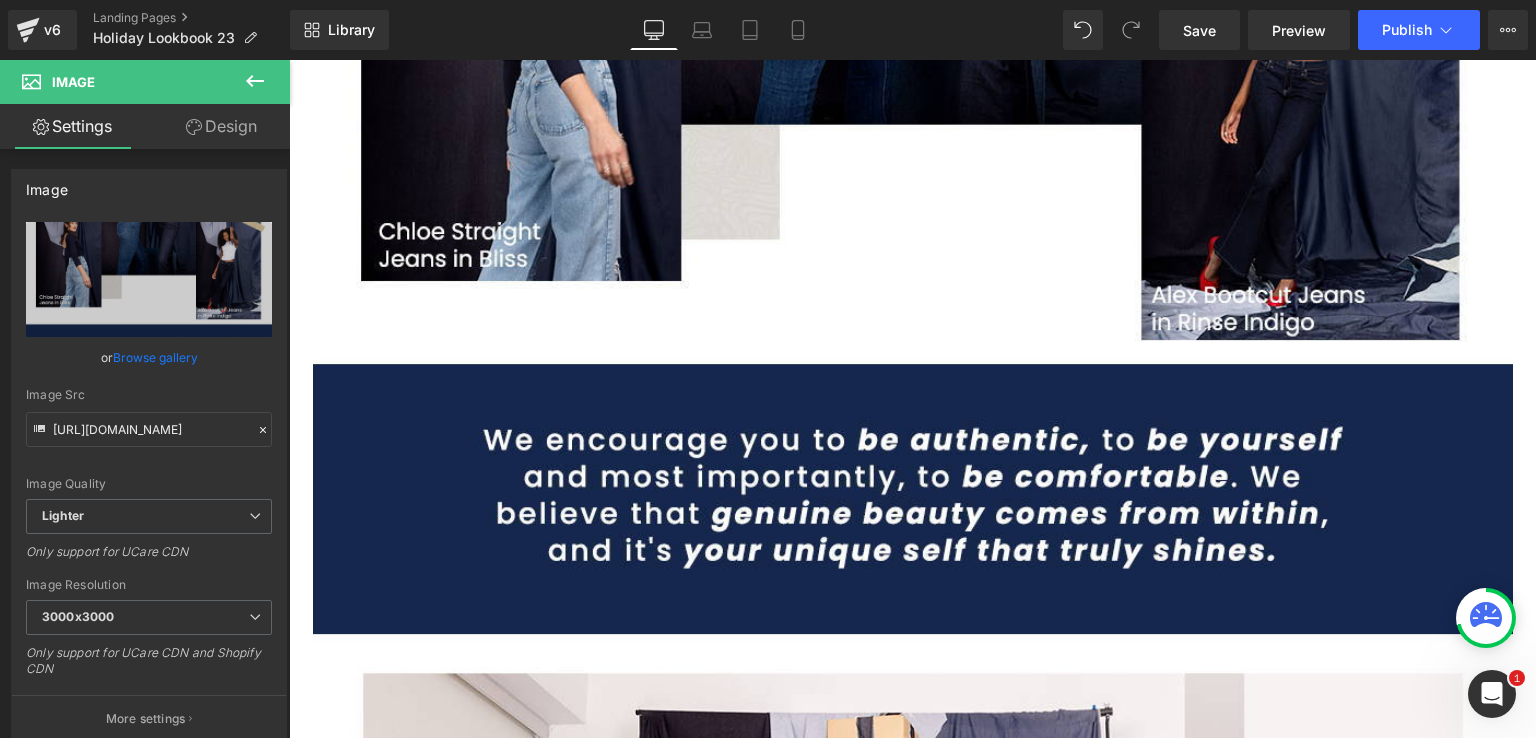 click 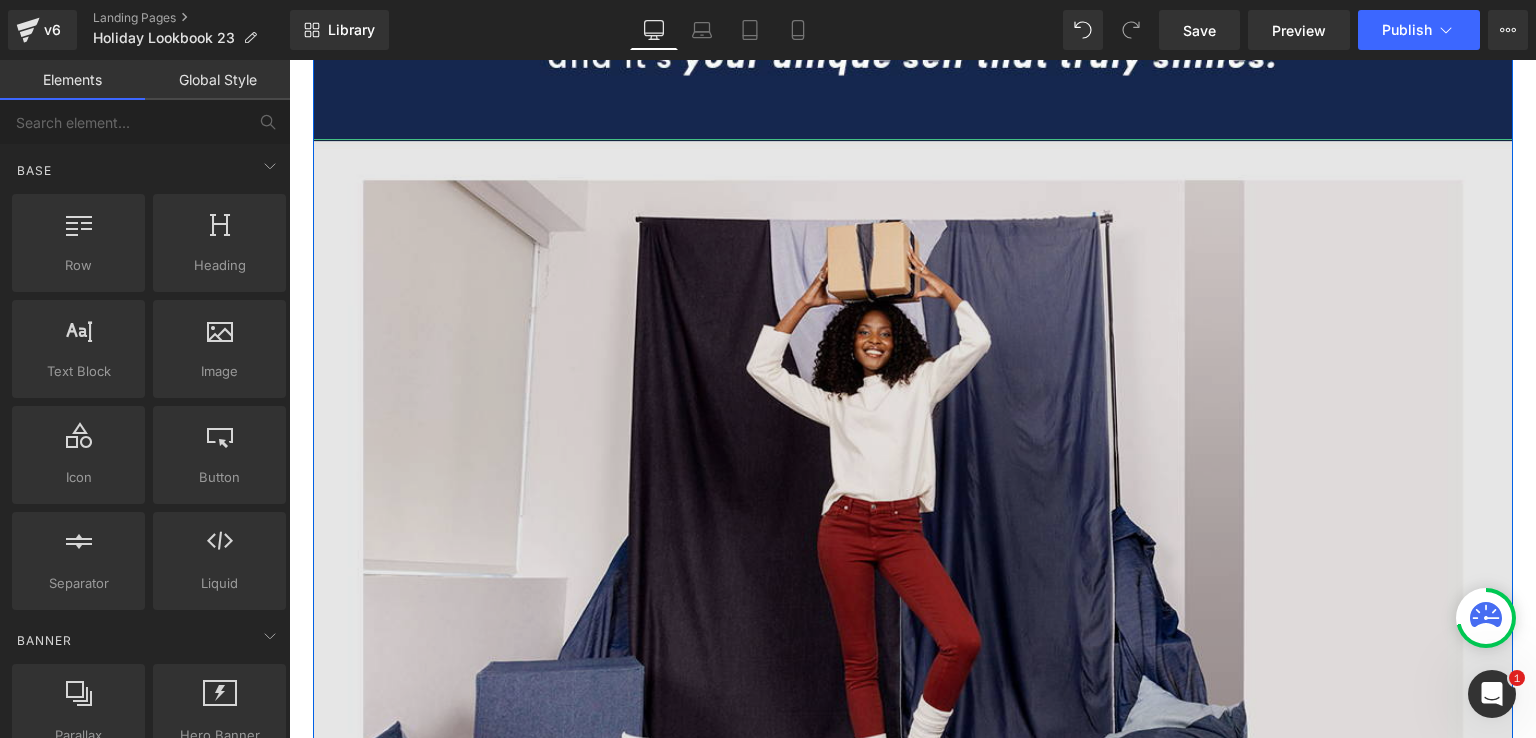 scroll, scrollTop: 2100, scrollLeft: 0, axis: vertical 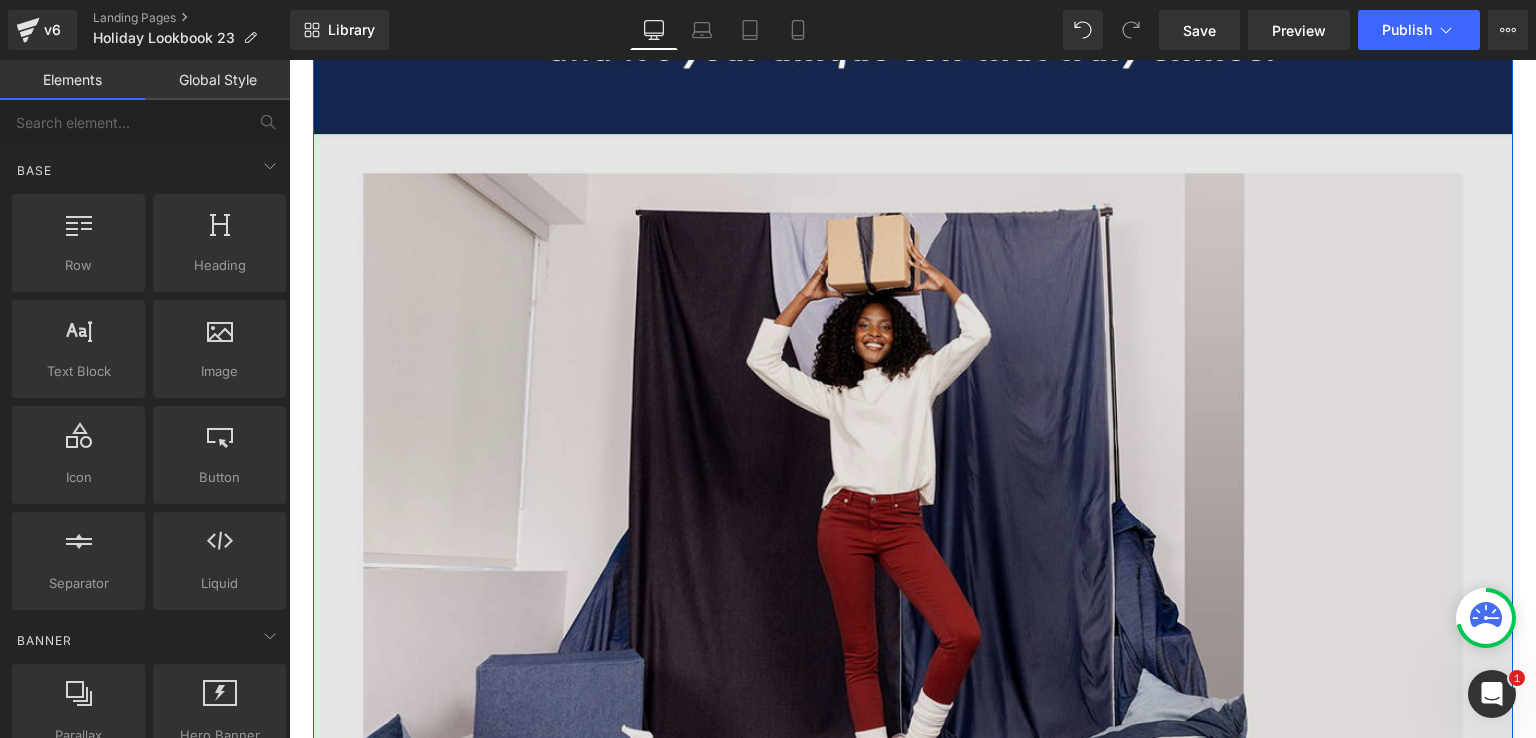 click at bounding box center [913, 795] 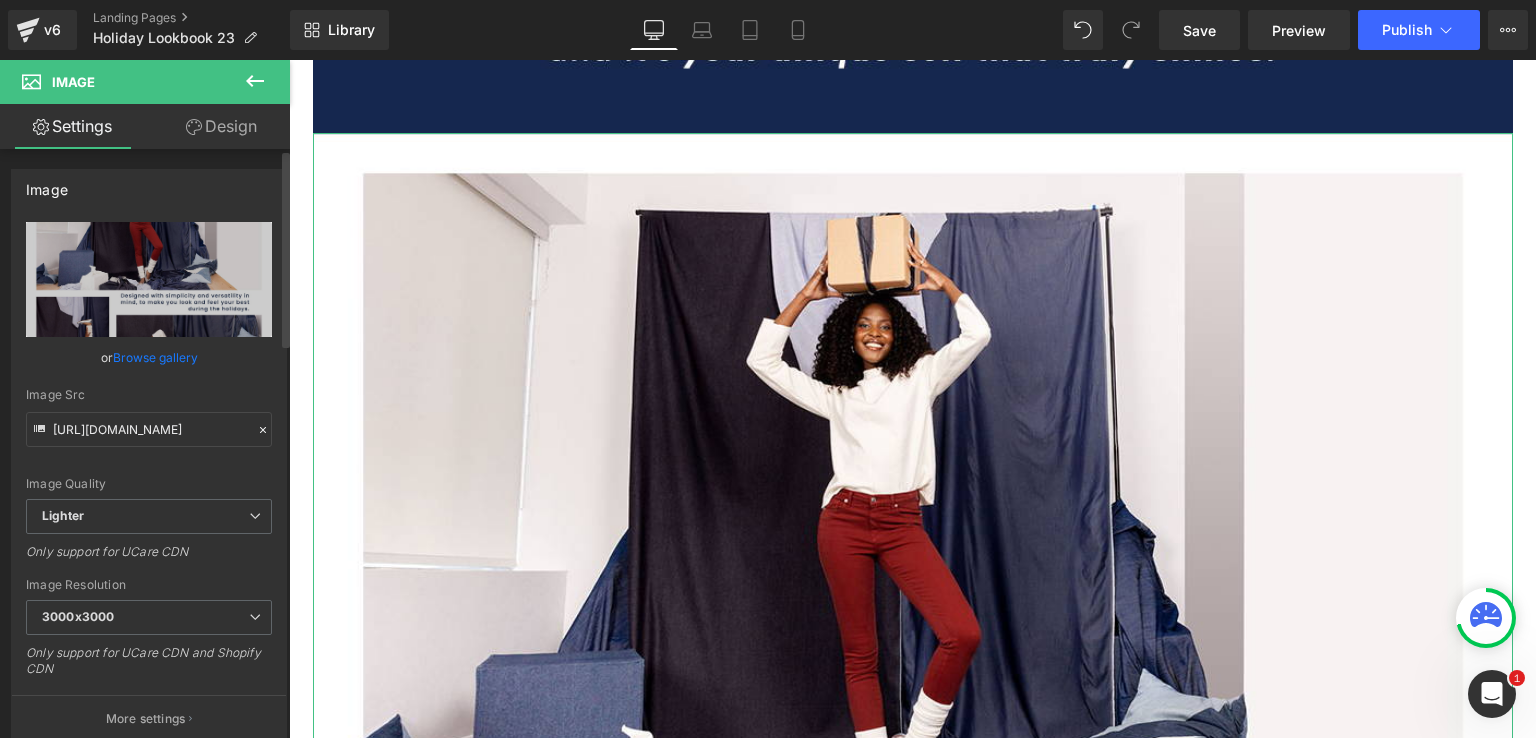 click on "Browse gallery" at bounding box center (155, 357) 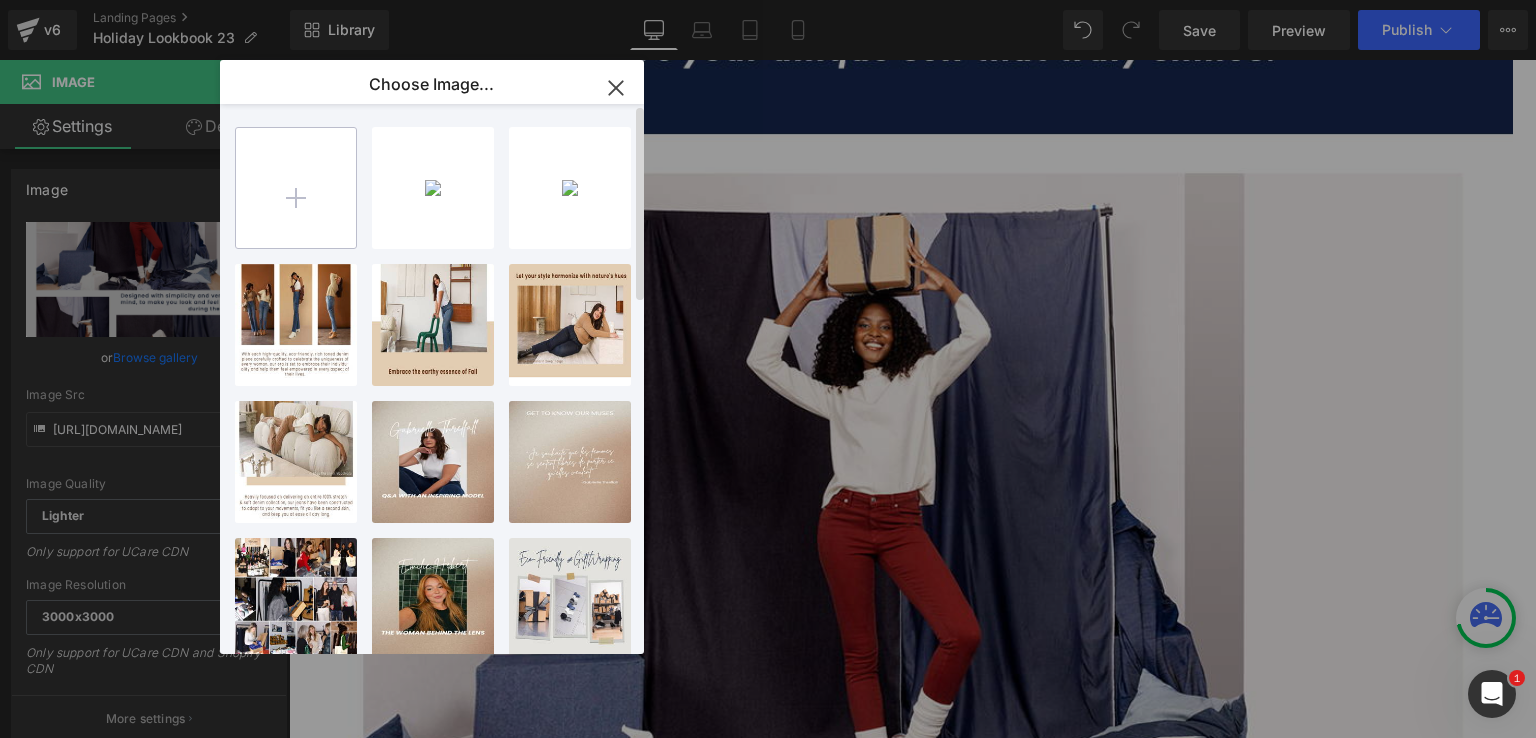 click at bounding box center [296, 188] 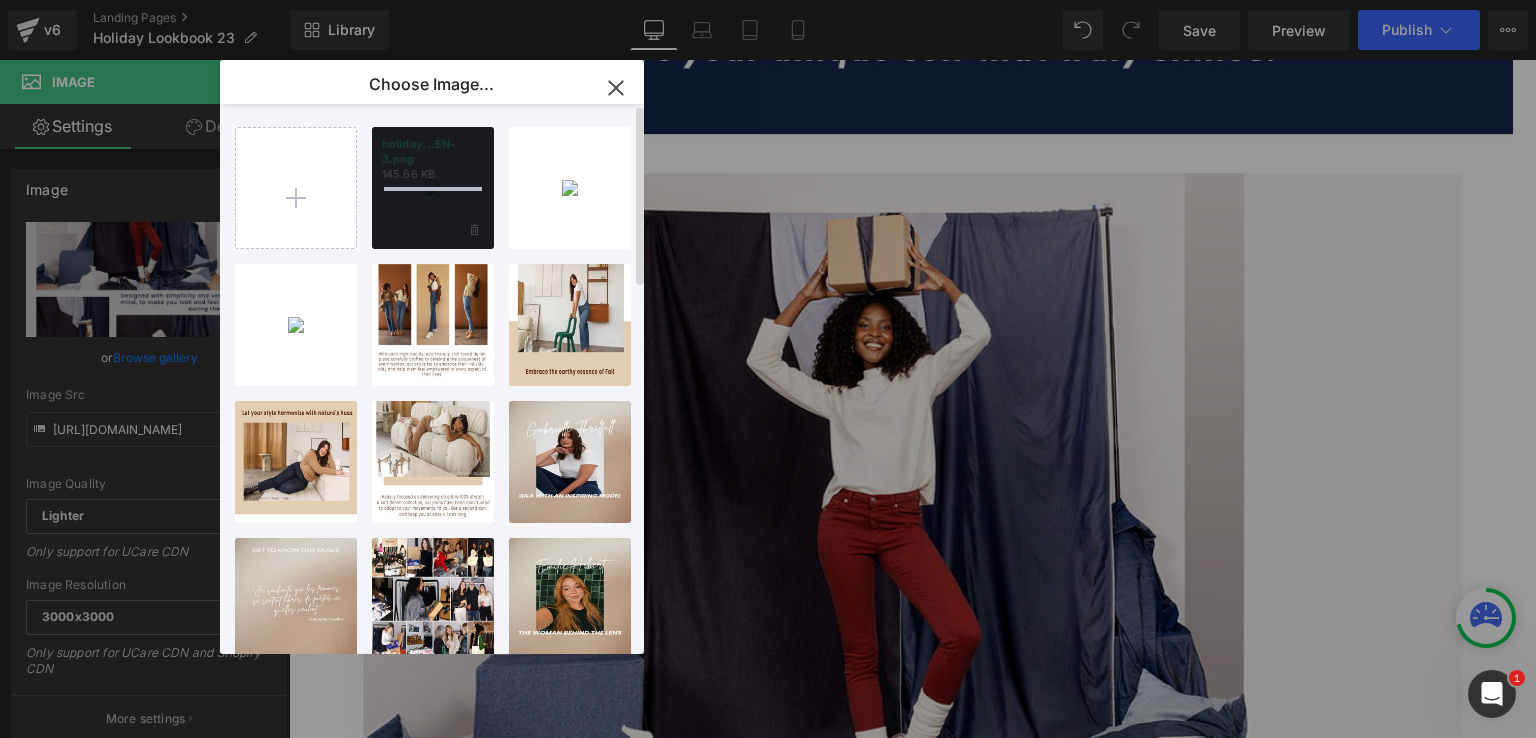 type 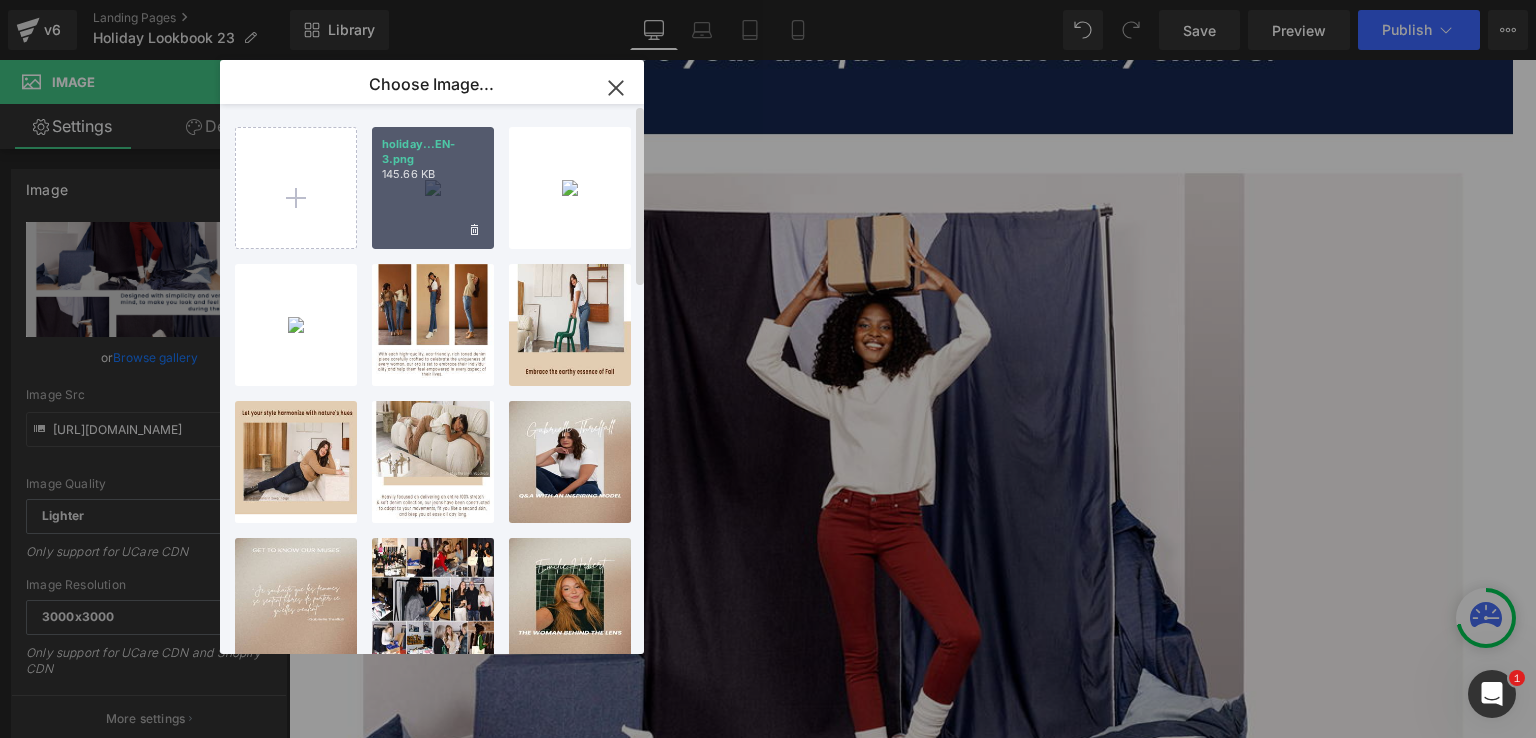 click on "holiday...EN-3.png 145.66 KB" at bounding box center (433, 188) 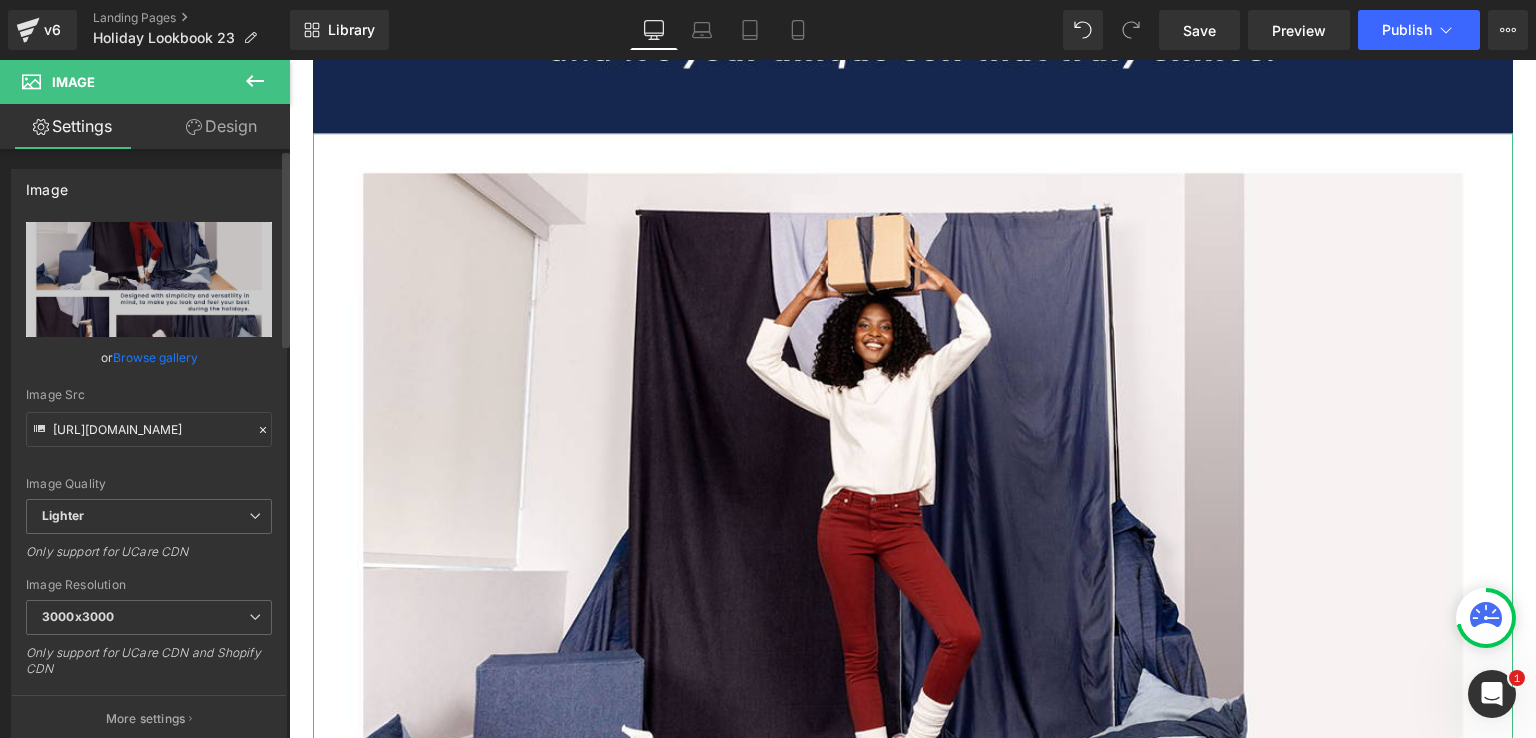 click on "Browse gallery" at bounding box center [155, 357] 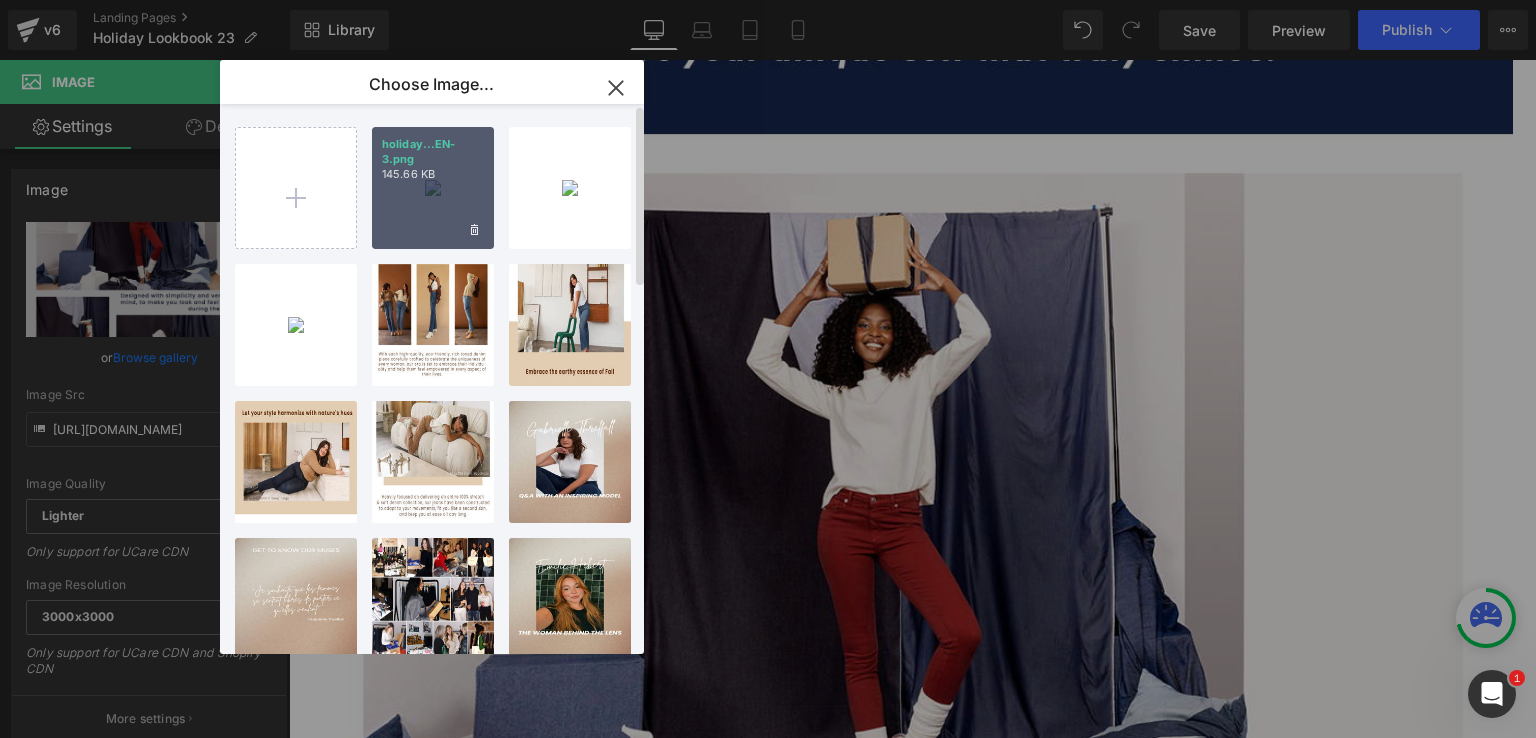 click on "145.66 KB" at bounding box center (433, 174) 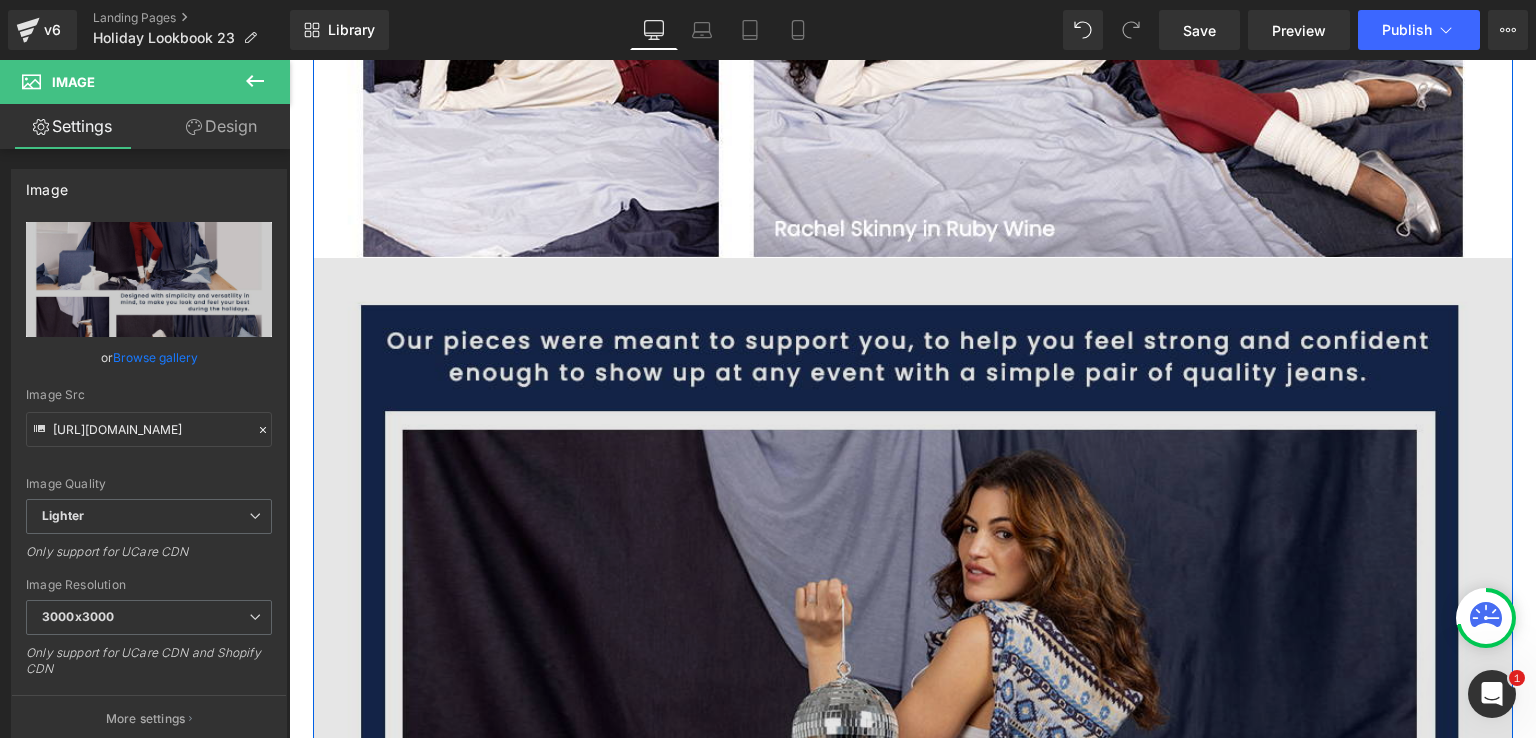 scroll, scrollTop: 3500, scrollLeft: 0, axis: vertical 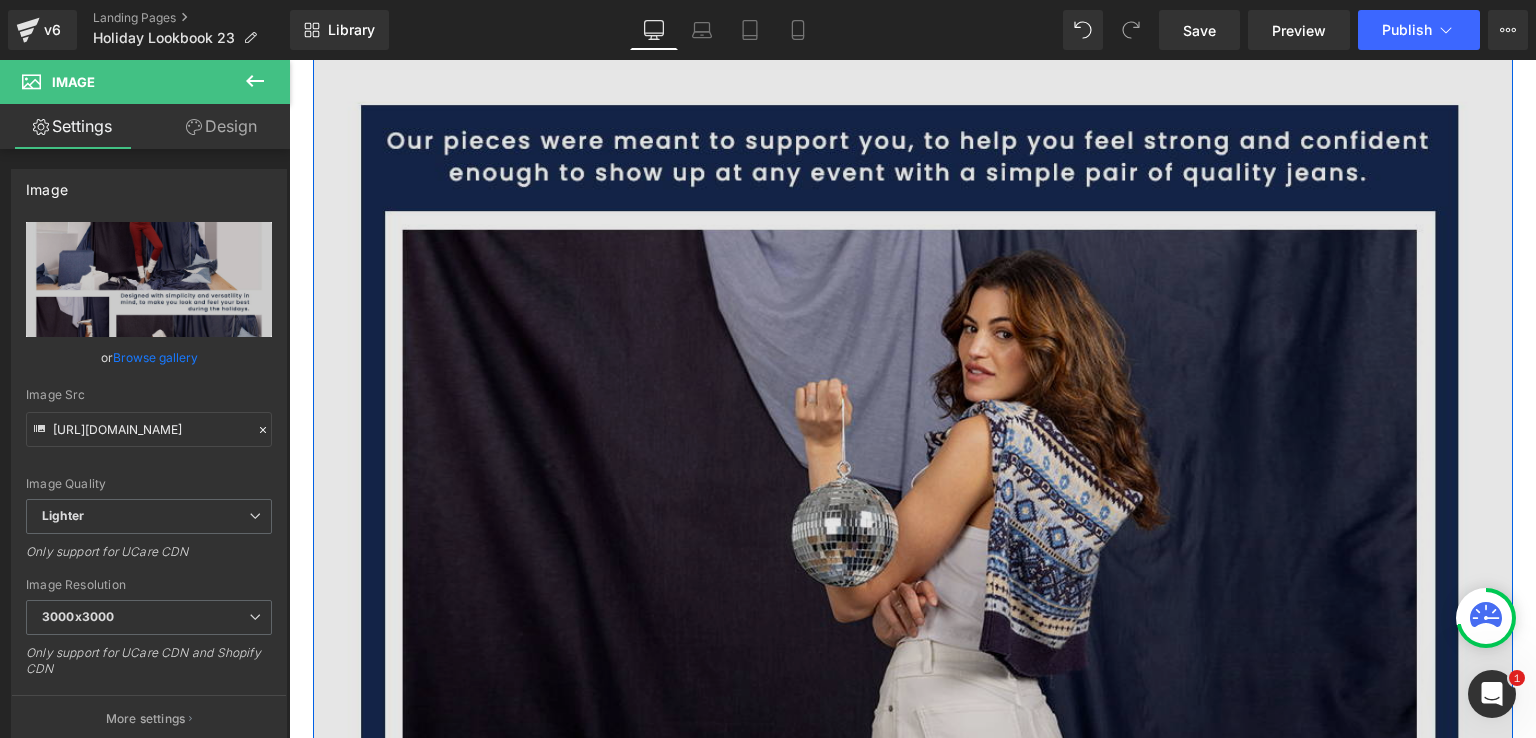click at bounding box center (913, 489) 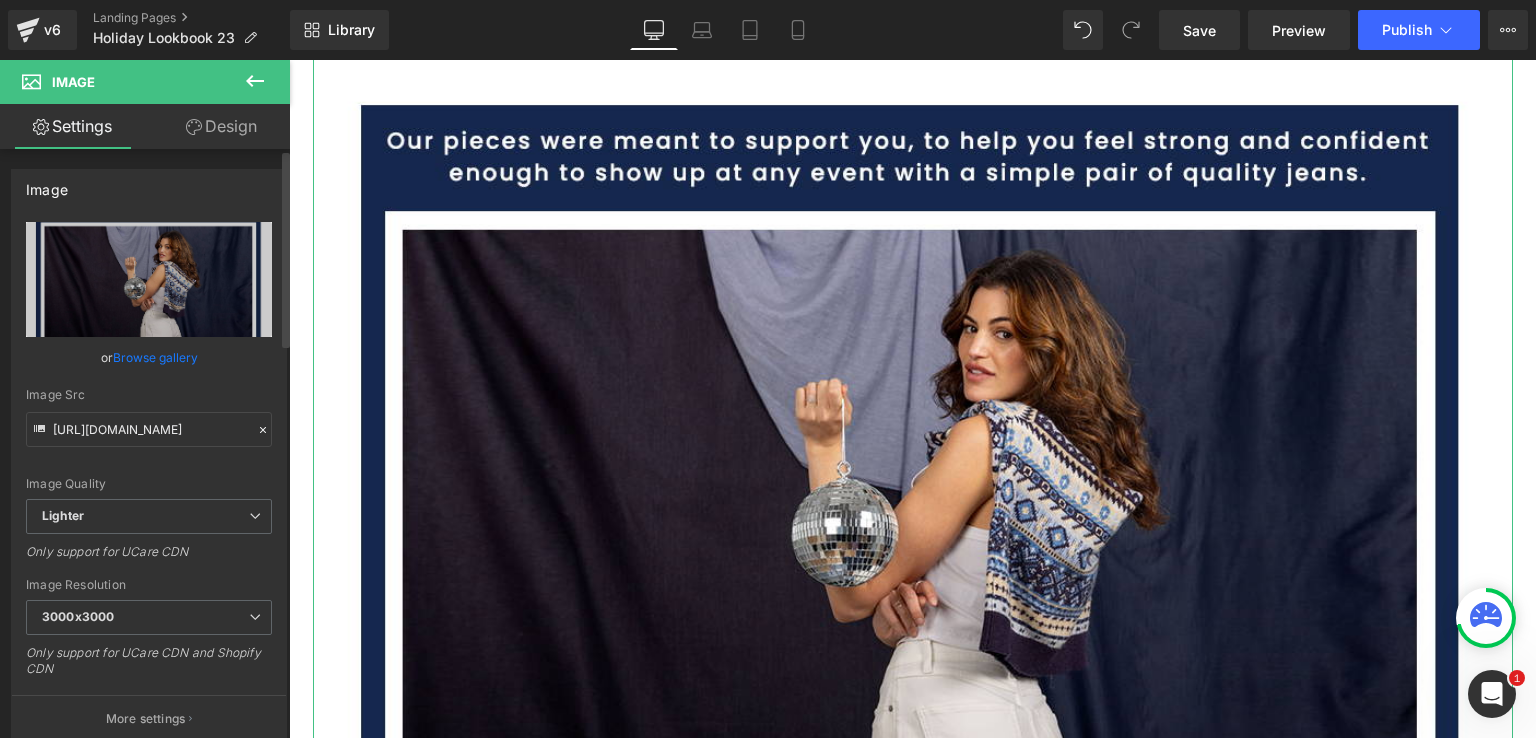 click on "Browse gallery" at bounding box center (155, 357) 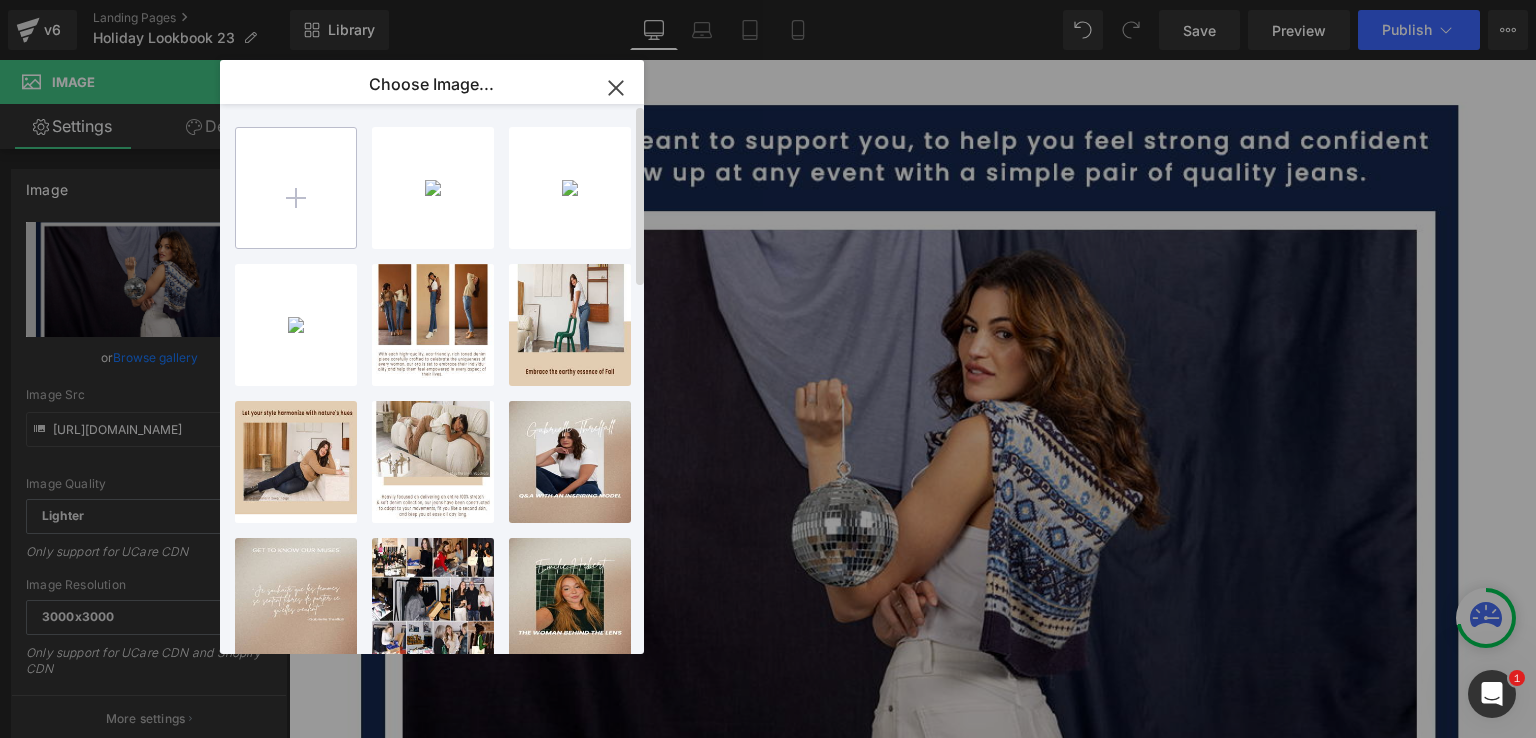 click at bounding box center [296, 188] 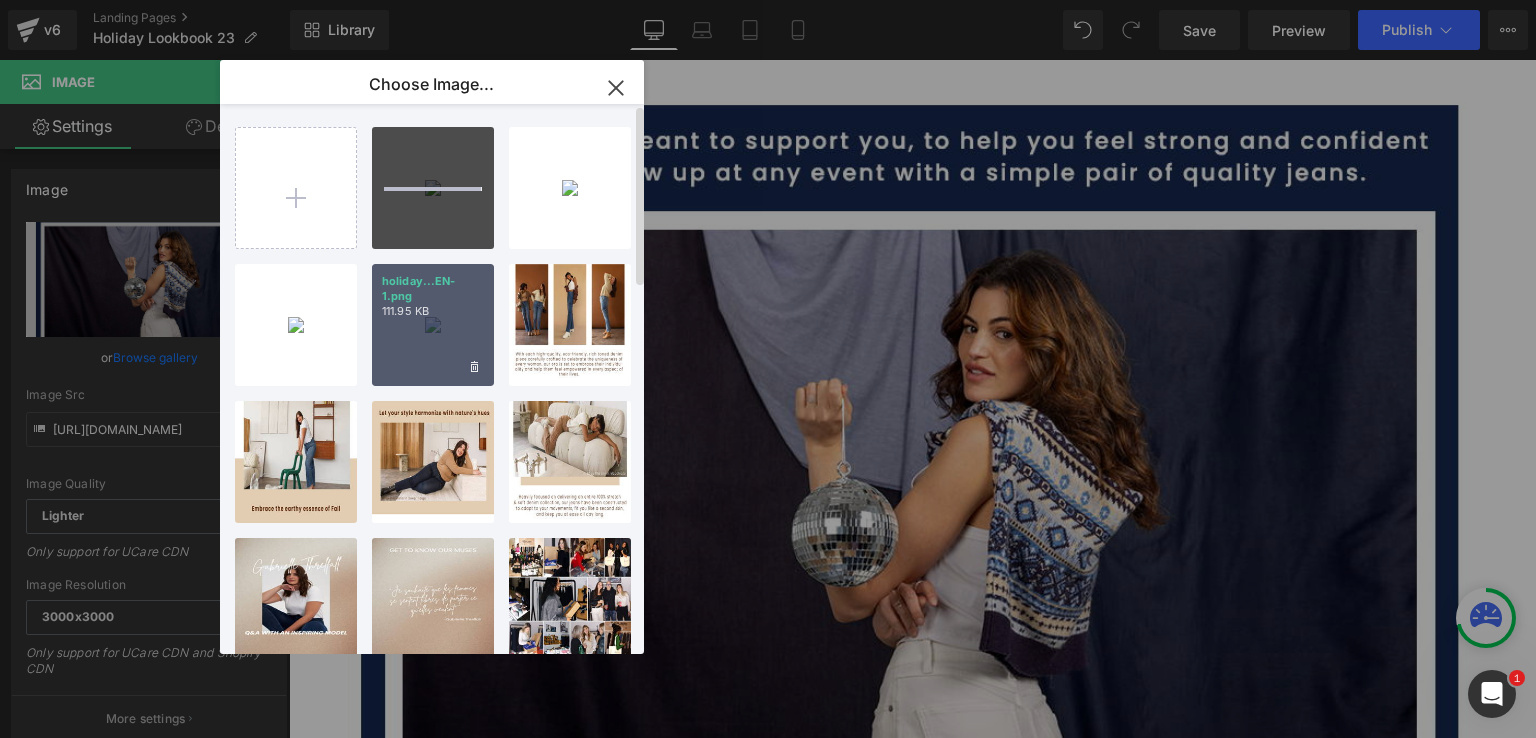 type 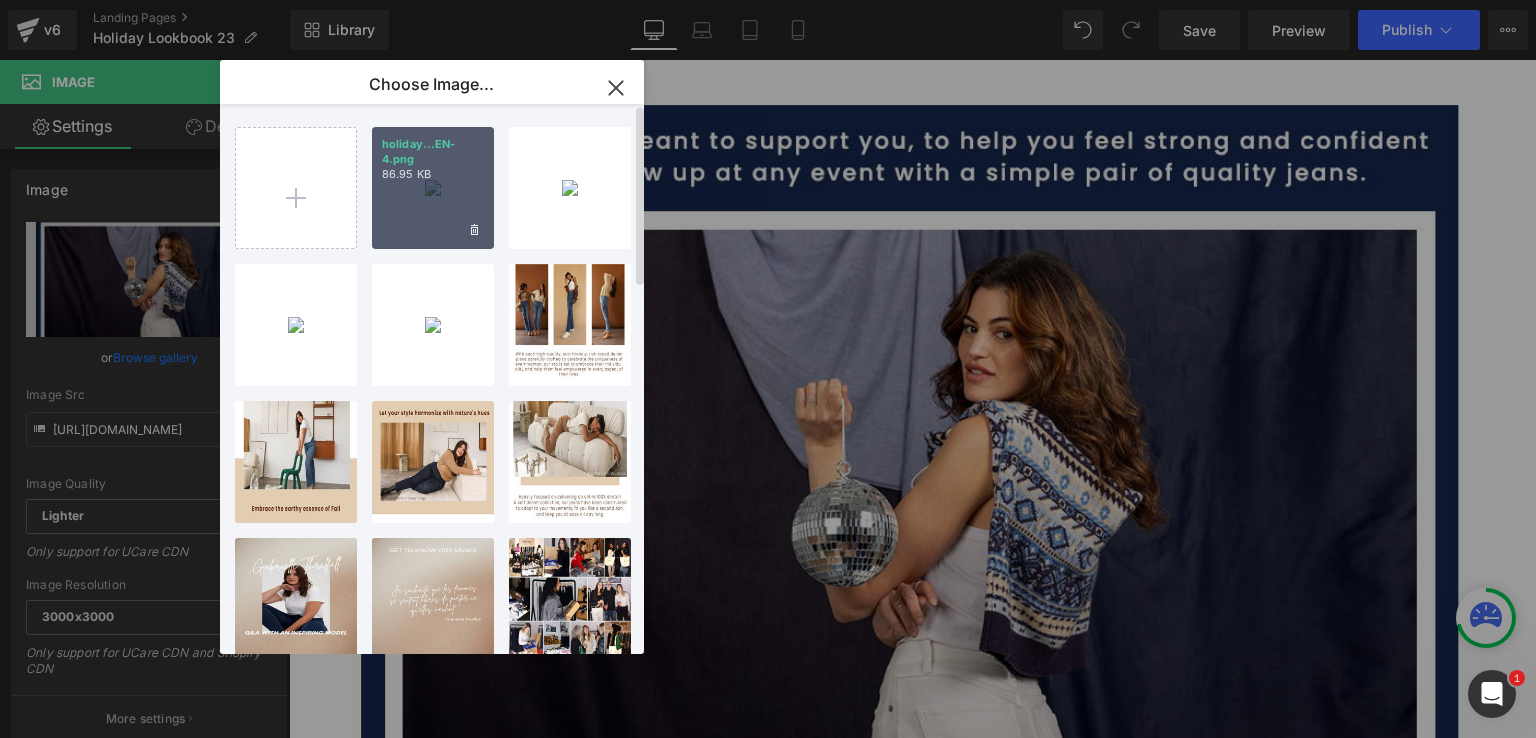 click on "holiday...EN-4.png 86.95 KB" at bounding box center (433, 188) 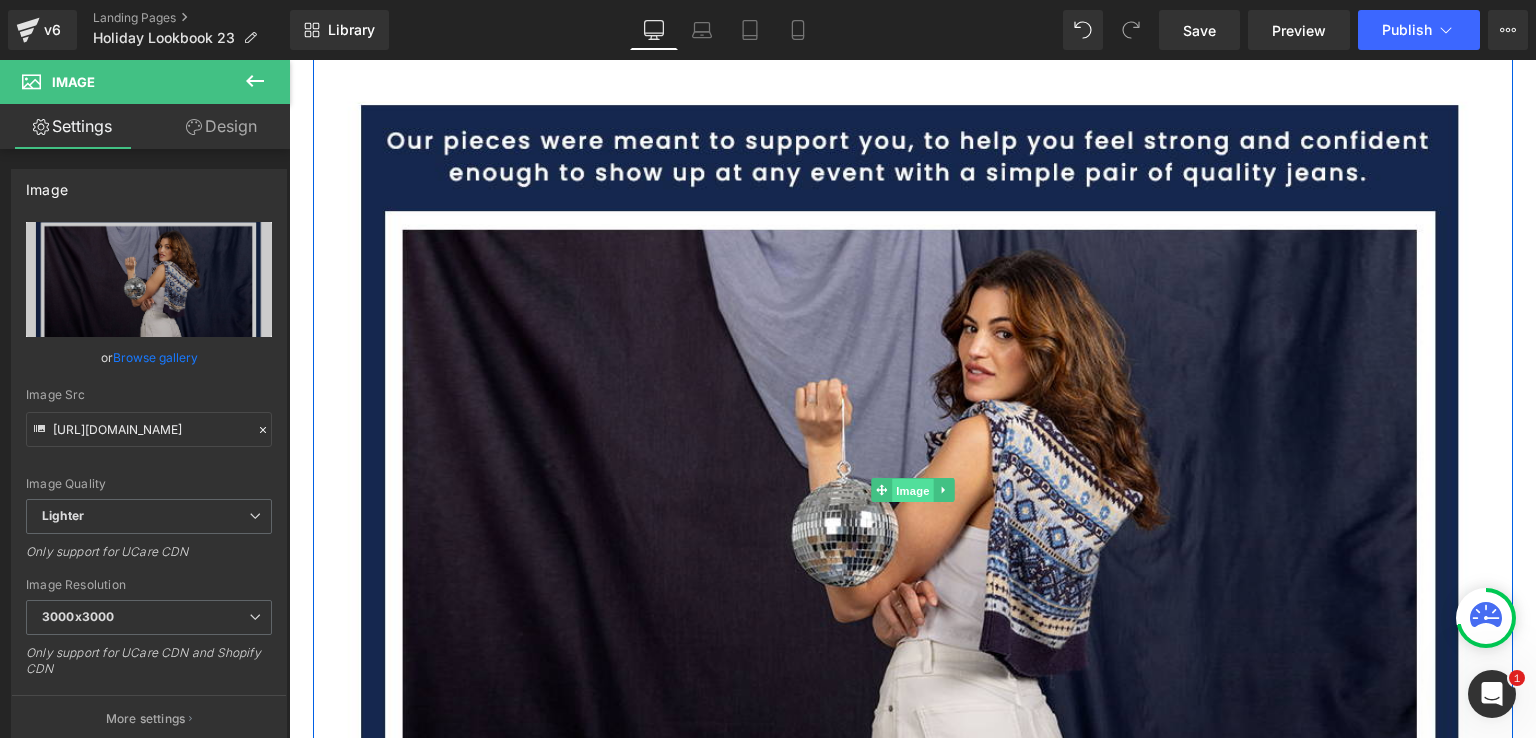 click on "Image" at bounding box center (913, 491) 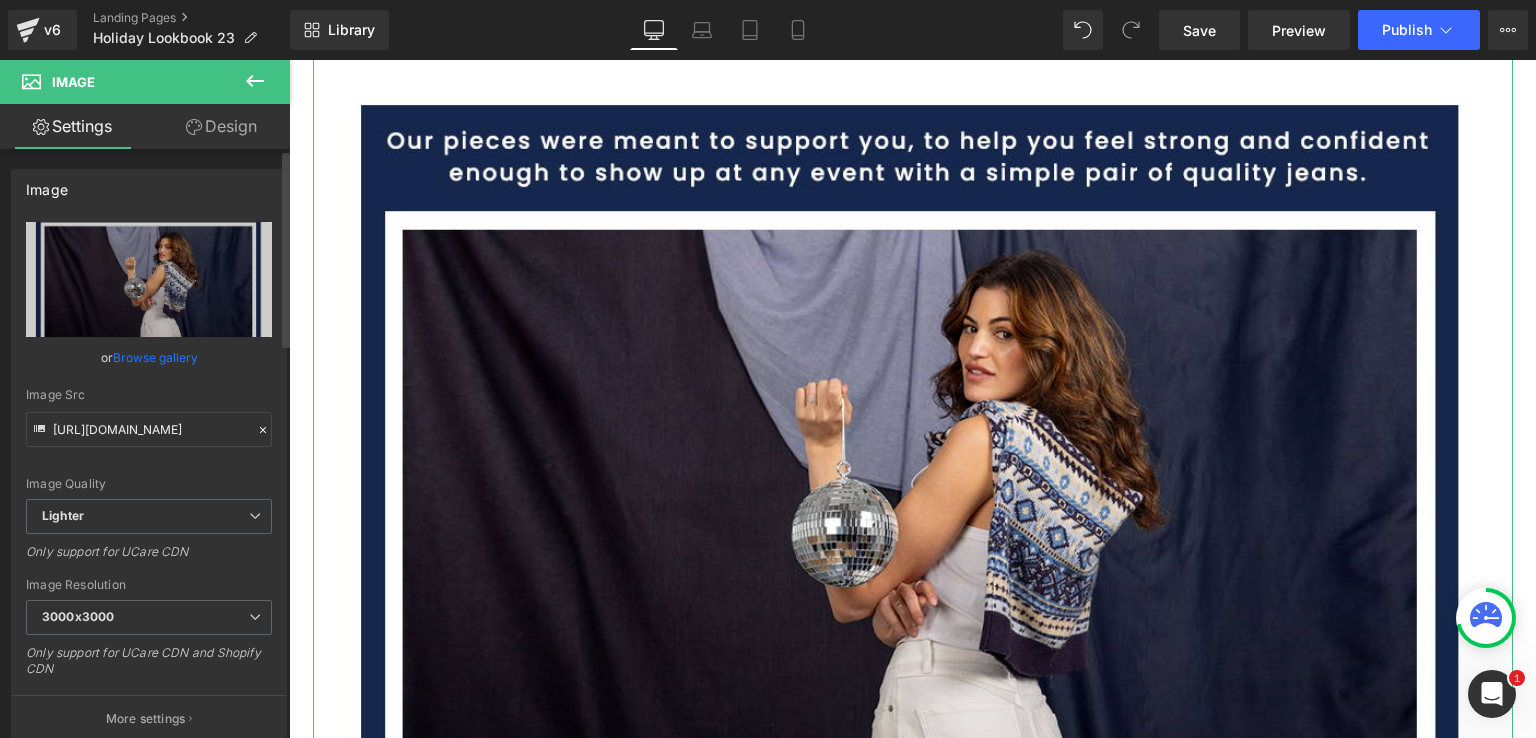 click on "Browse gallery" at bounding box center [155, 357] 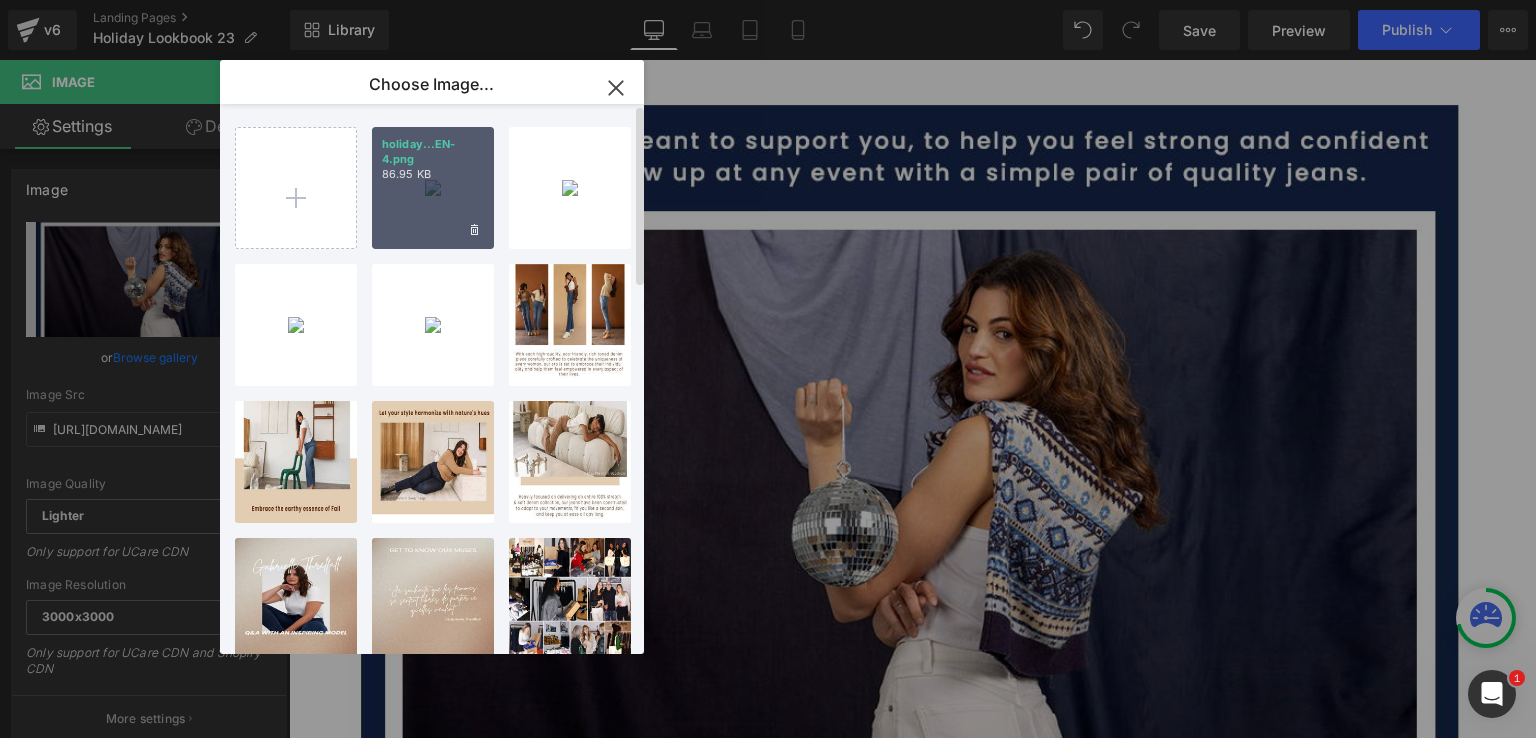 click on "holiday...EN-4.png 86.95 KB" at bounding box center (433, 188) 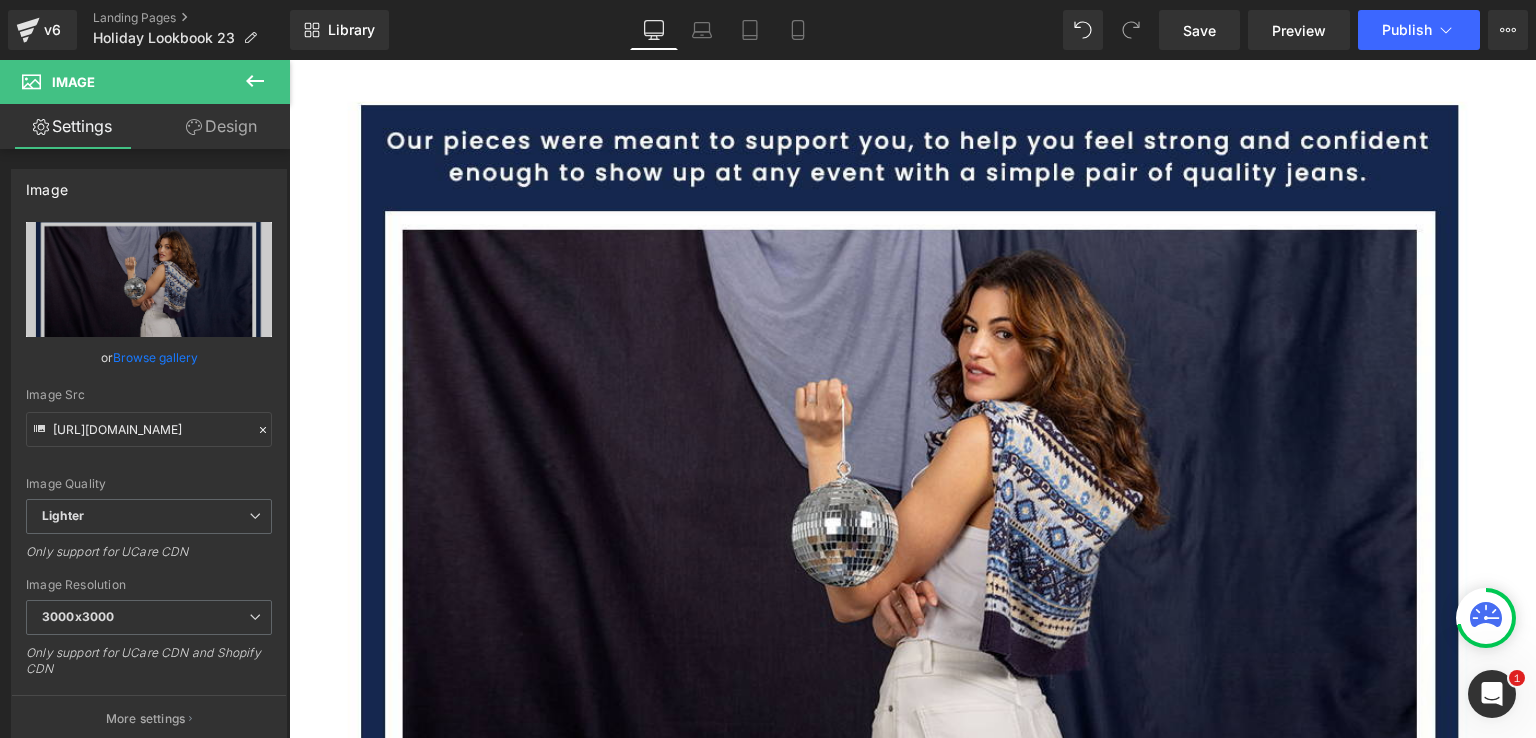 click 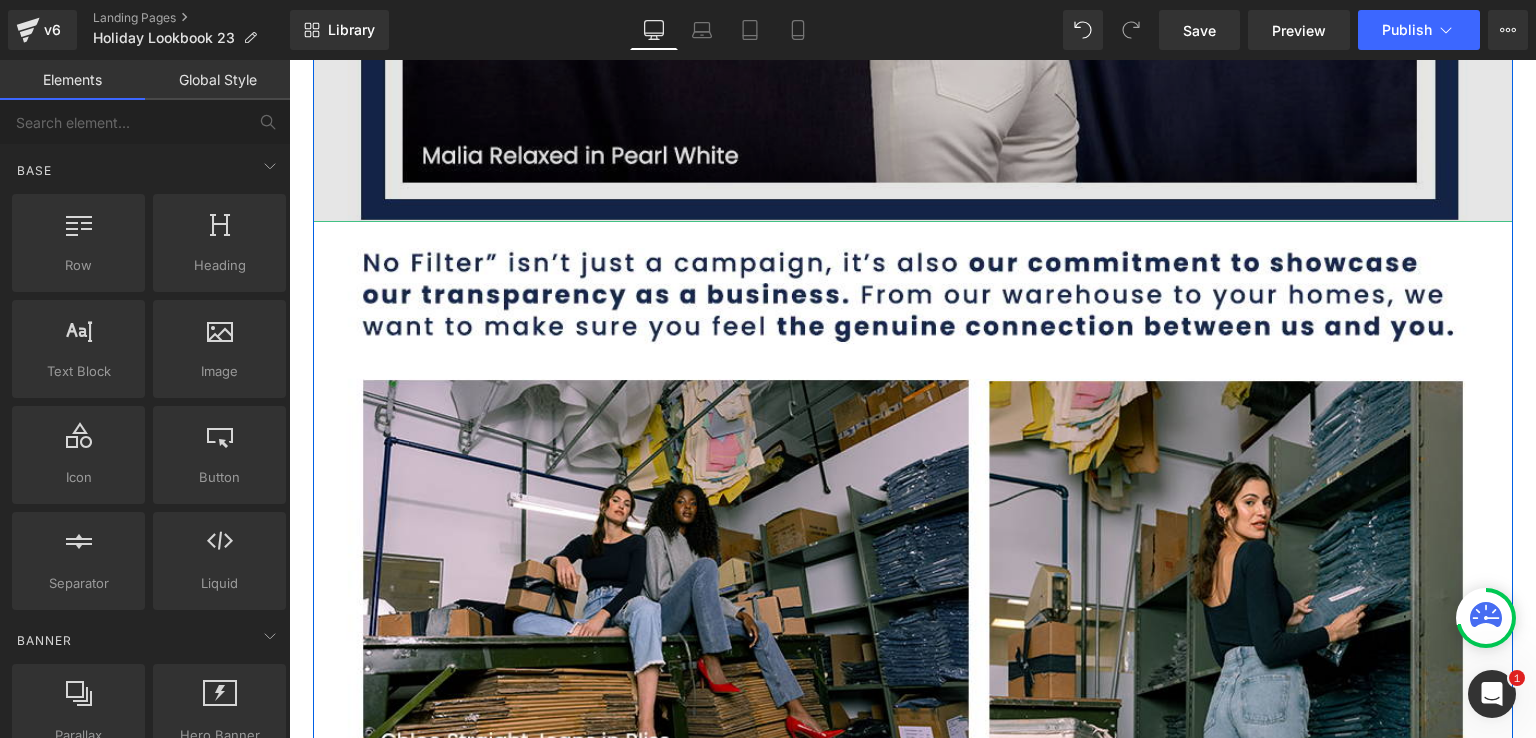 scroll, scrollTop: 4500, scrollLeft: 0, axis: vertical 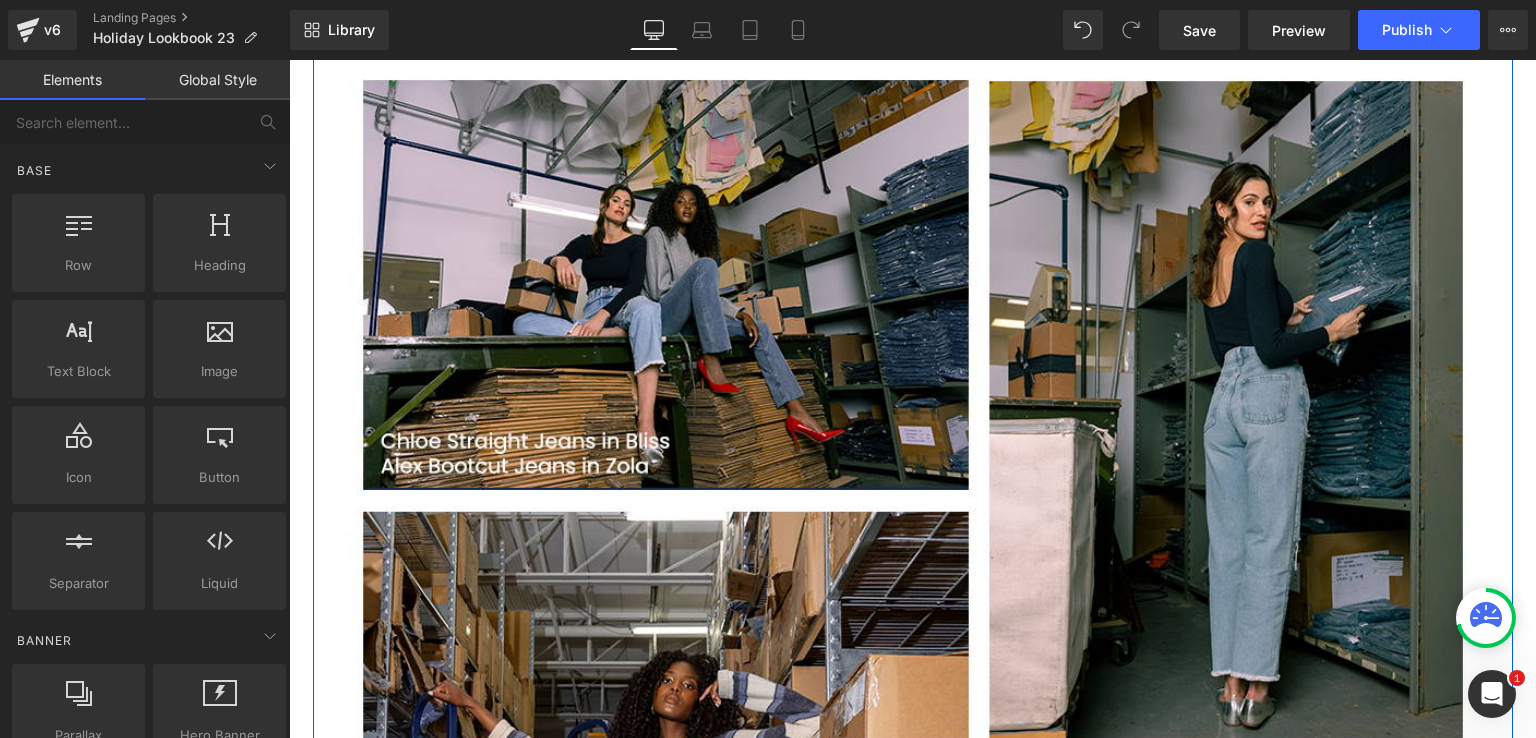 click at bounding box center [913, 285] 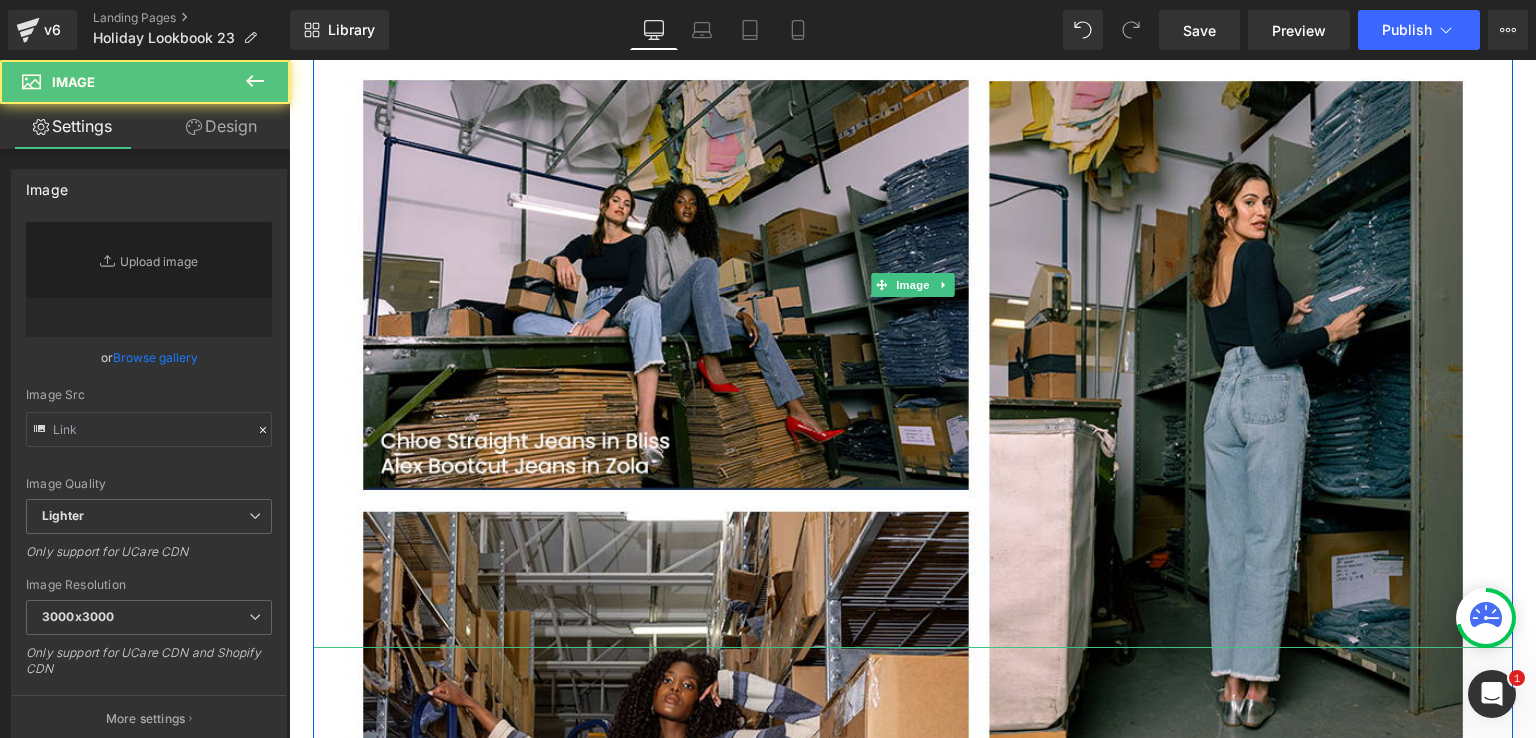 type on "[URL][DOMAIN_NAME]" 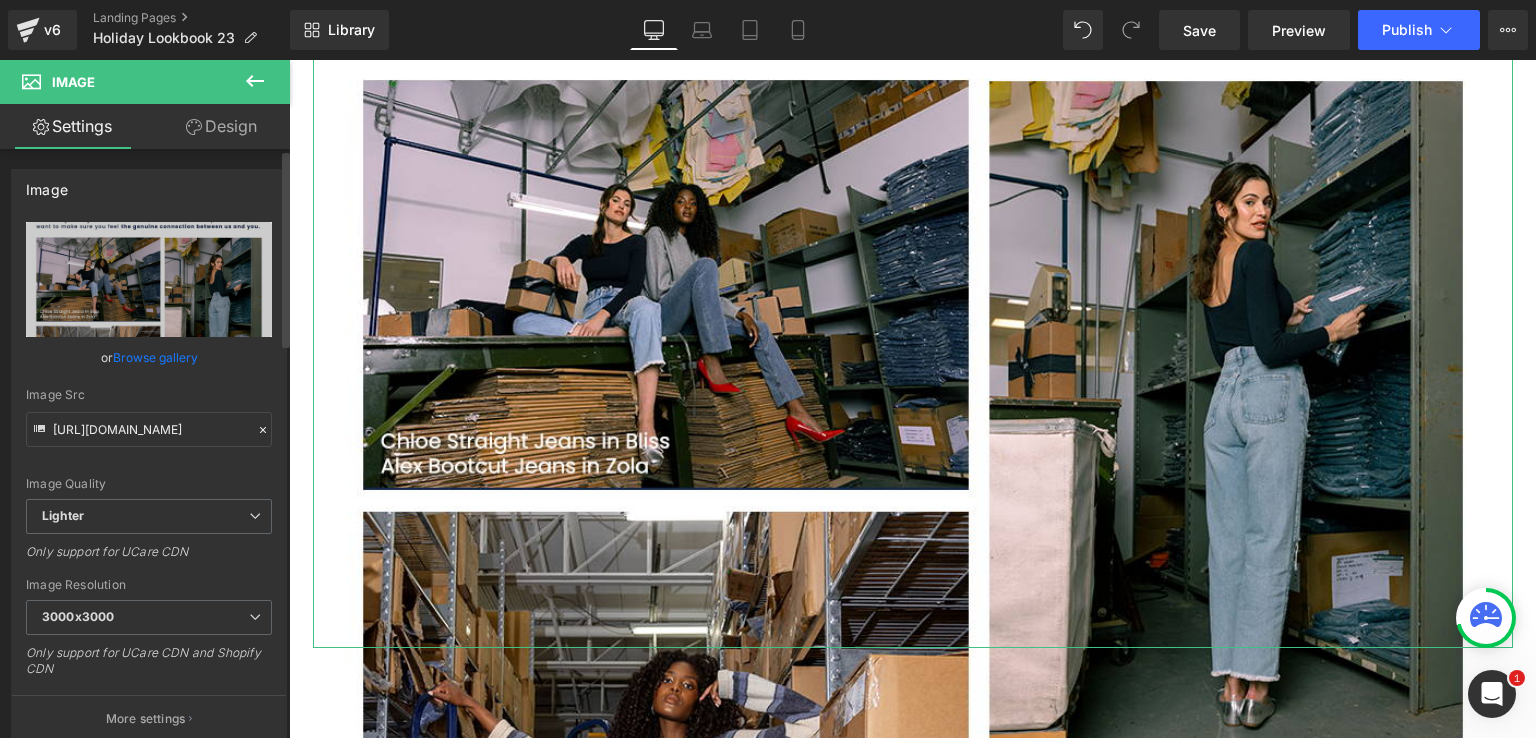 click on "Browse gallery" at bounding box center (155, 357) 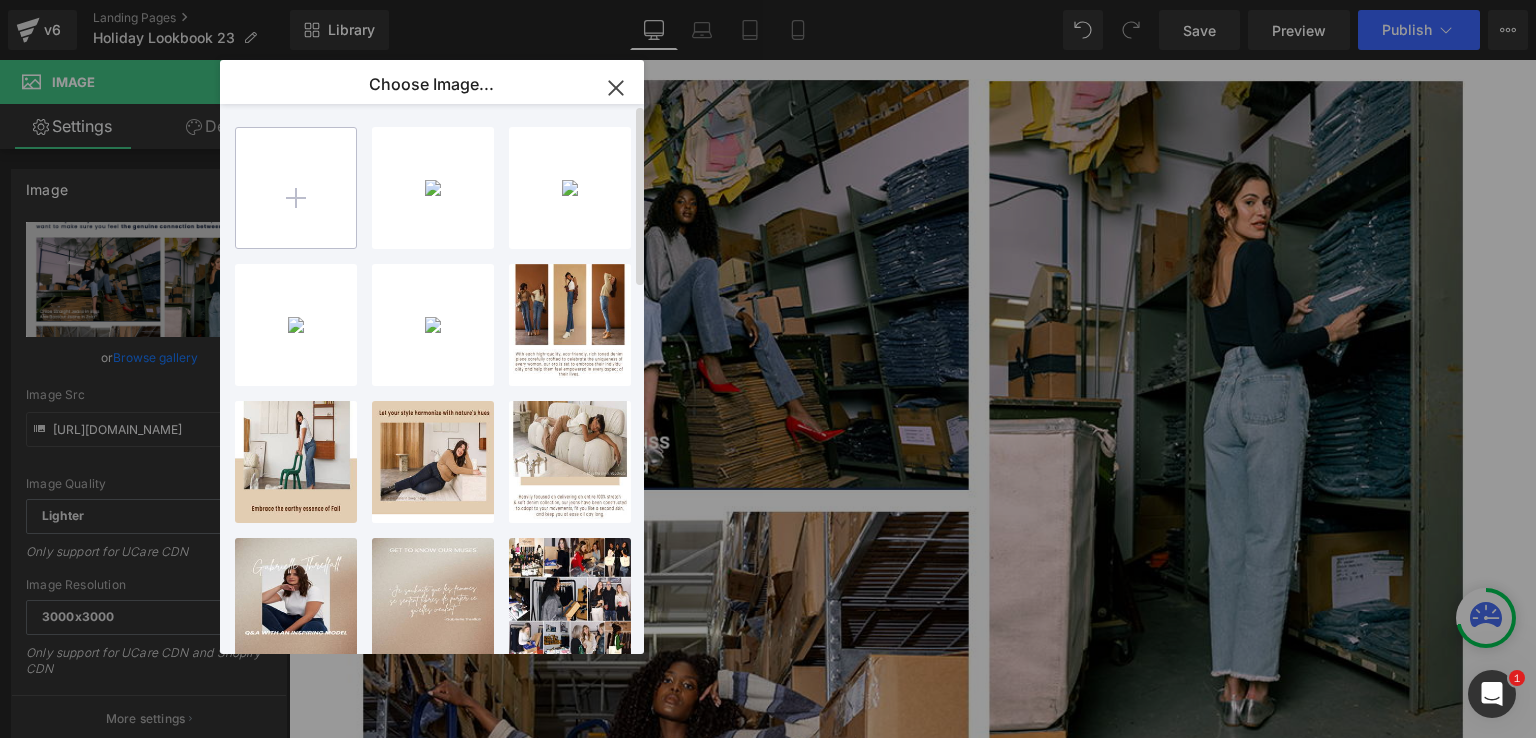 click at bounding box center [296, 188] 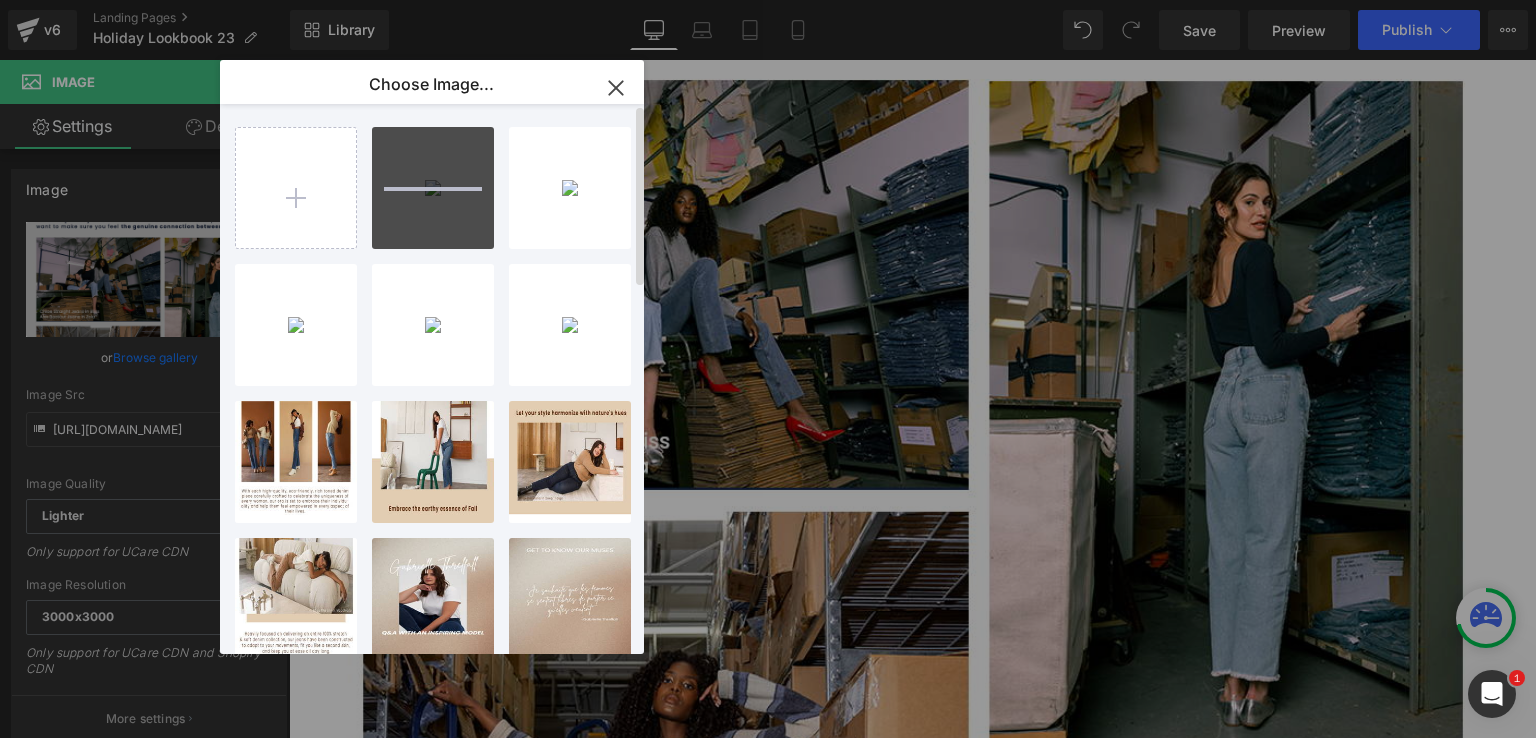 type 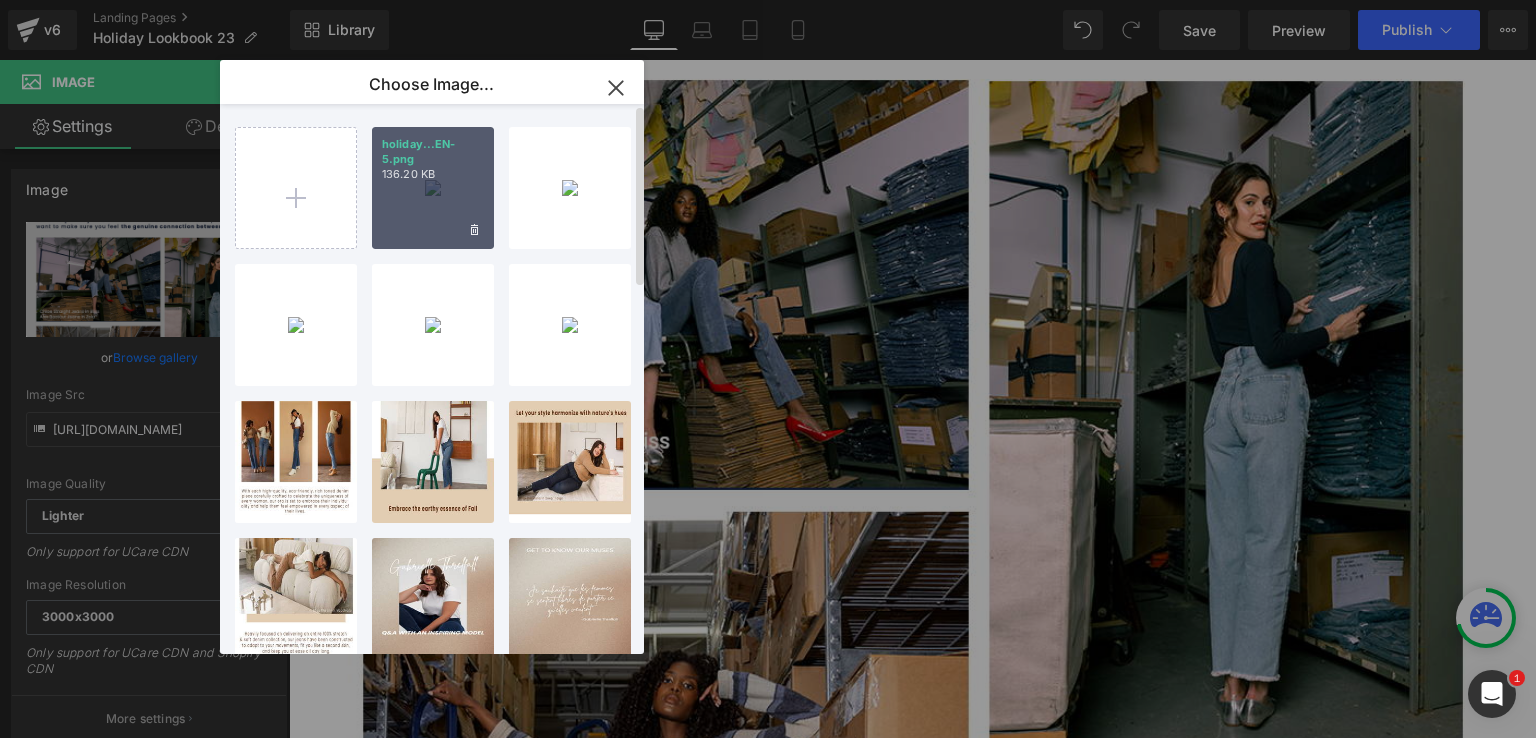 click on "holiday...EN-5.png 136.20 KB" at bounding box center [433, 188] 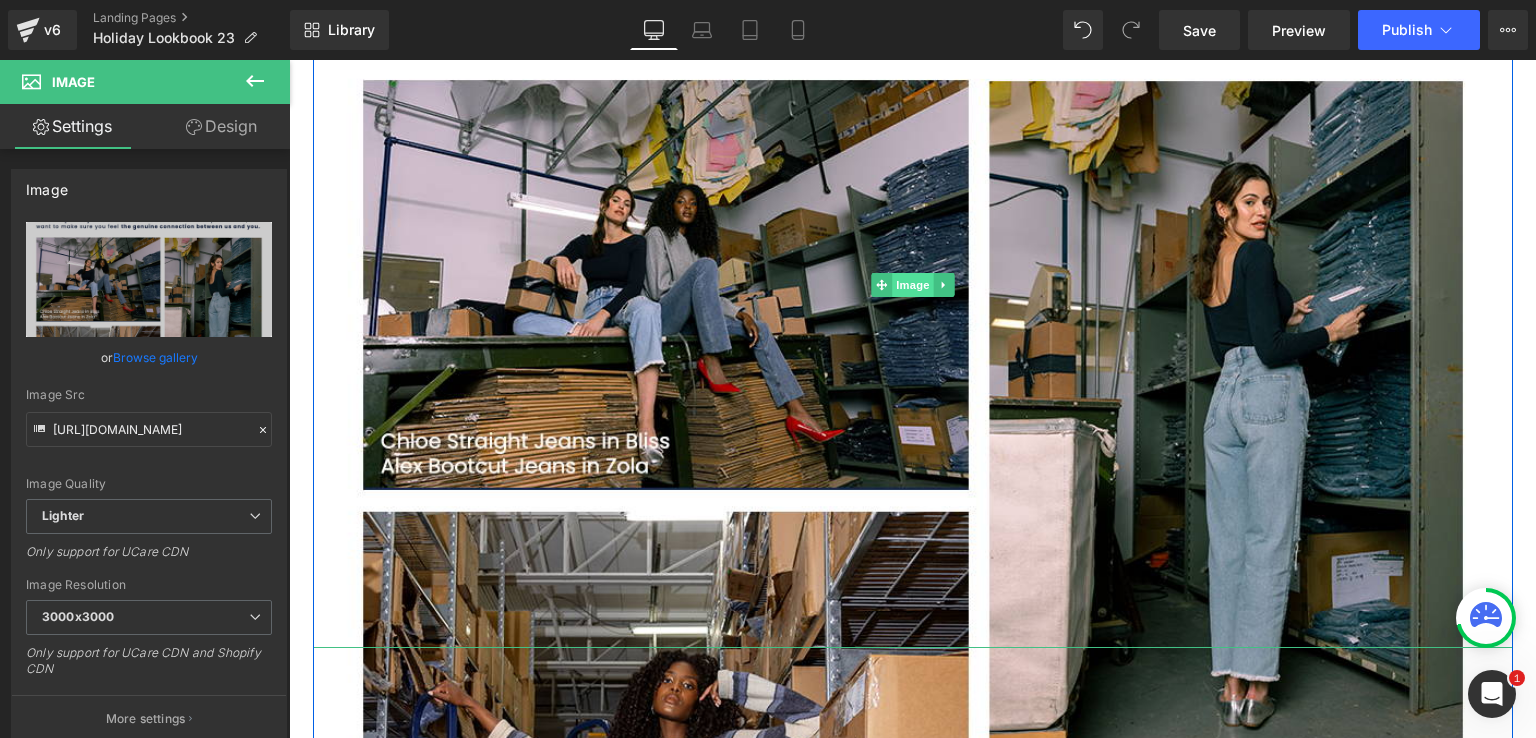 drag, startPoint x: 910, startPoint y: 289, endPoint x: 448, endPoint y: 421, distance: 480.48724 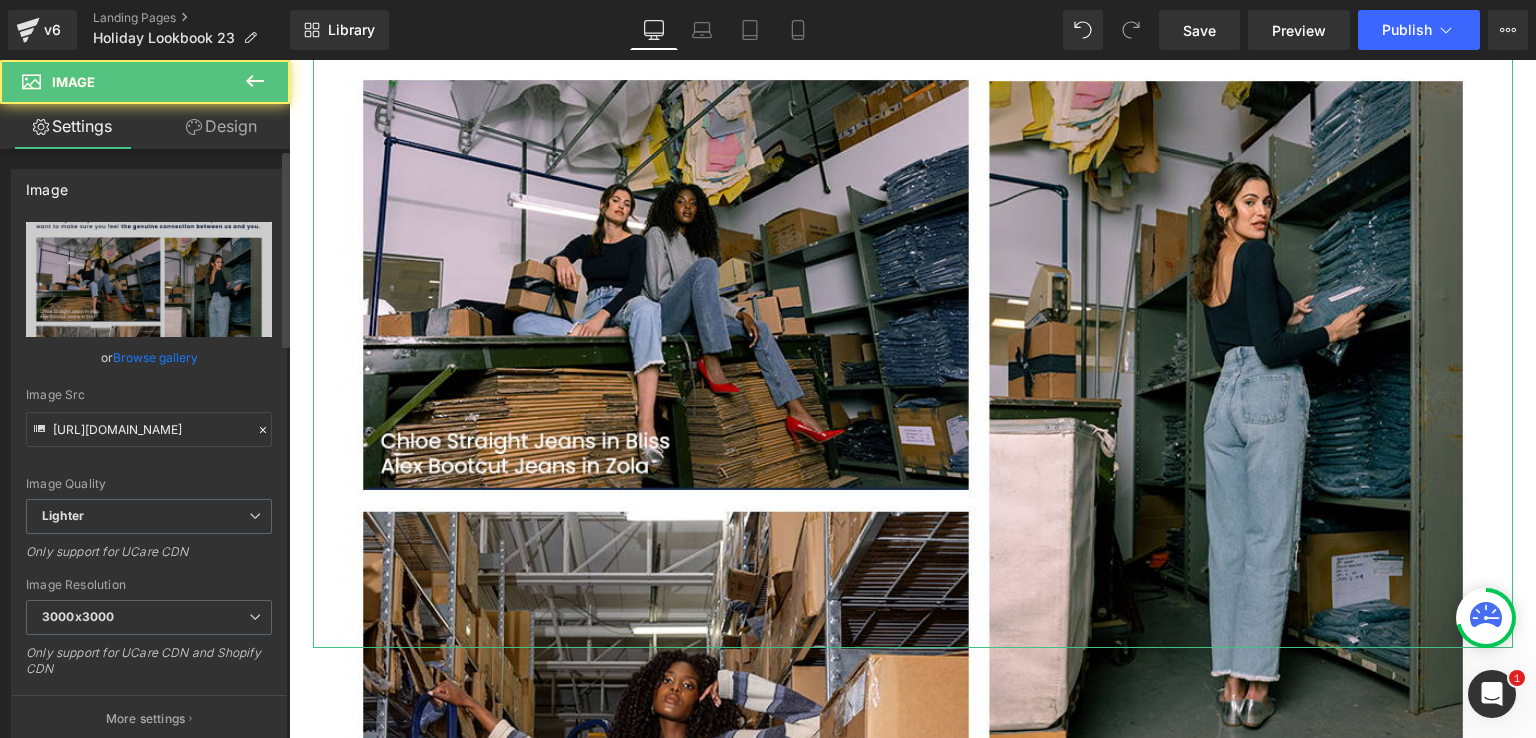 click on "Browse gallery" at bounding box center (155, 357) 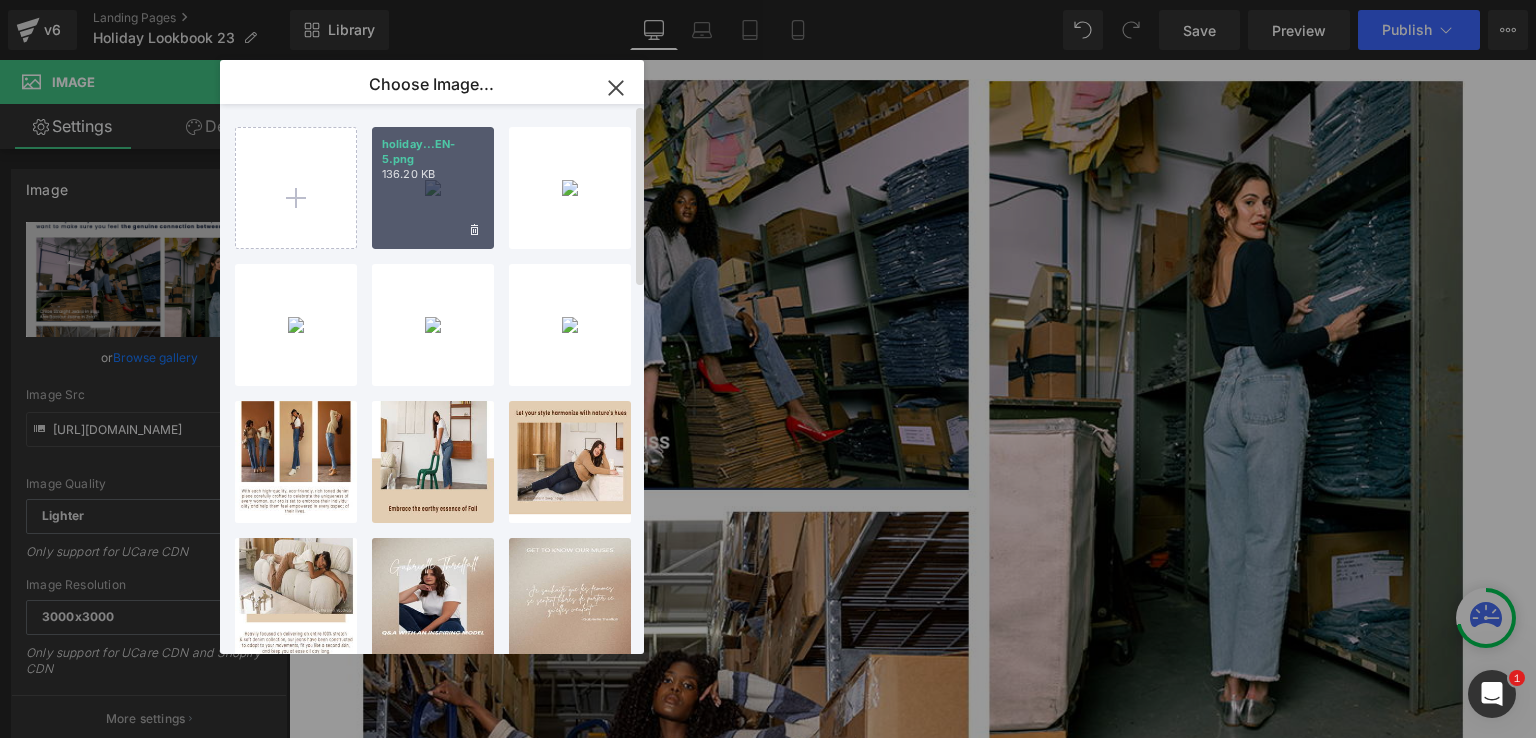click on "holiday...EN-5.png 136.20 KB" at bounding box center (433, 188) 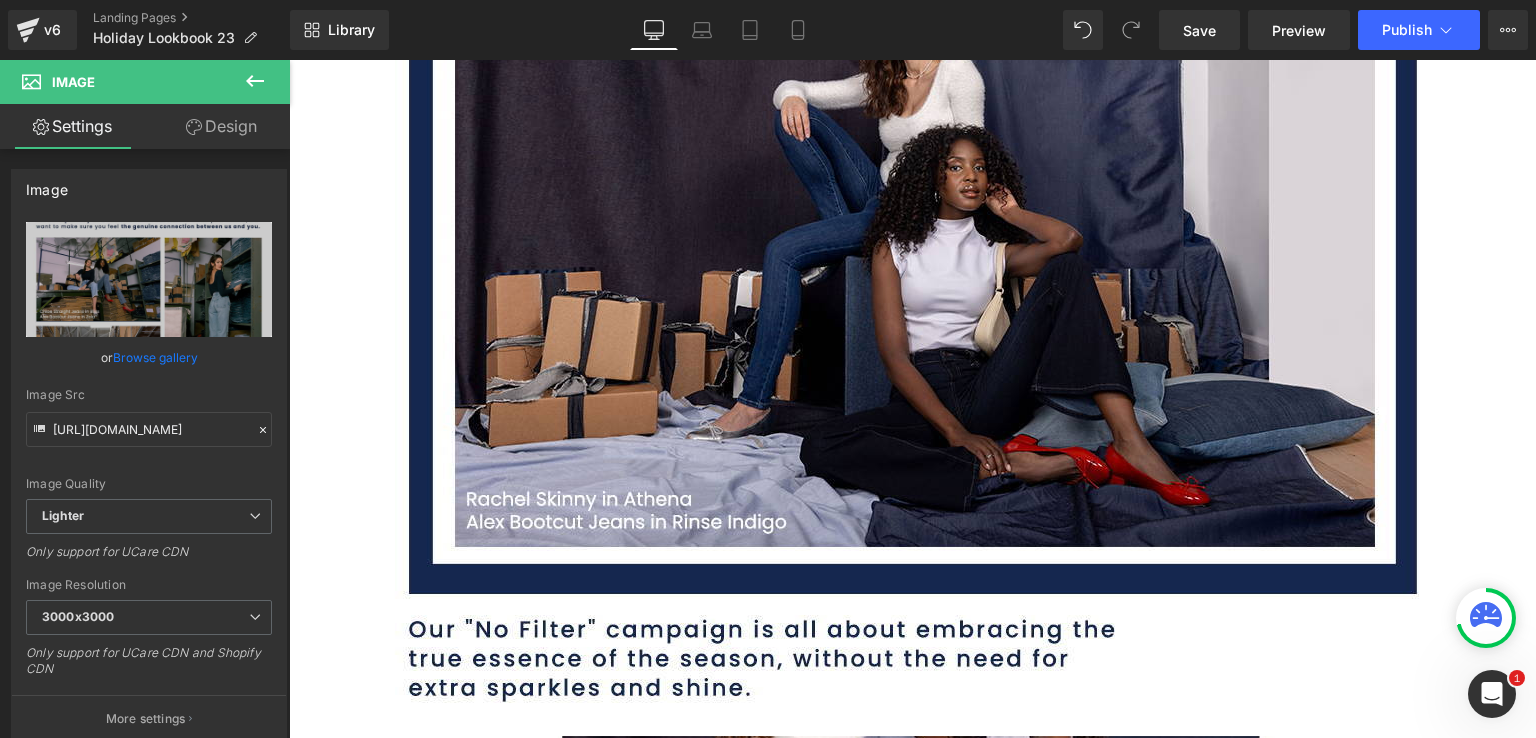 scroll, scrollTop: 700, scrollLeft: 0, axis: vertical 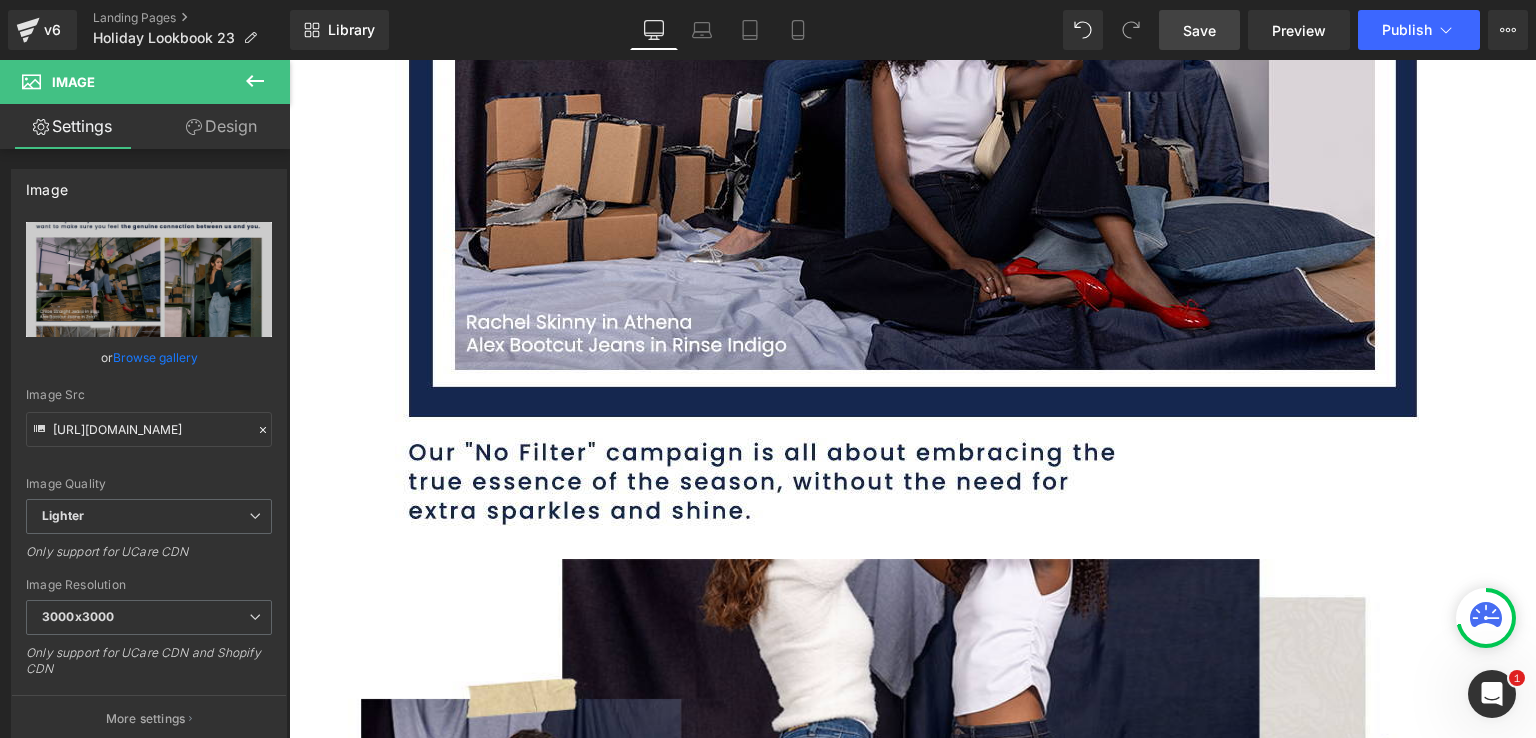 click on "Save" at bounding box center (1199, 30) 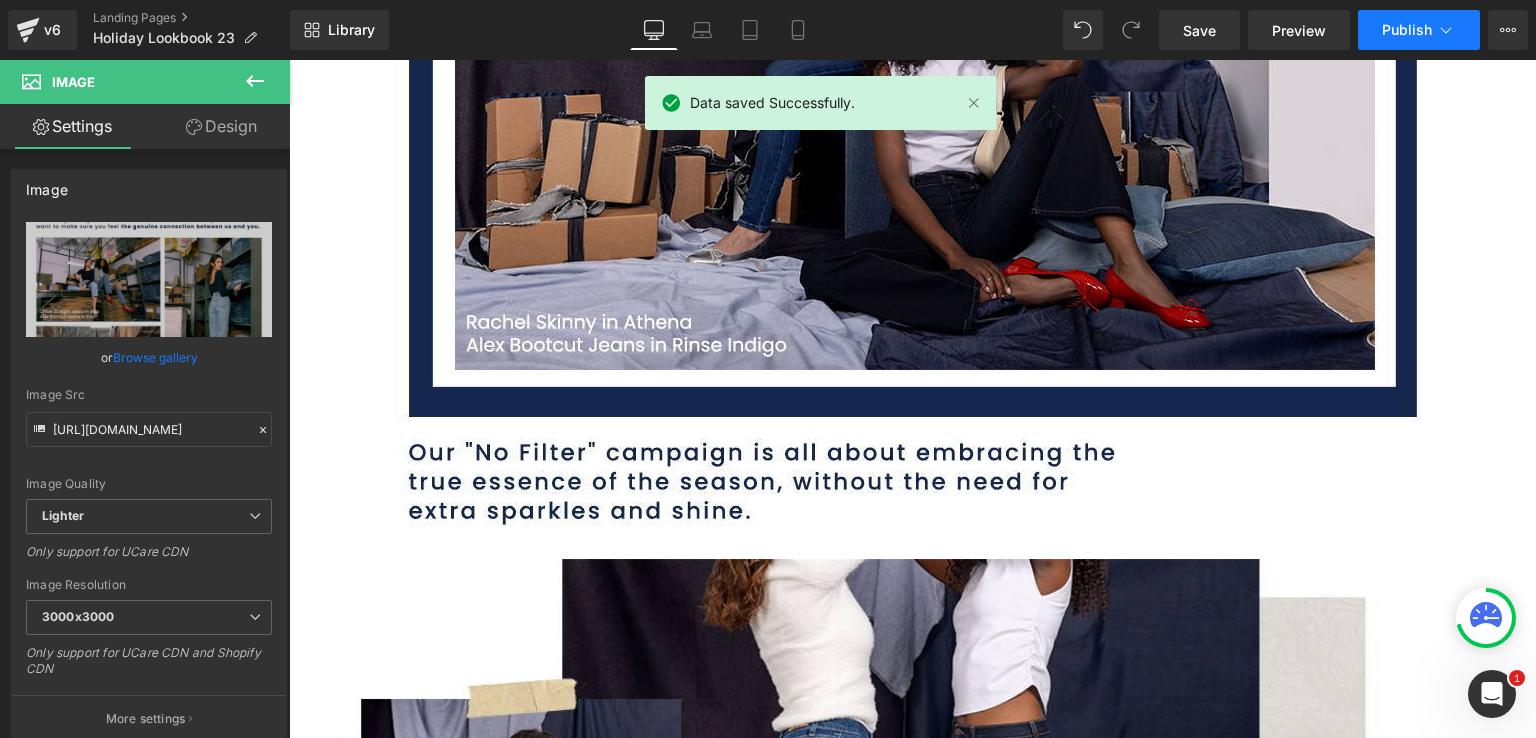 click on "Publish" at bounding box center [1407, 30] 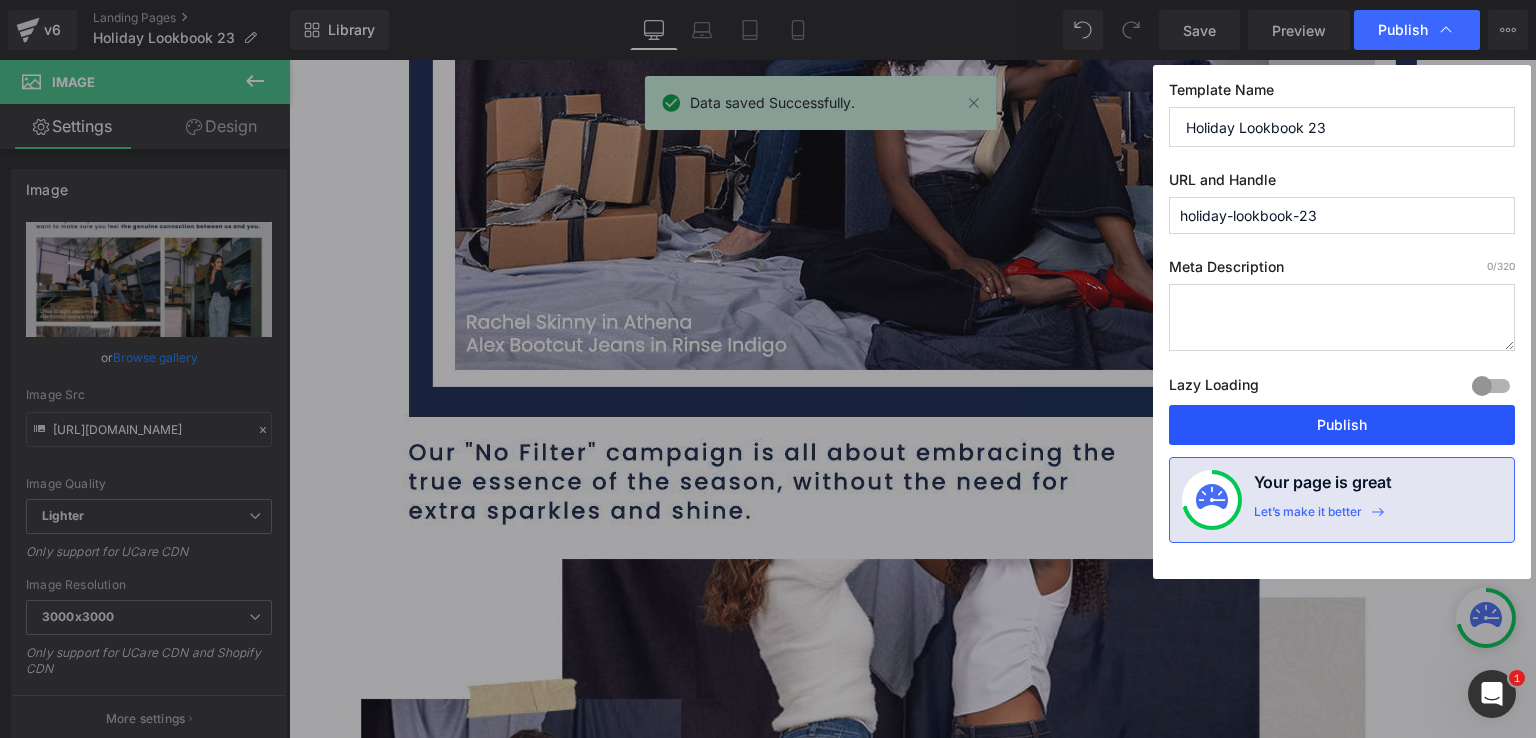 click on "Publish" at bounding box center (1342, 425) 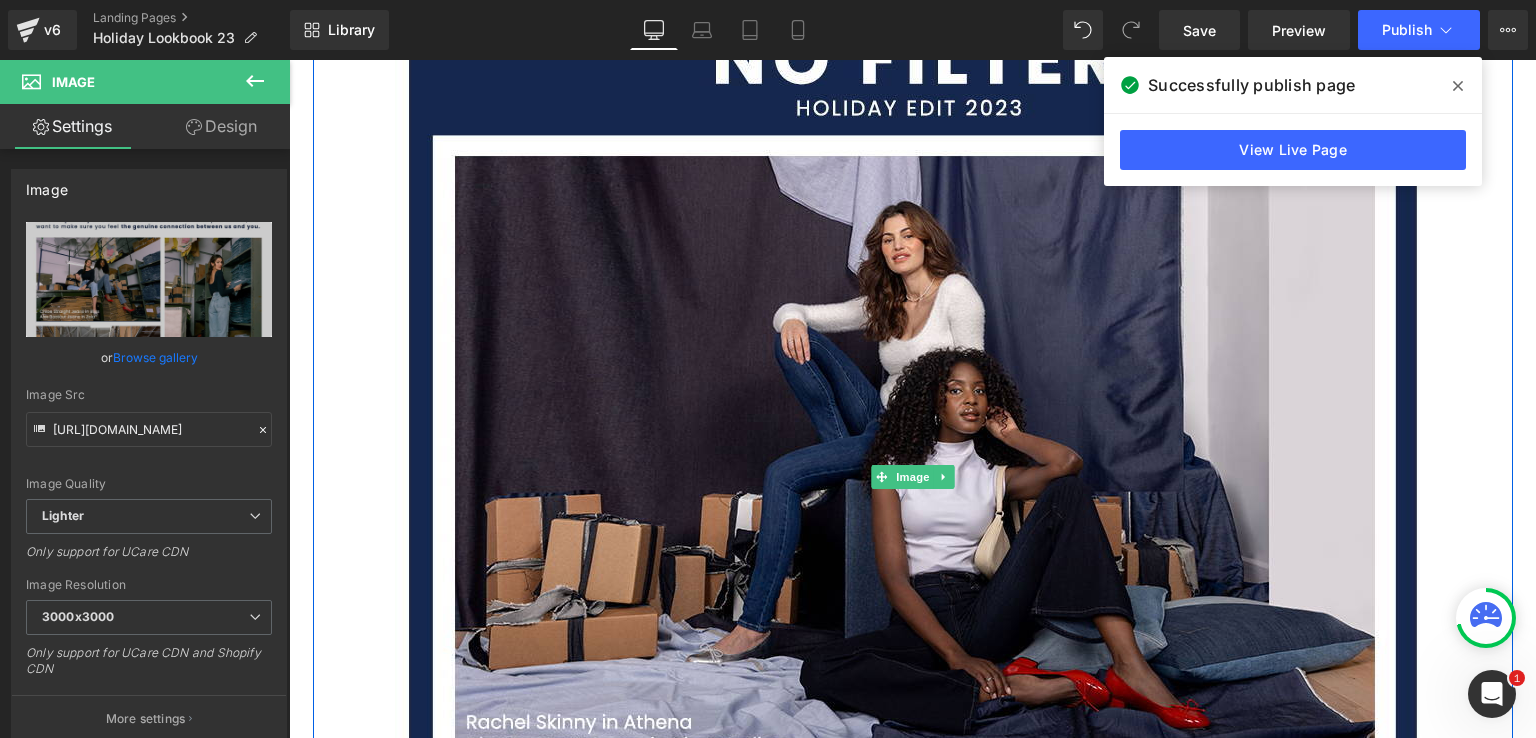 scroll, scrollTop: 0, scrollLeft: 0, axis: both 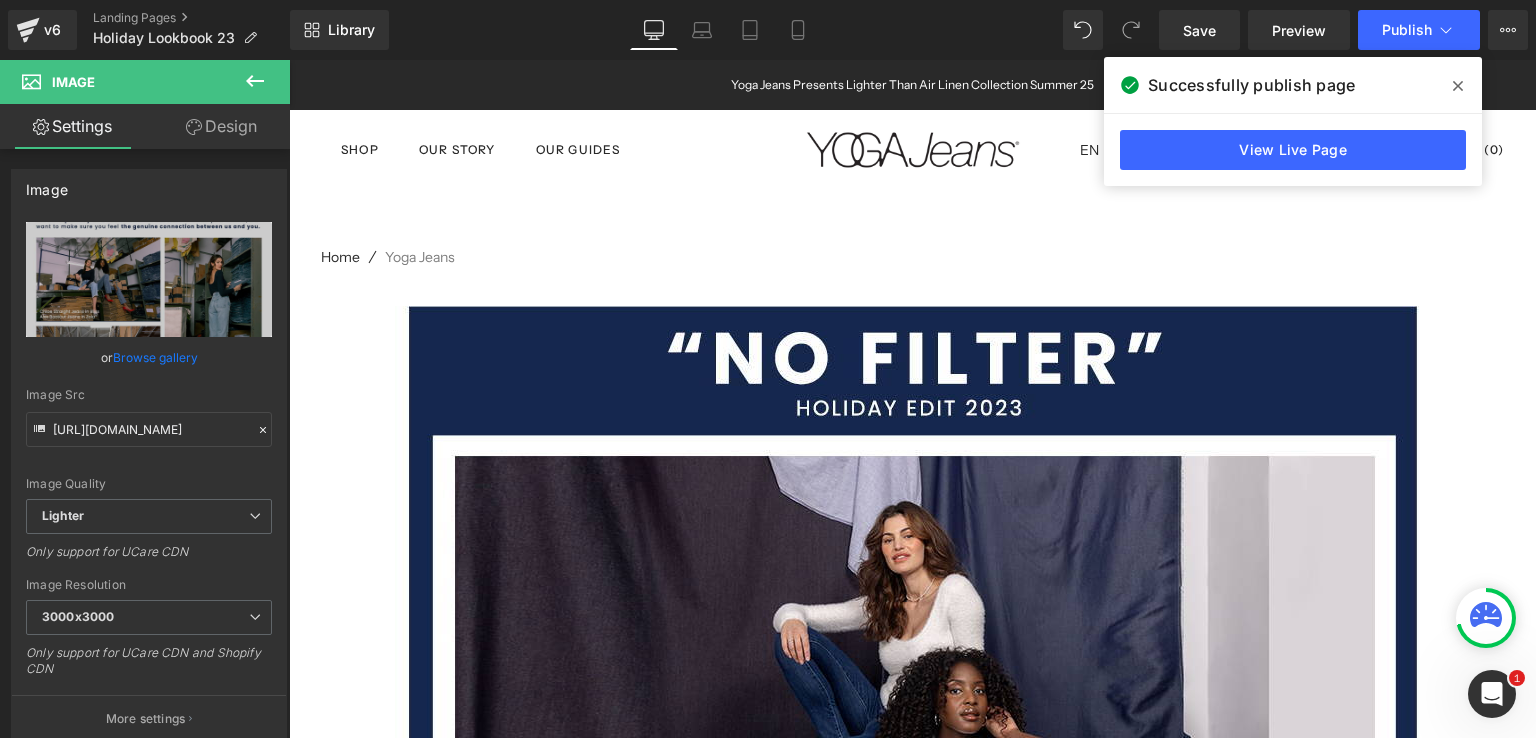 click 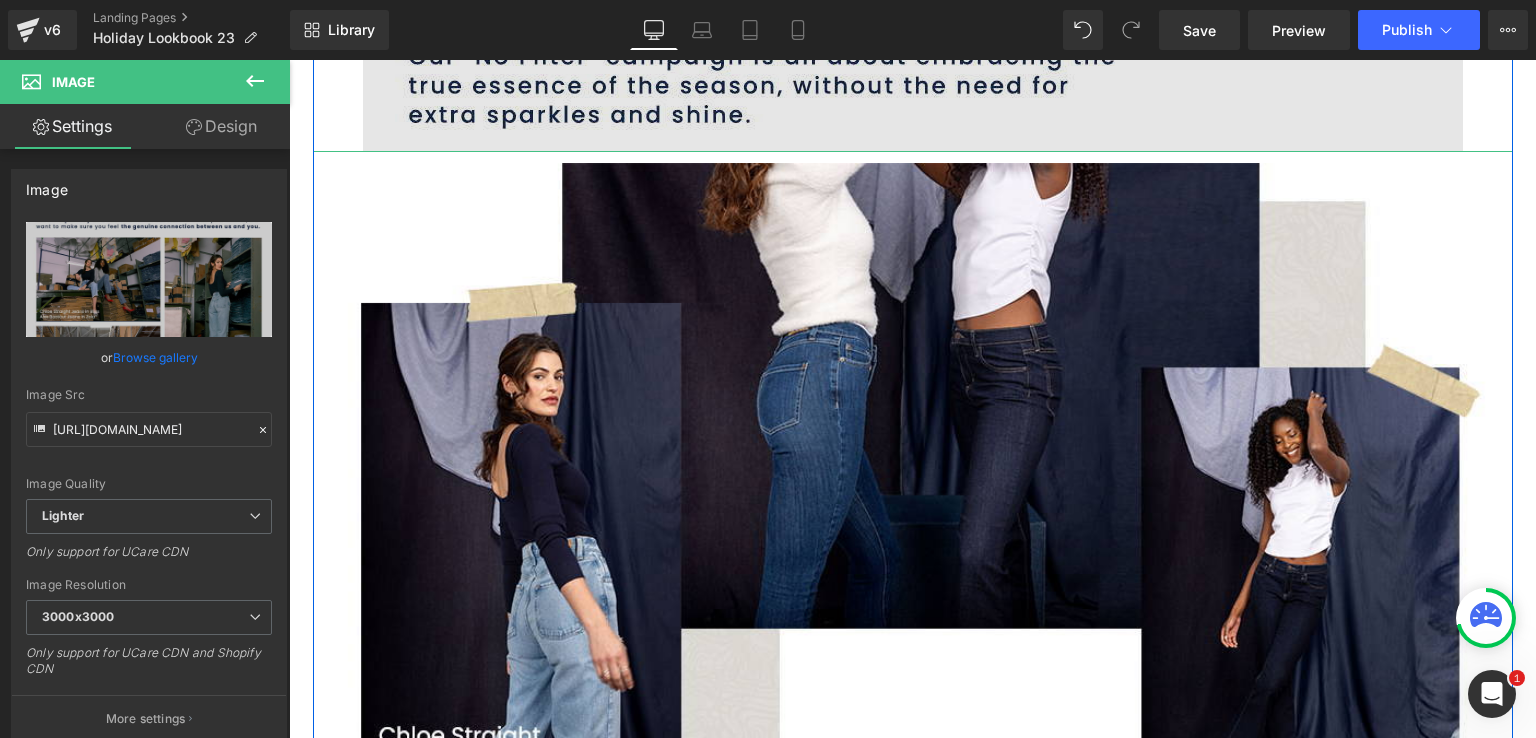 scroll, scrollTop: 1100, scrollLeft: 0, axis: vertical 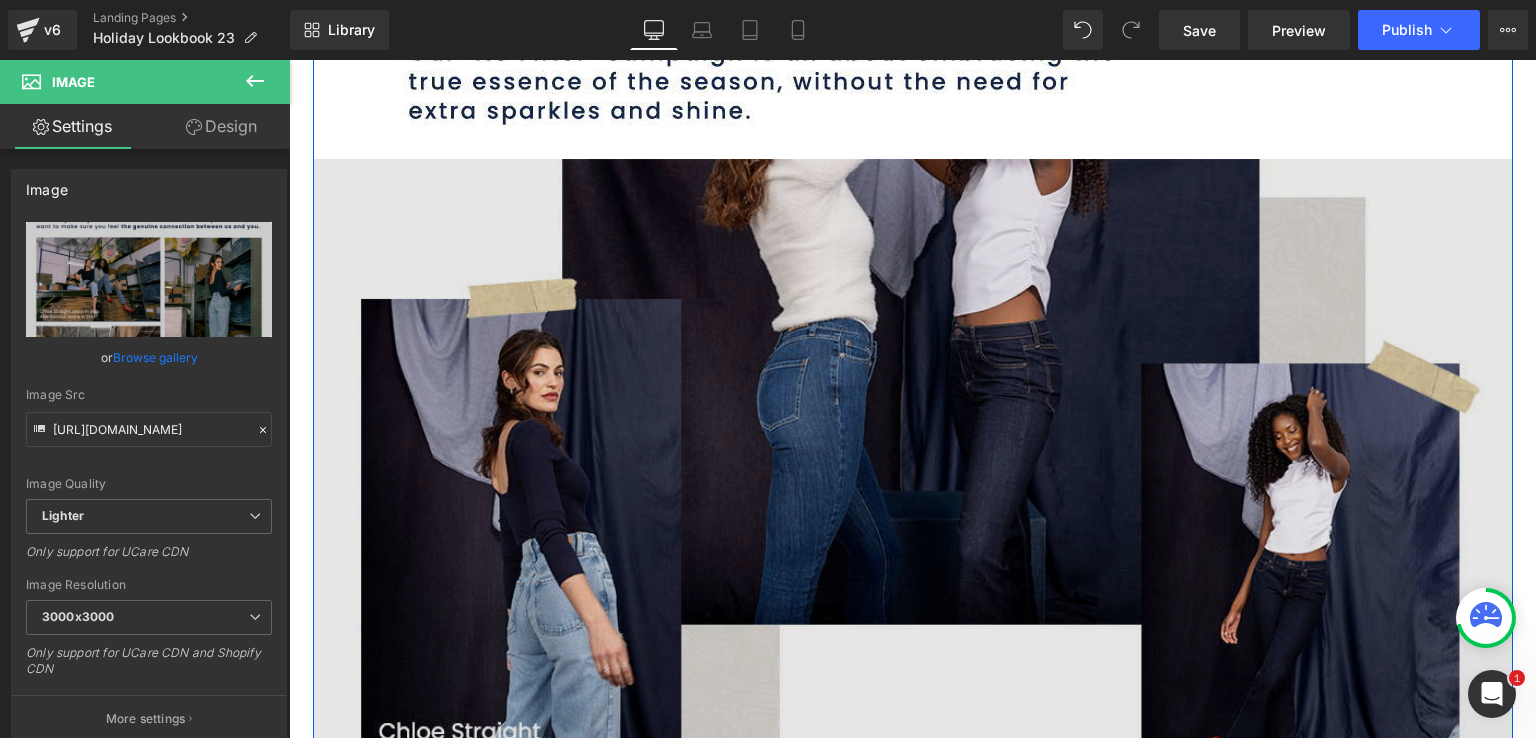 click at bounding box center (913, 646) 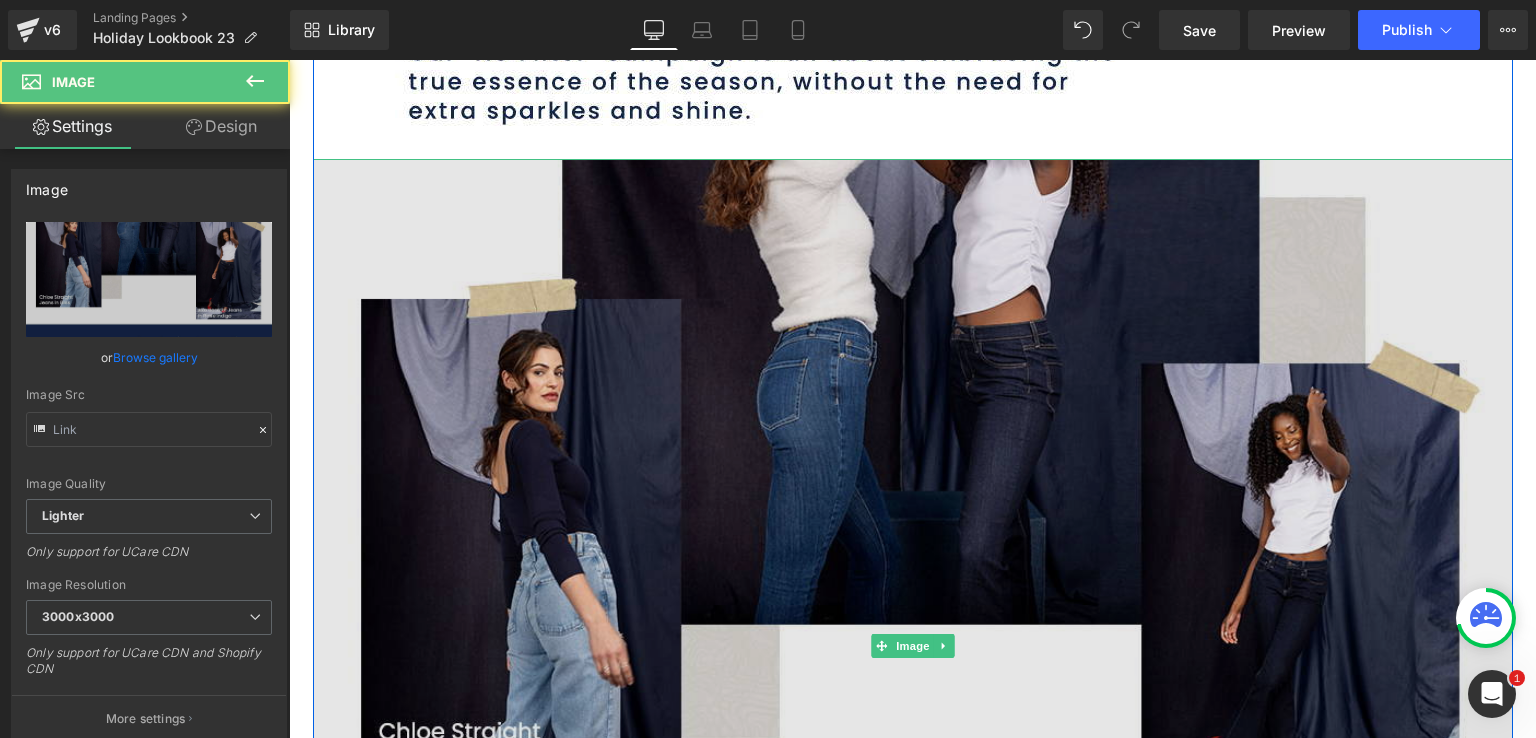type on "[URL][DOMAIN_NAME]" 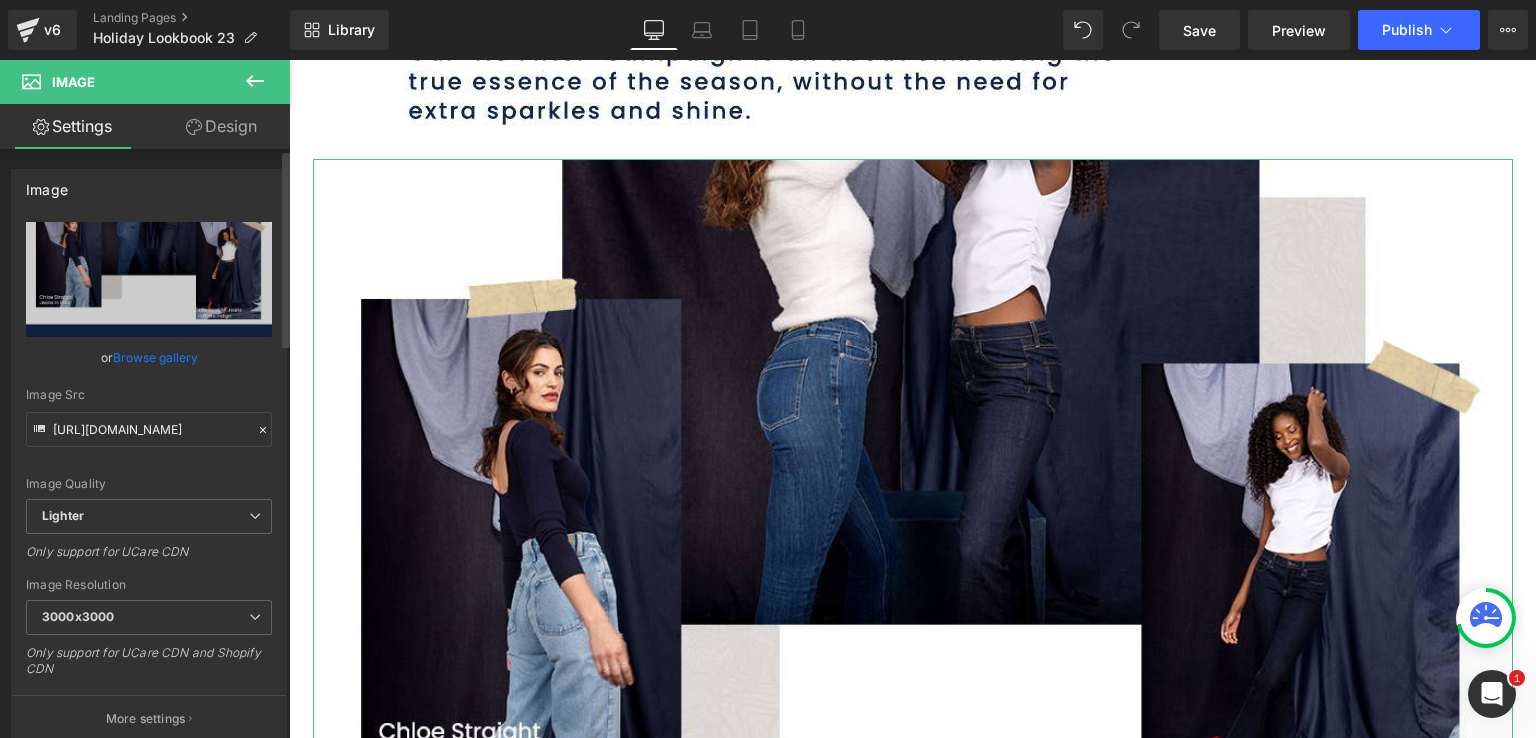 click on "Browse gallery" at bounding box center (155, 357) 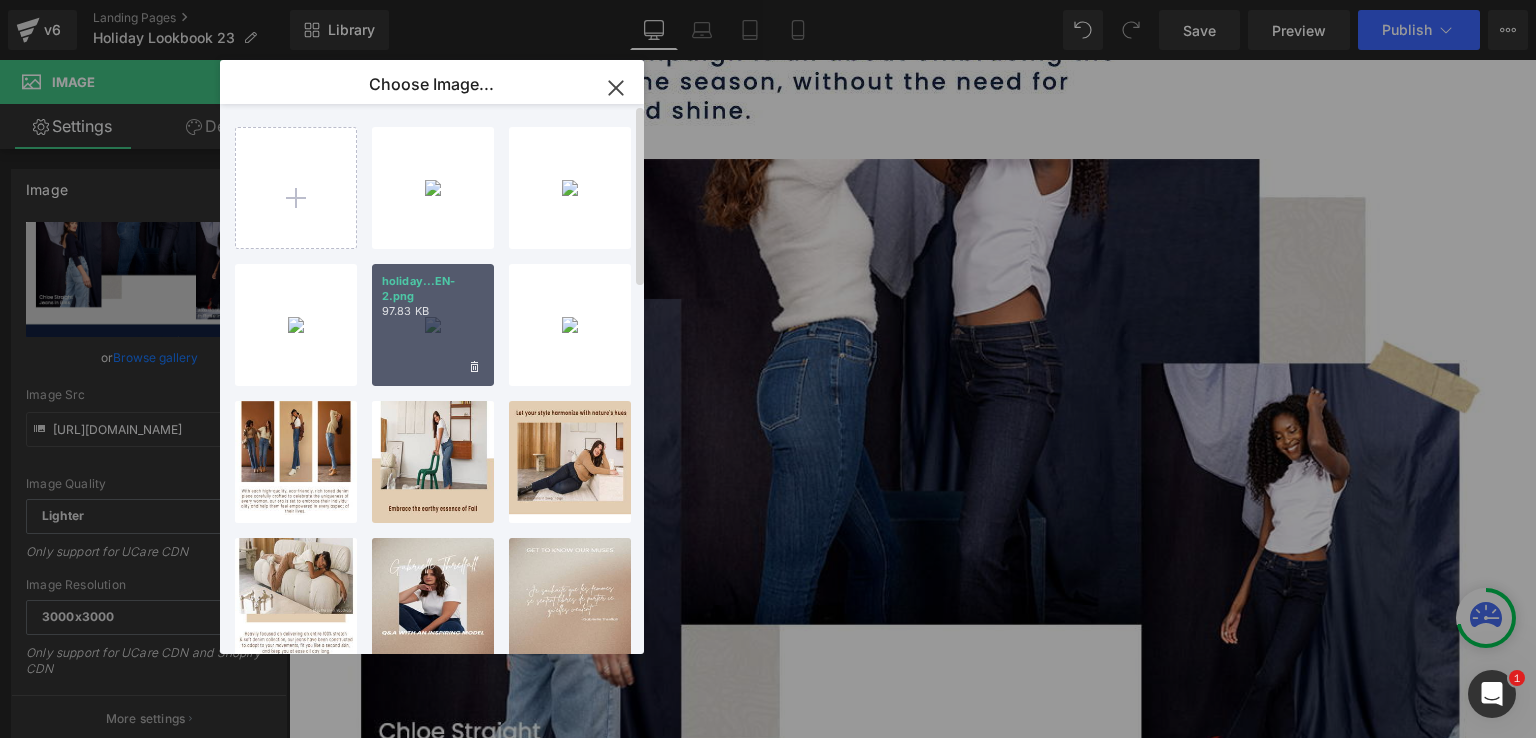 click on "97.83 KB" at bounding box center [433, 311] 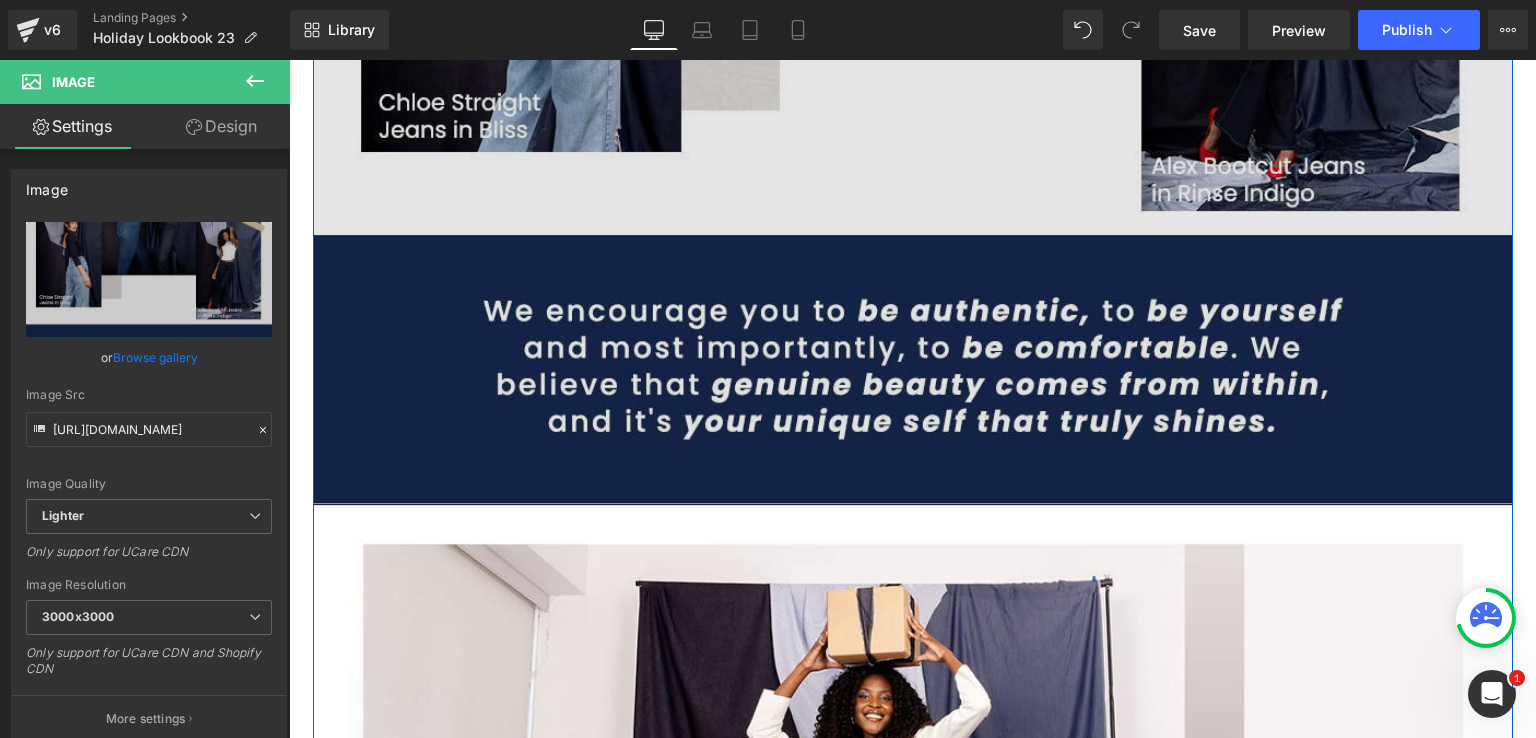 scroll, scrollTop: 1700, scrollLeft: 0, axis: vertical 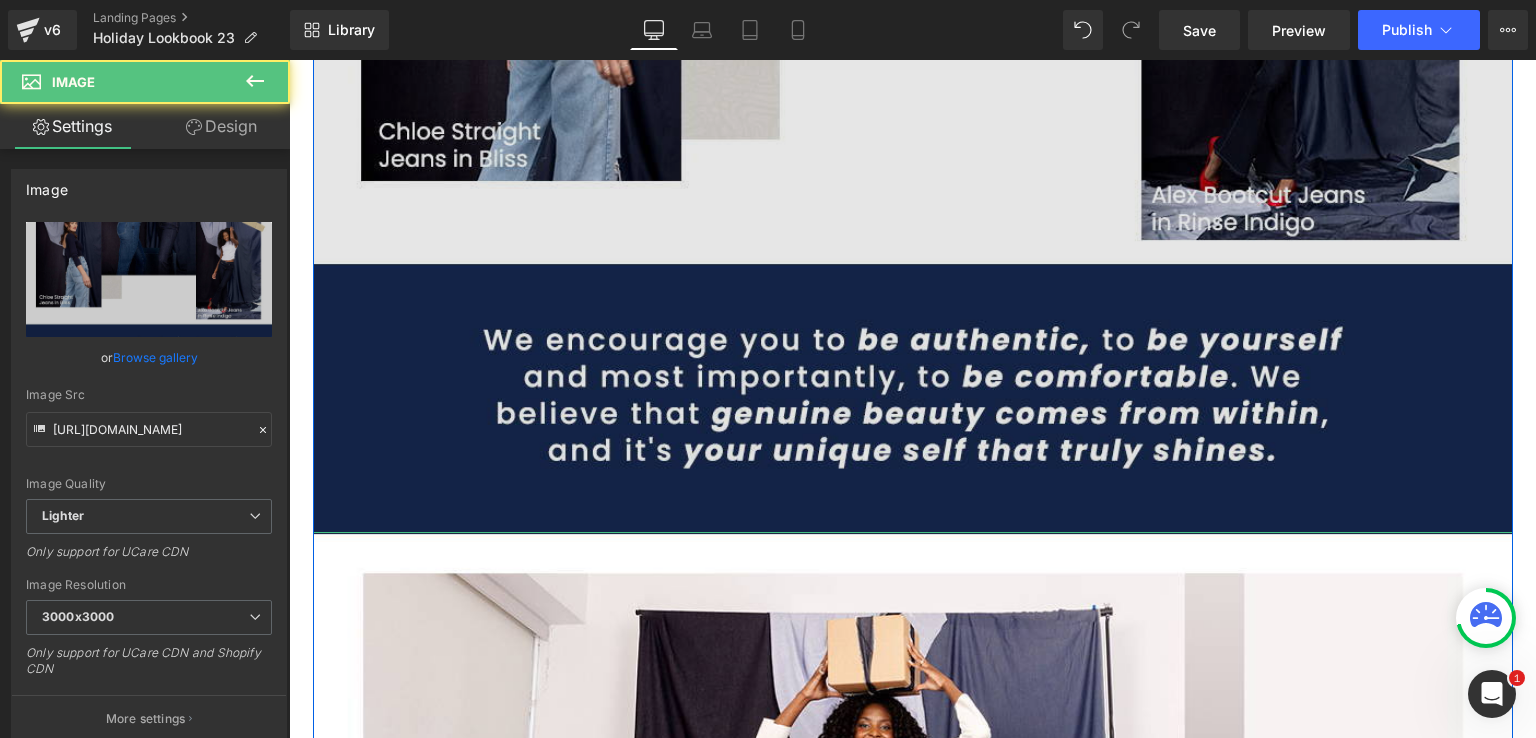 click at bounding box center (913, 46) 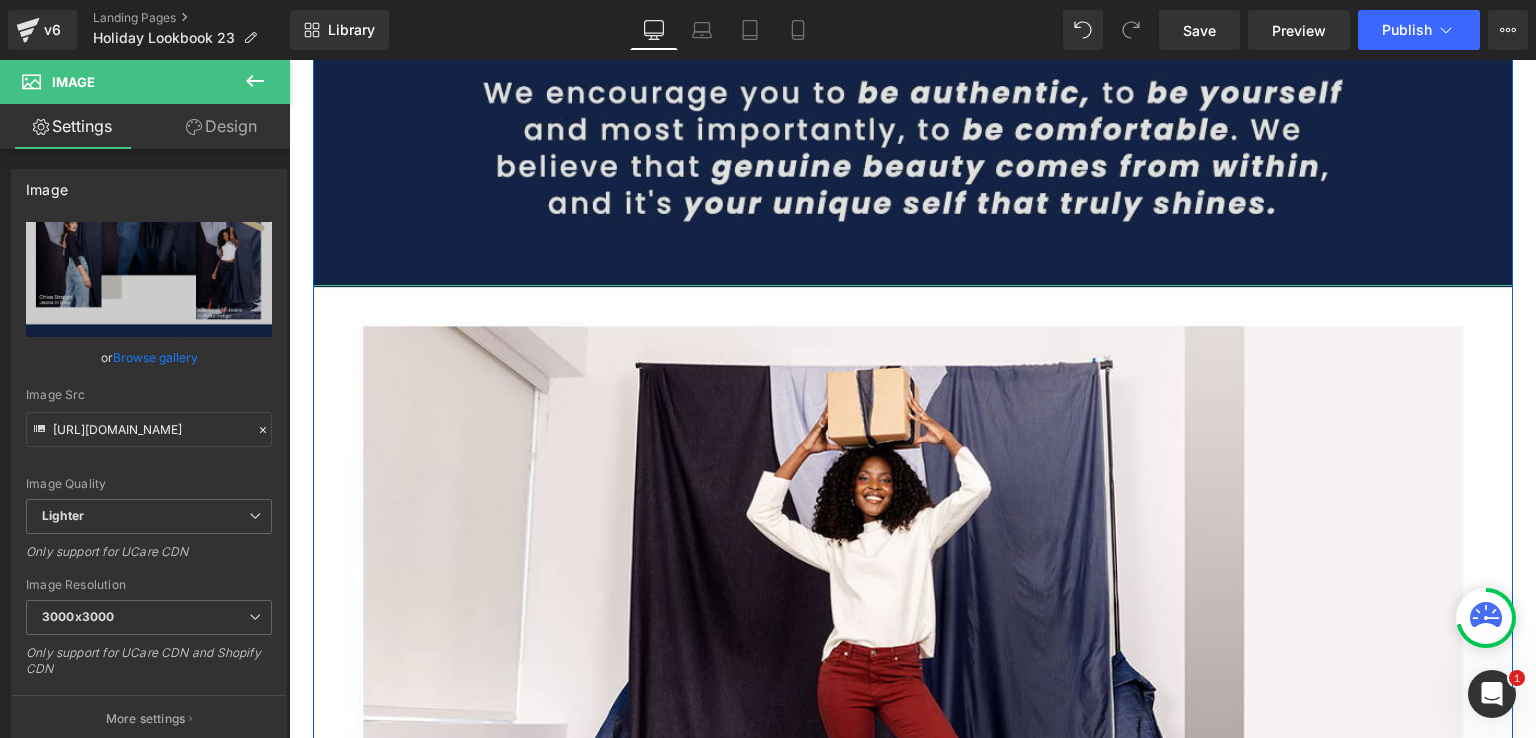 scroll, scrollTop: 2000, scrollLeft: 0, axis: vertical 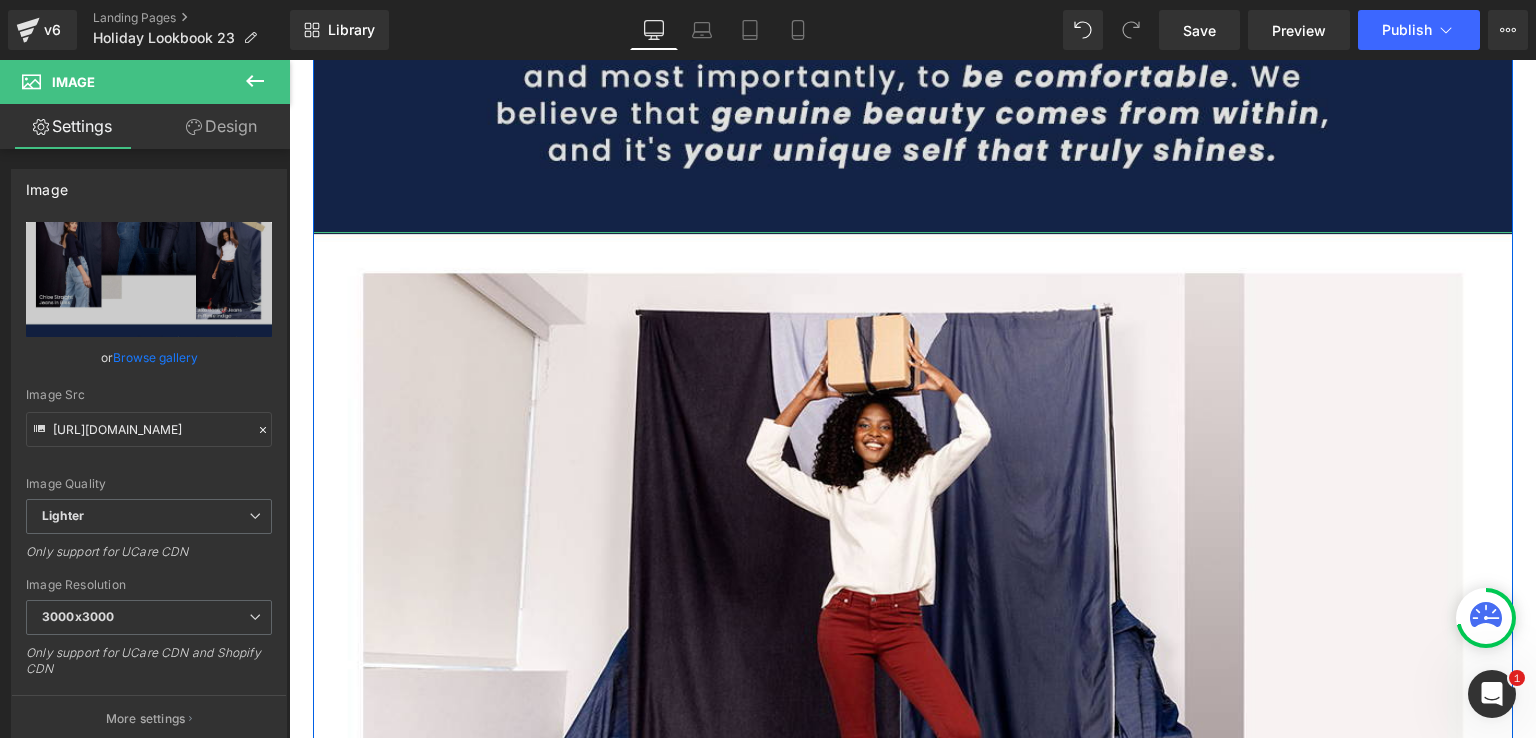 click at bounding box center (913, 895) 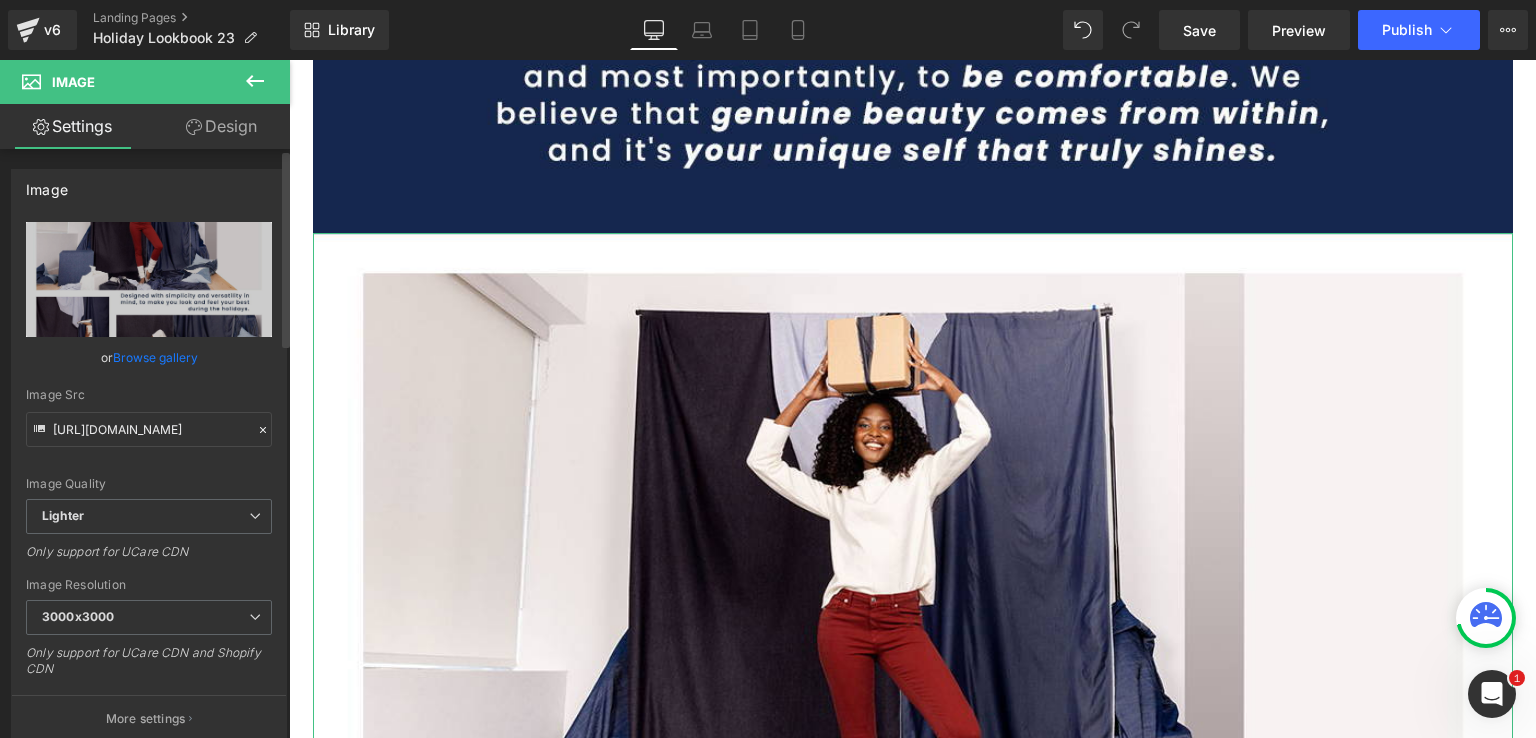 click on "Browse gallery" at bounding box center [155, 357] 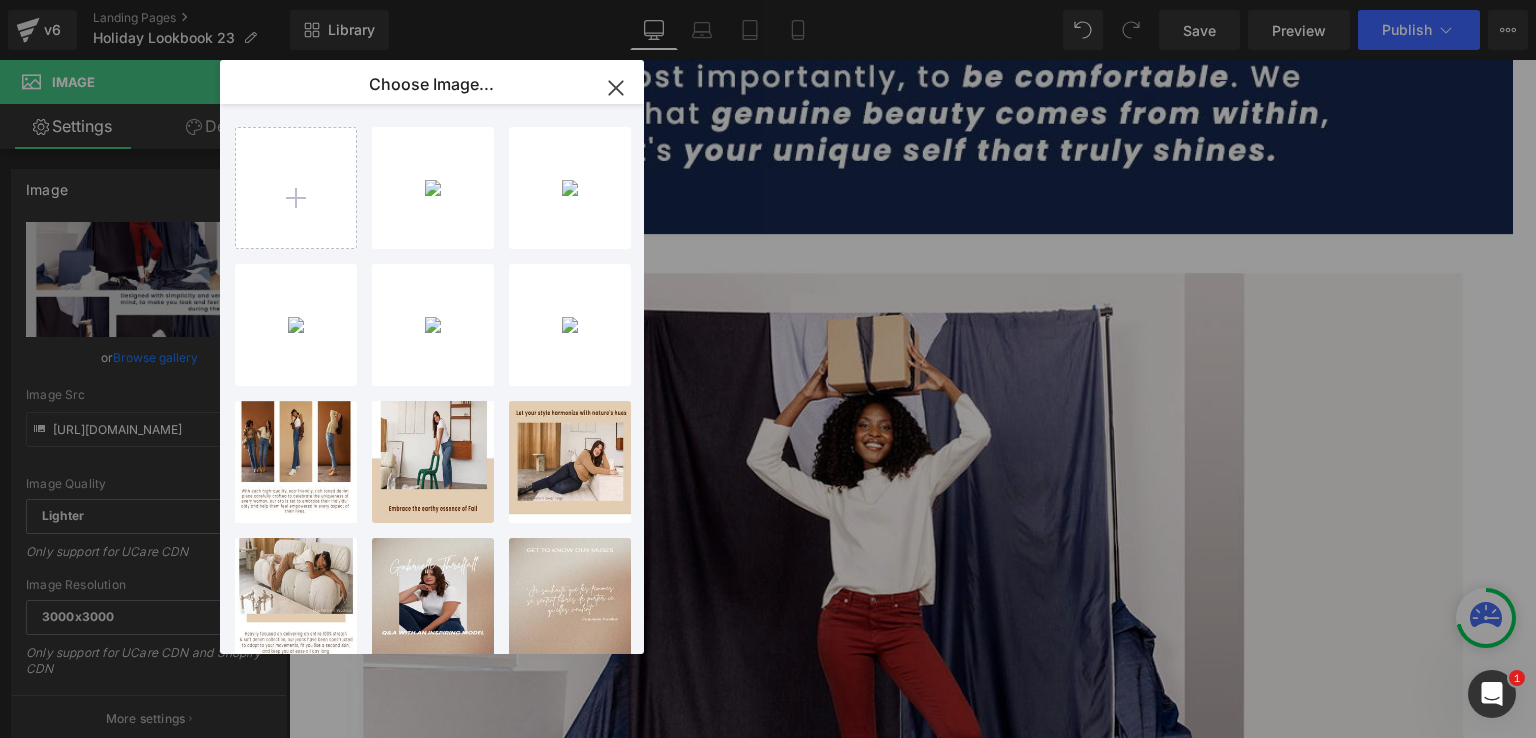 click on "holiday...EN-5.png 136.20 KB Delete image? Yes No holiday...EN-4.png 86.95 KB Delete image? Yes No holiday...EN-3.png 145.66 KB Delete image? Yes No holiday...EN-2.png 97.83 KB Delete image? Yes No holiday...EN-1.png 111.95 KB Delete image? Yes No lookboo...44-1.png 74.02 KB Delete image? Yes No lookboo...EN-3.png 44.36 KB Delete image? Yes No lookboo...EN-2.png 57.67 KB Delete image? Yes No lookboo...EN-1.png 81.70 KB Delete image? Yes No 1696605...710f.jpg 410.03 KB Delete image? Yes No 3 _1_... _1_.jpg 315.63 KB Delete image? Yes No Holiday...fd2f.png 1.15 MB Delete image? Yes No 1694813...691e.jpg 397.10 KB Delete image? Yes No GIFT-WR...b63b.png 540.34 KB Delete image? Yes No GIFT-WR...8115.png 539.58 KB Delete image? Yes No 1617994...bb64.jpg 545.04 KB Delete image? Yes No 1617994...bb64.jpg 545.04 KB Delete image? Yes No YJ-1711...14e8.jpg 31.33 KB Delete image? Yes No 1582750...a554.jpg 54.60 KB Delete image? Yes No mainpho...4367.jpg 45.88 KB Delete image? Yes No 1581538...main.jpg 122.29 KB Yes No" at bounding box center (432, 379) 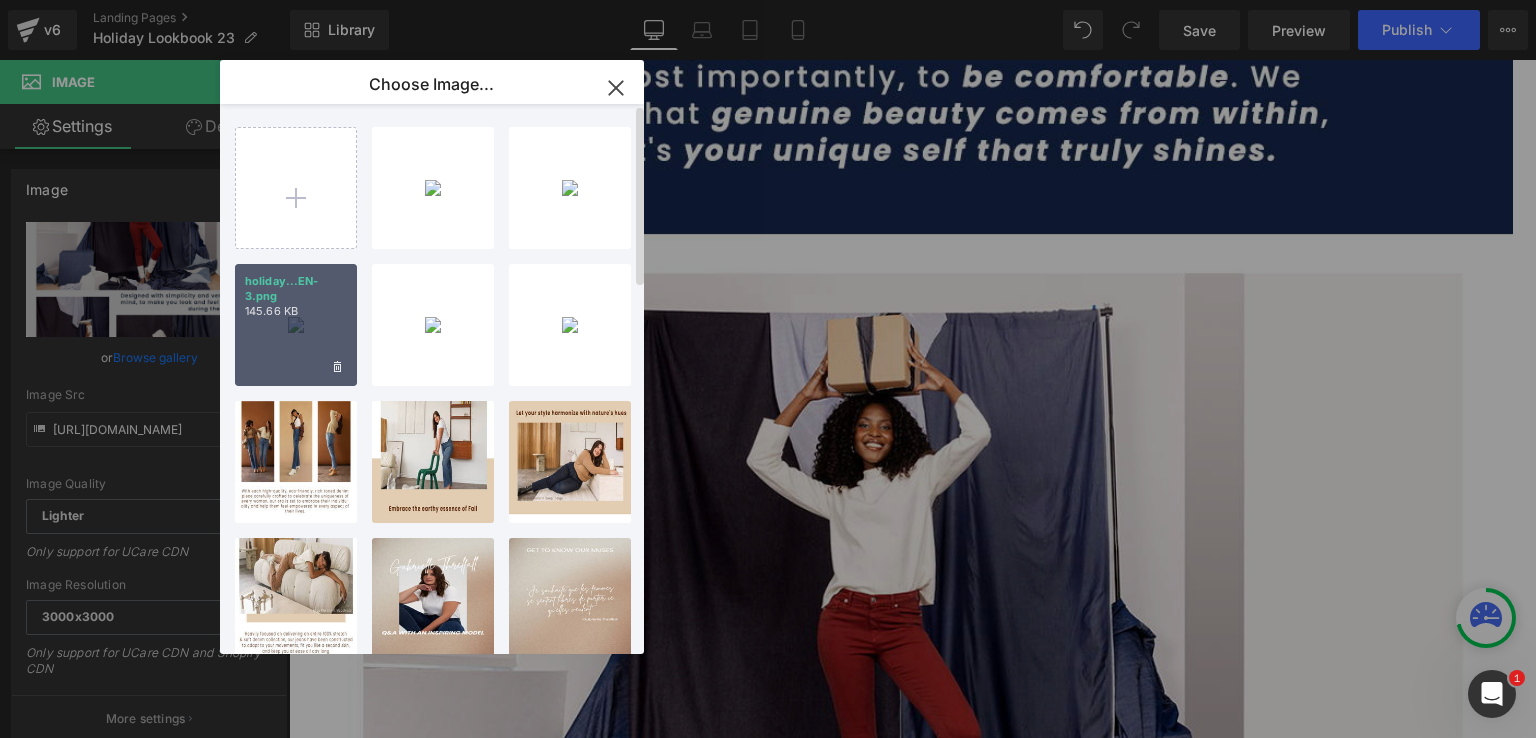 click on "holiday...EN-3.png" at bounding box center [296, 289] 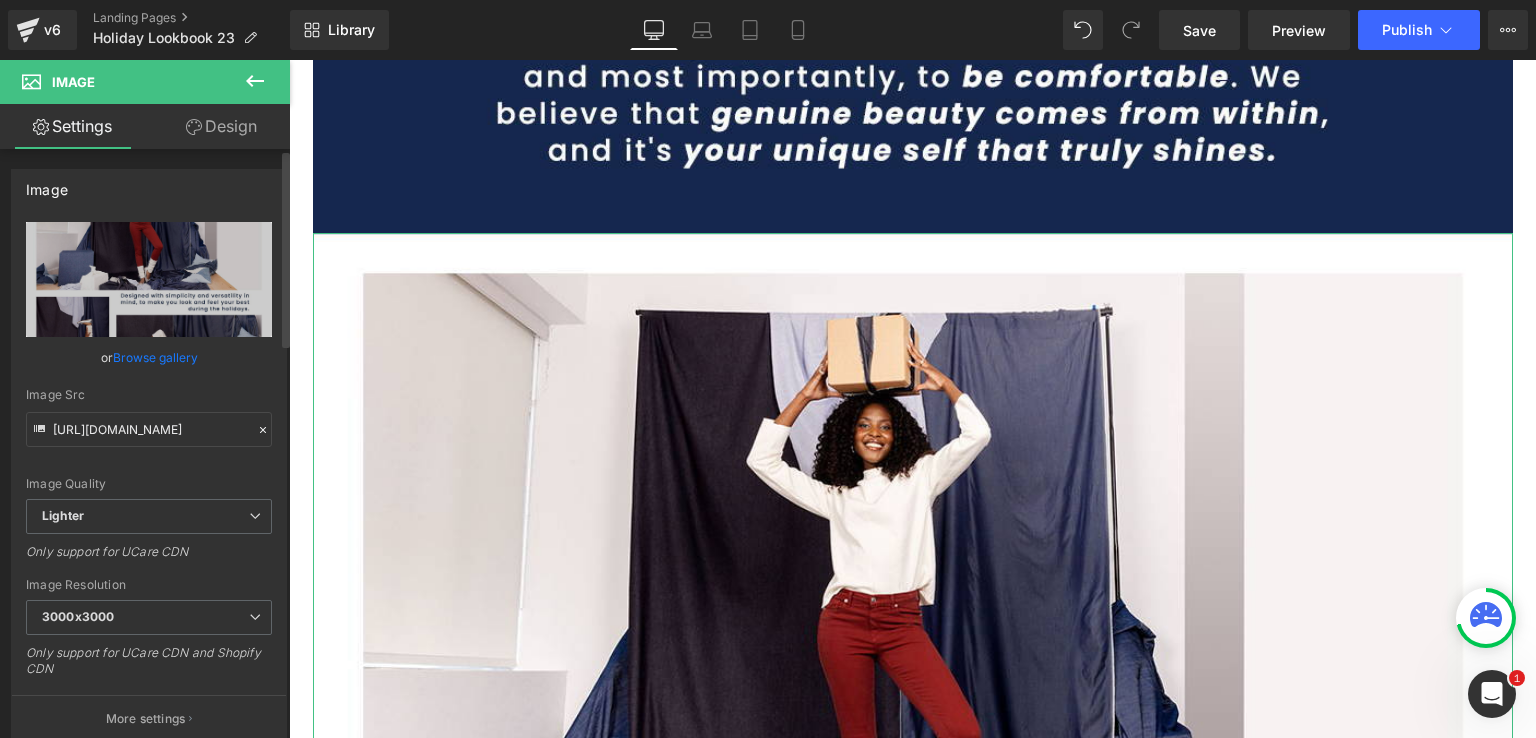 click on "Browse gallery" at bounding box center (155, 357) 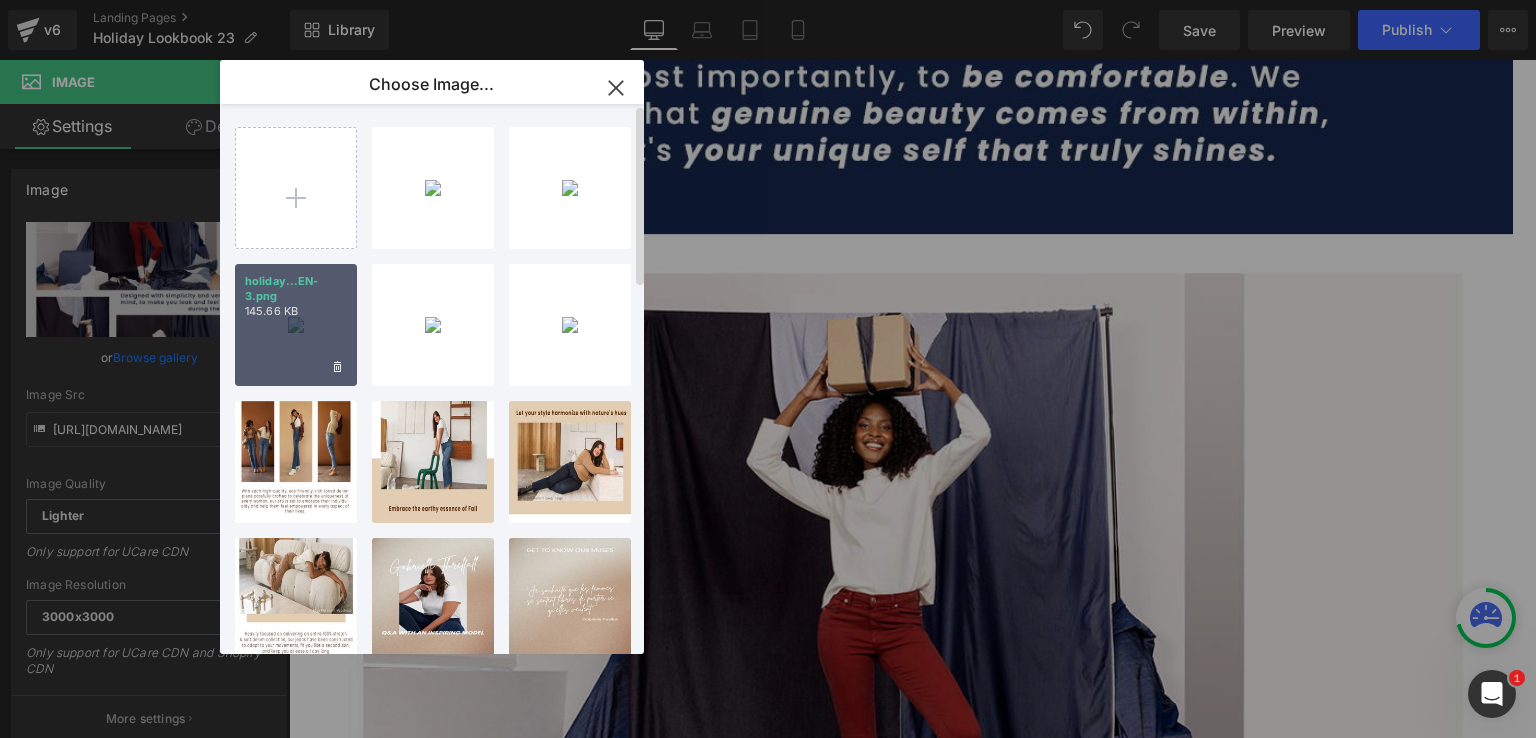 click on "holiday...EN-3.png 145.66 KB" at bounding box center [296, 325] 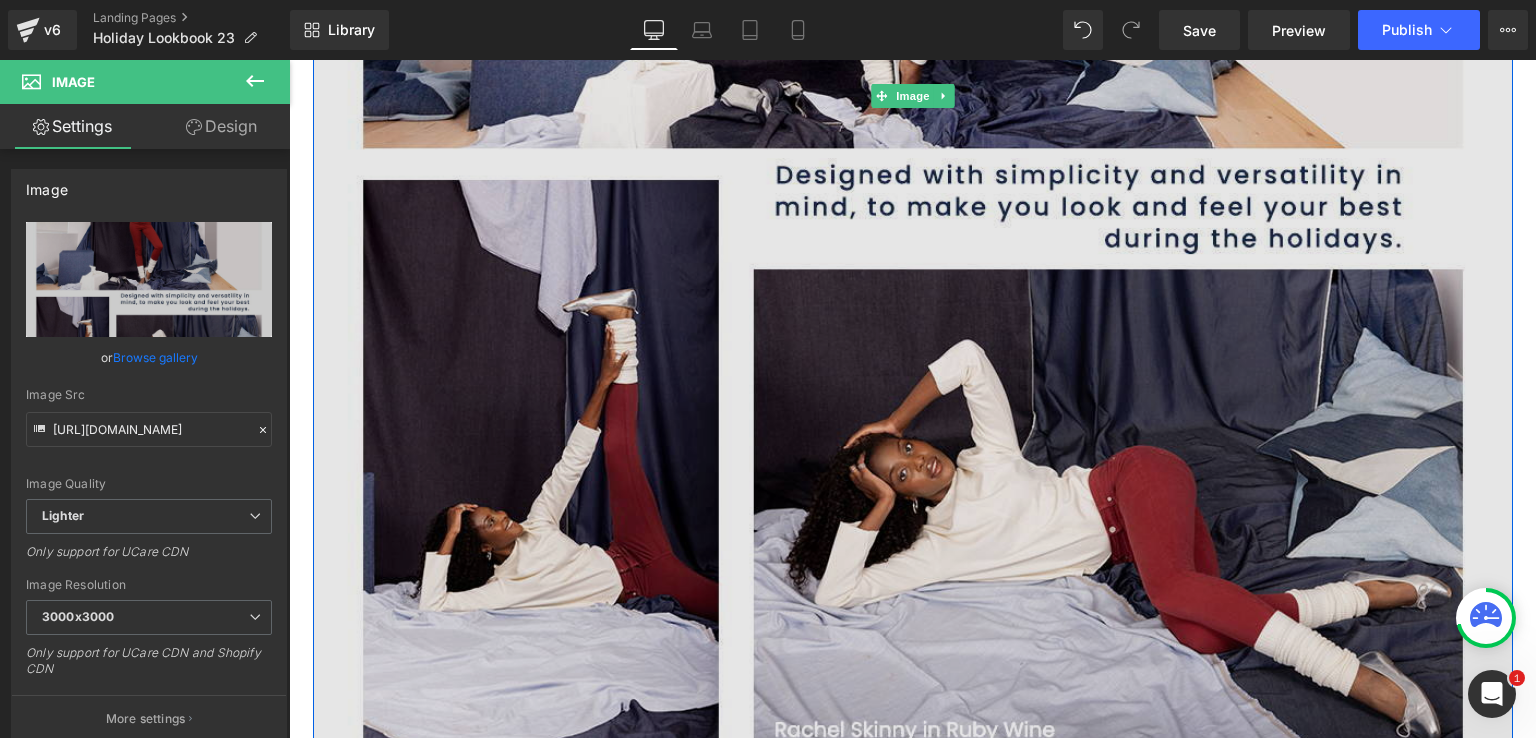 scroll, scrollTop: 2800, scrollLeft: 0, axis: vertical 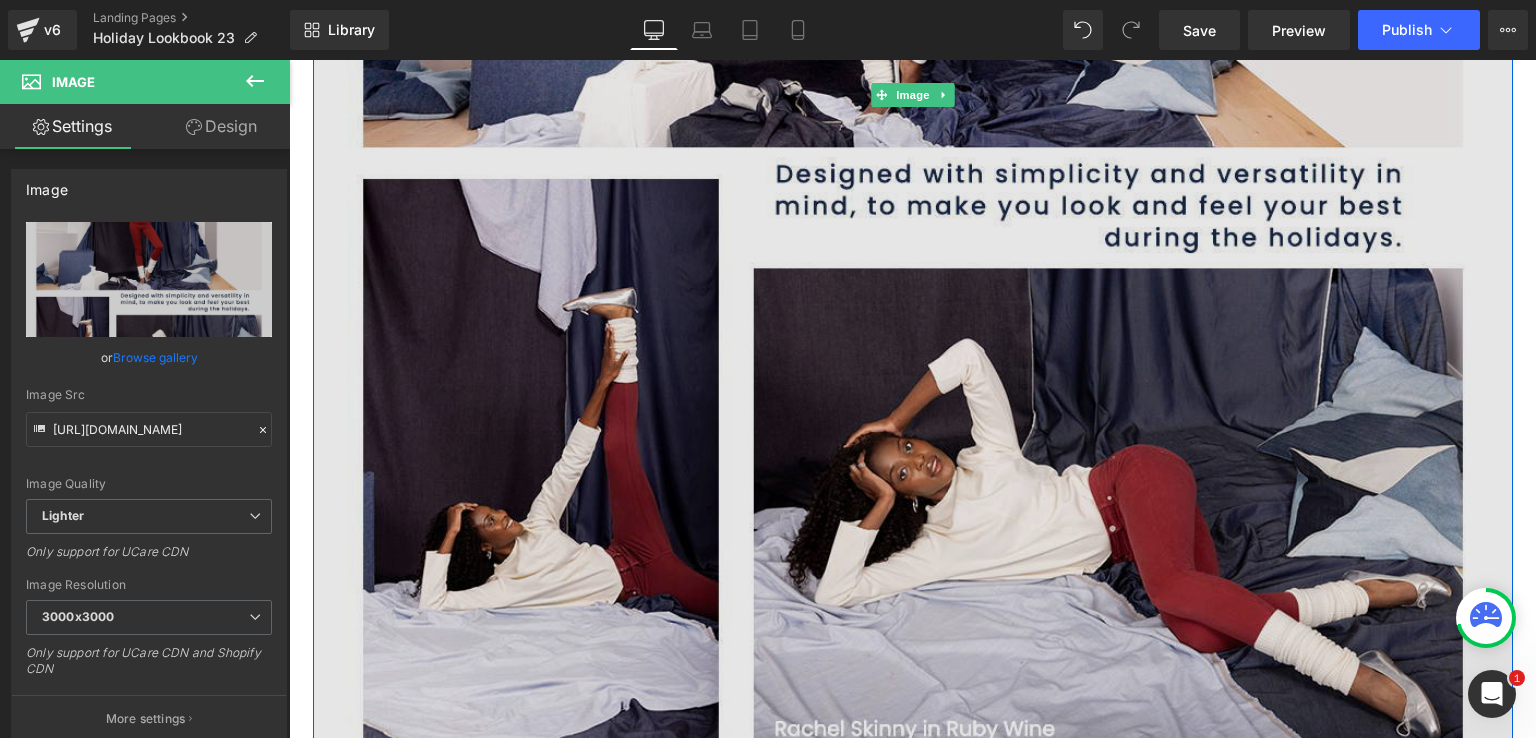 click at bounding box center [913, 95] 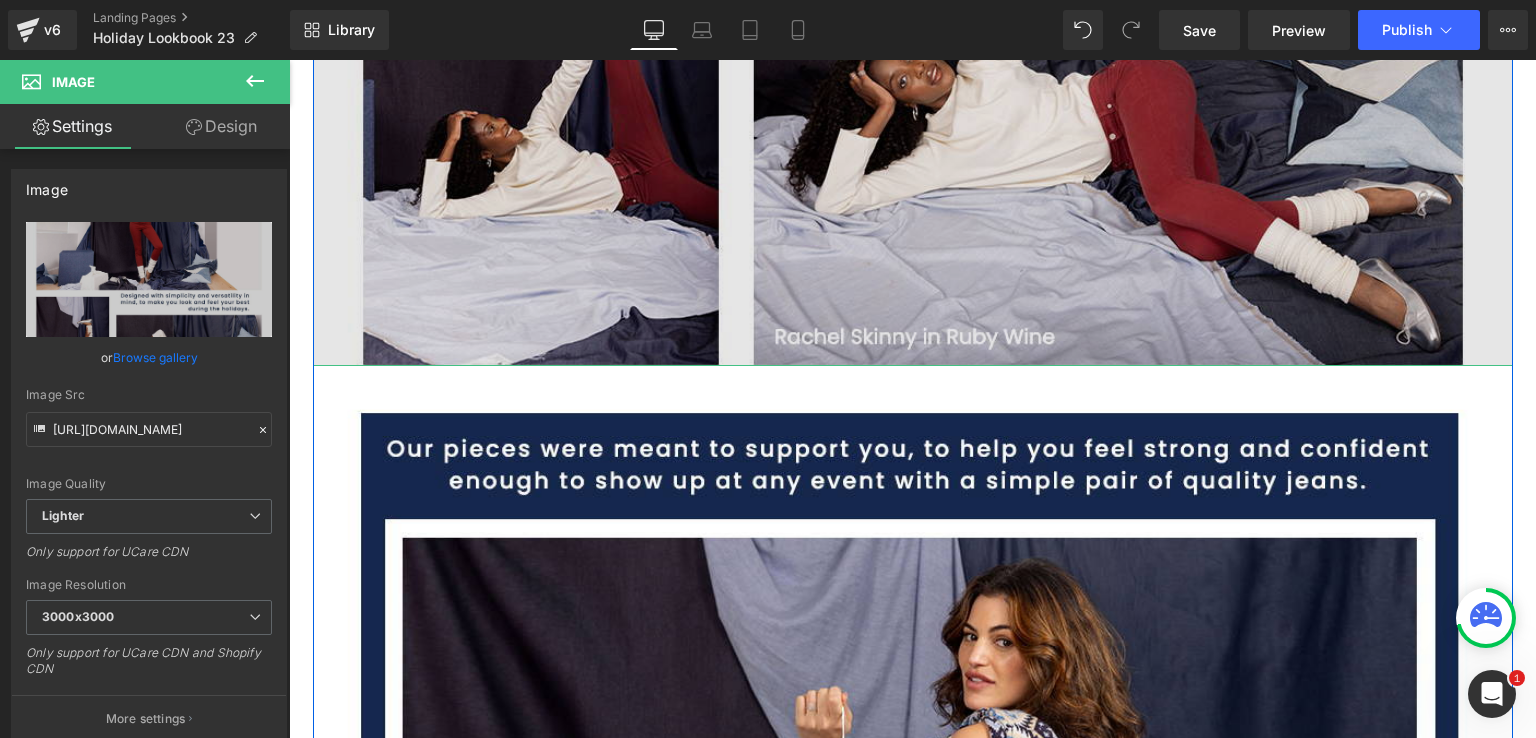 scroll, scrollTop: 3200, scrollLeft: 0, axis: vertical 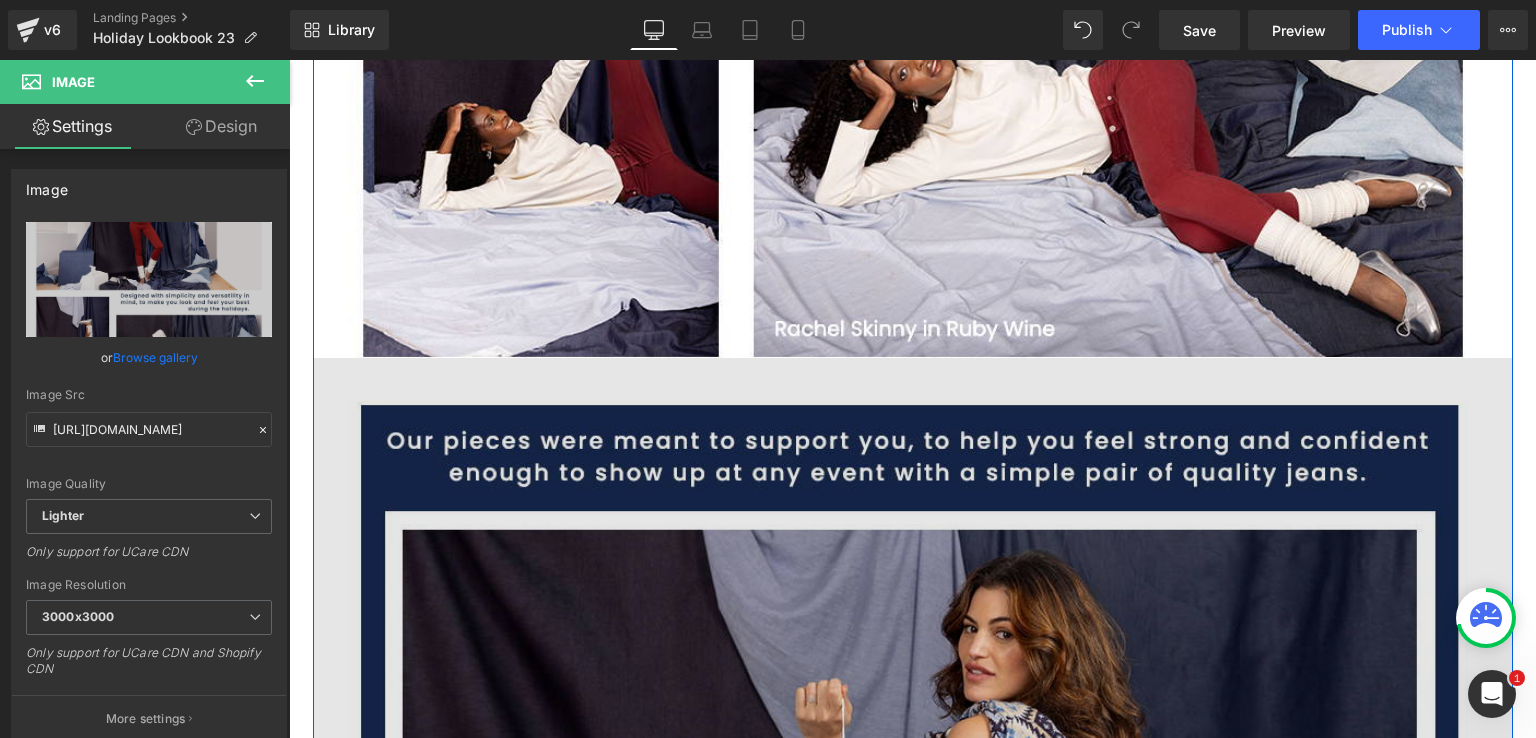 click at bounding box center (913, 789) 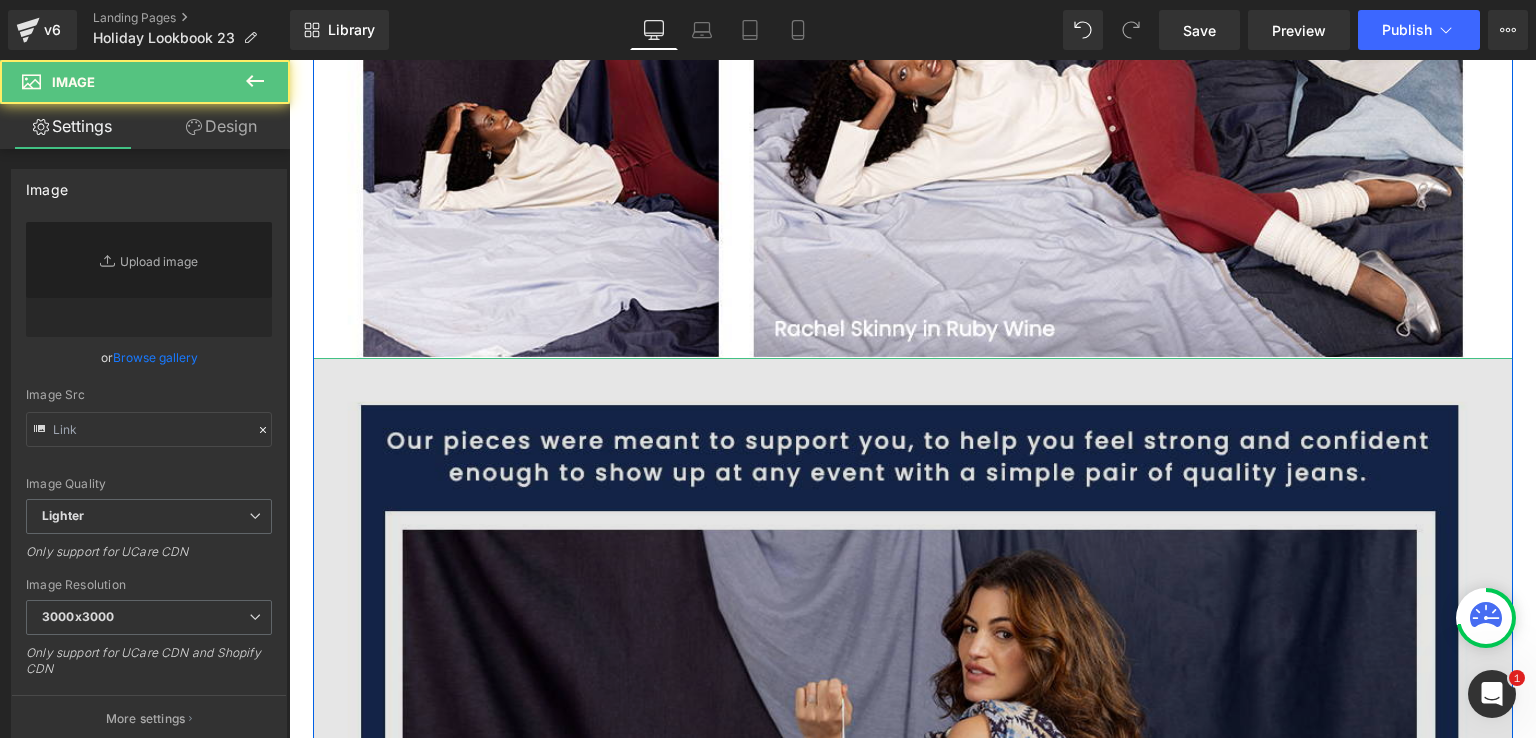 type on "[URL][DOMAIN_NAME]" 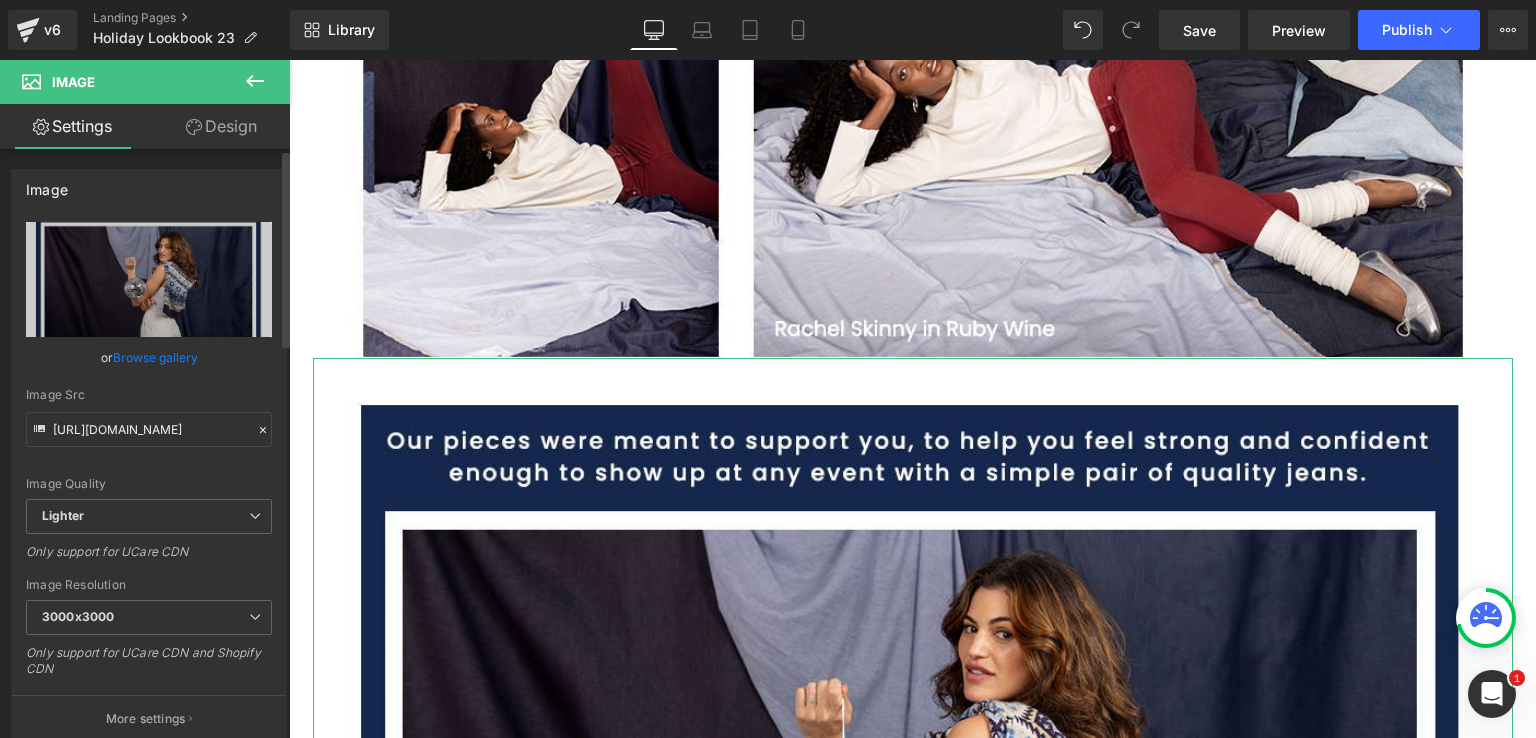 click on "Browse gallery" at bounding box center (155, 357) 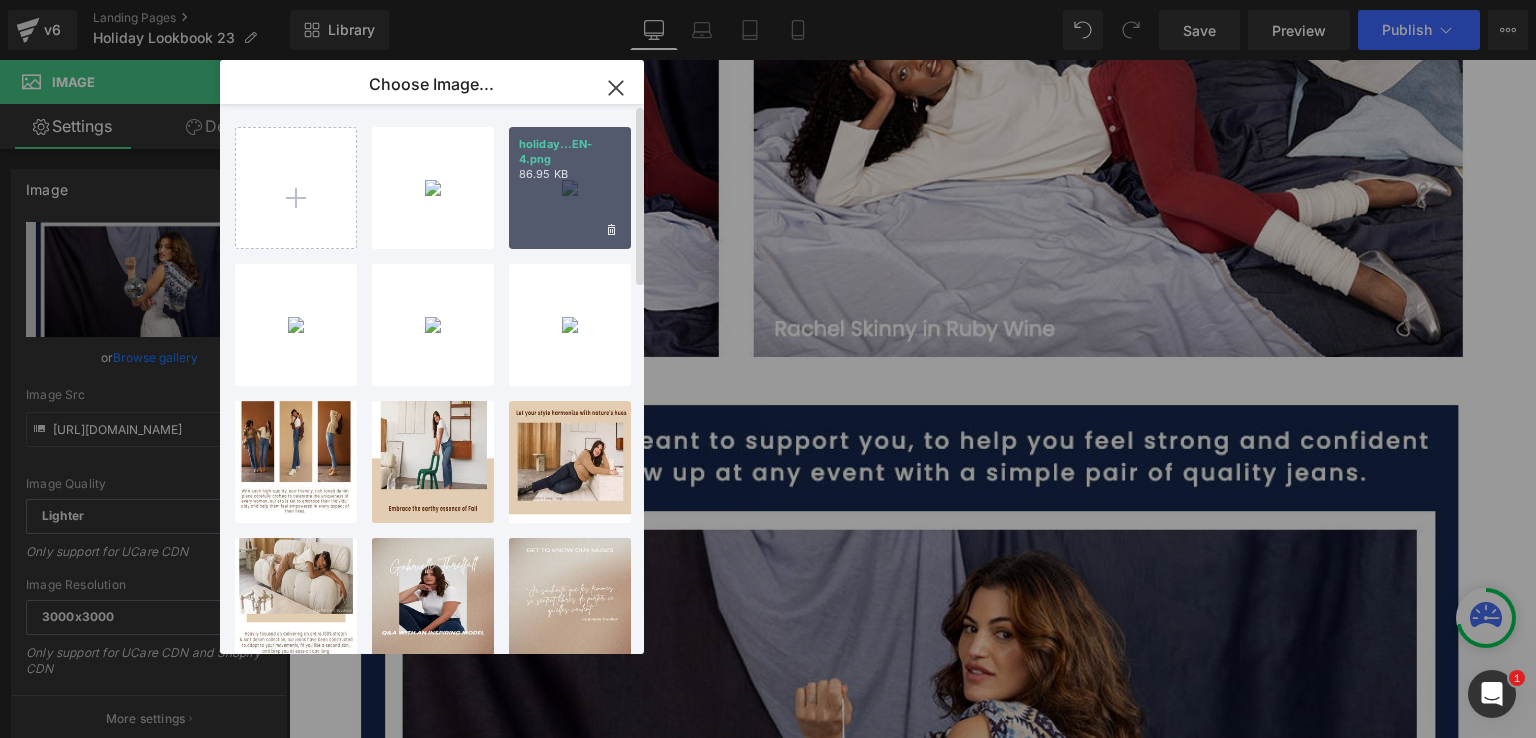 click on "holiday...EN-4.png 86.95 KB" at bounding box center (570, 188) 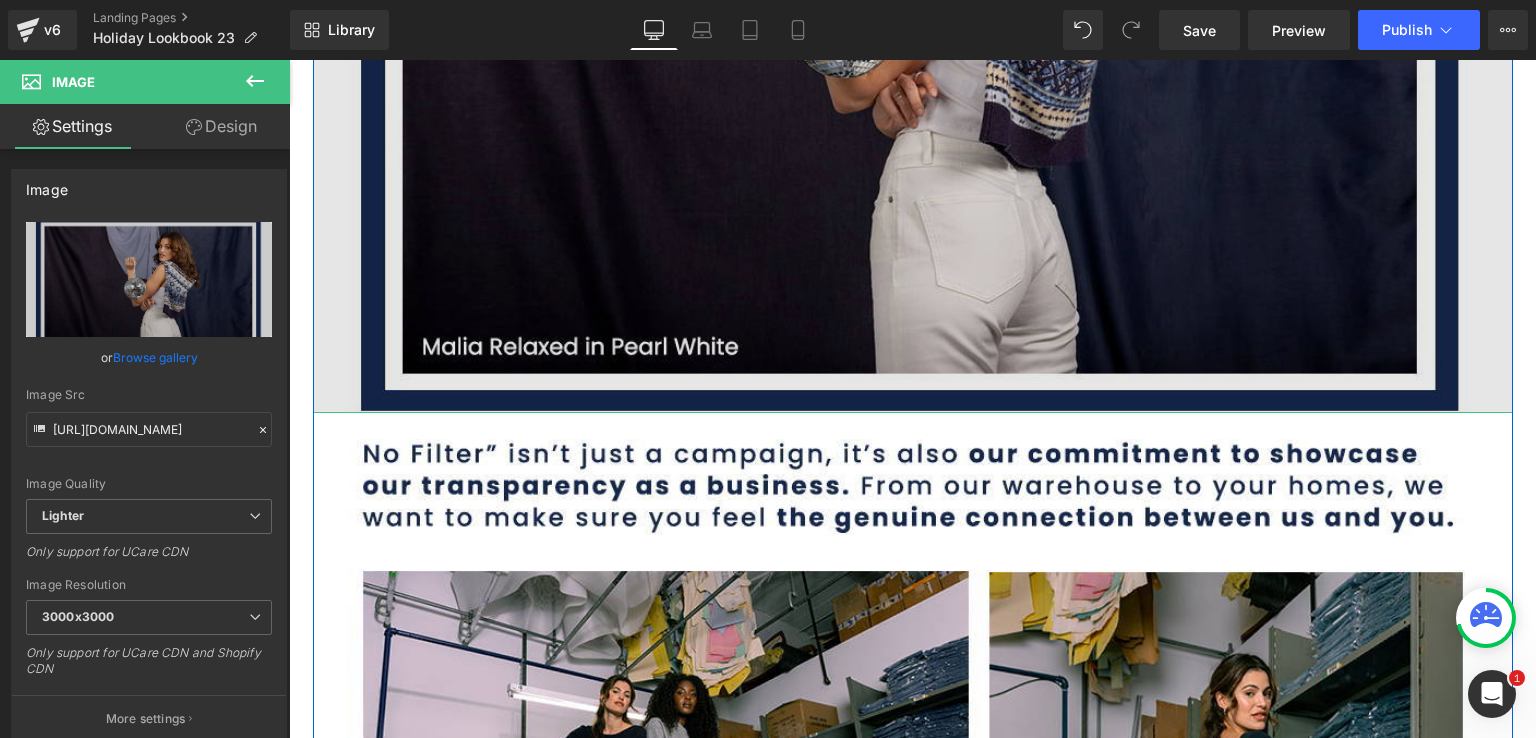 scroll, scrollTop: 4100, scrollLeft: 0, axis: vertical 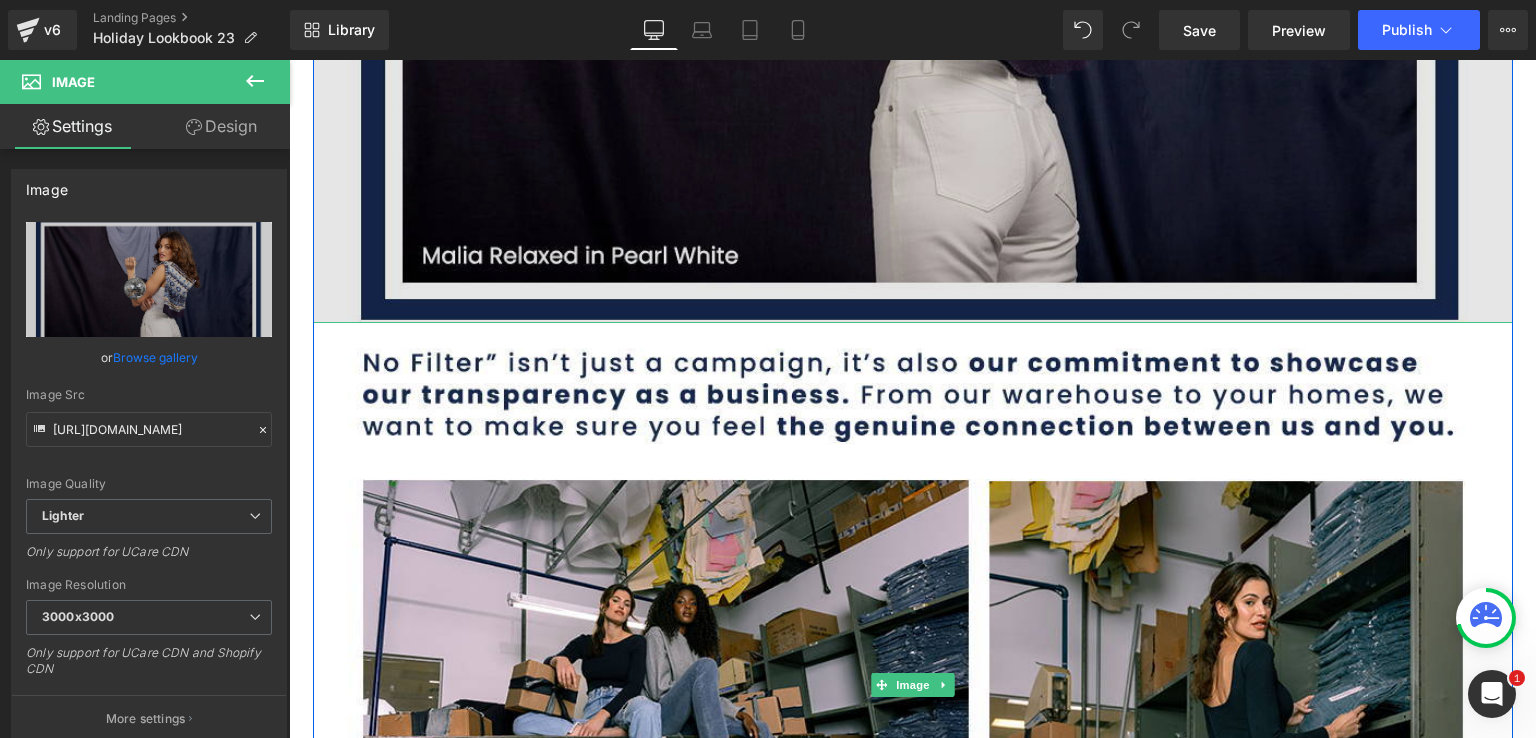 click at bounding box center (913, 685) 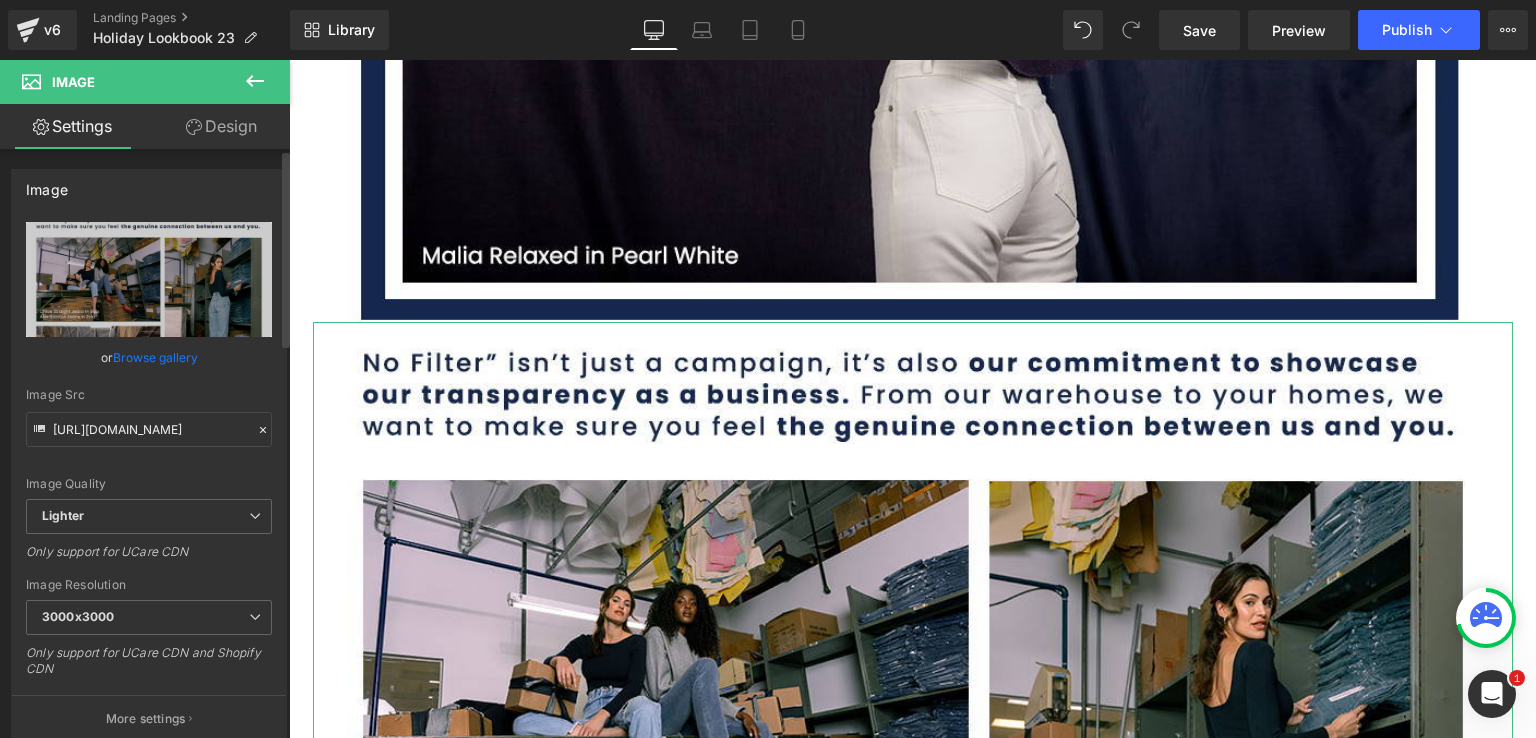 click on "Browse gallery" at bounding box center [155, 357] 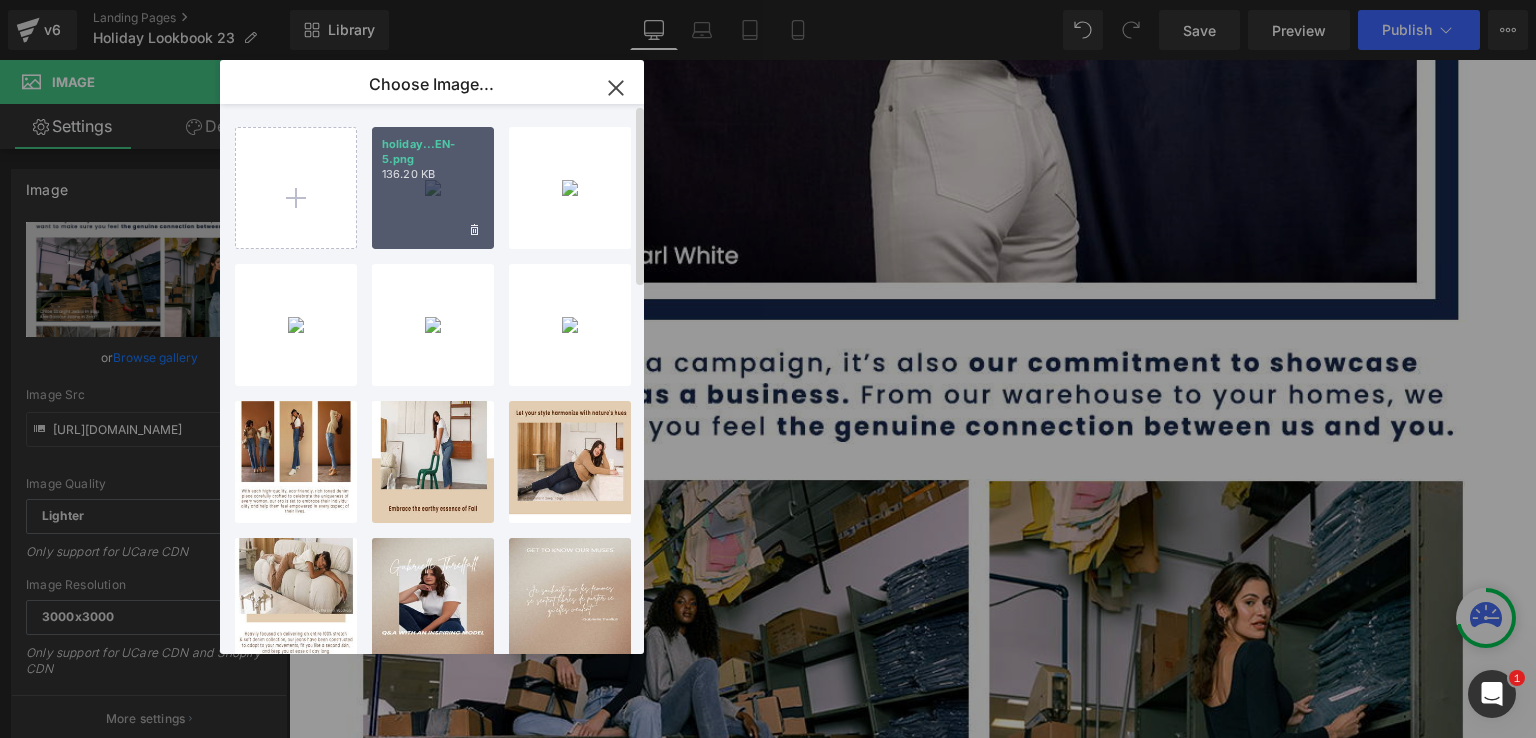 click on "holiday...EN-5.png 136.20 KB" at bounding box center (433, 188) 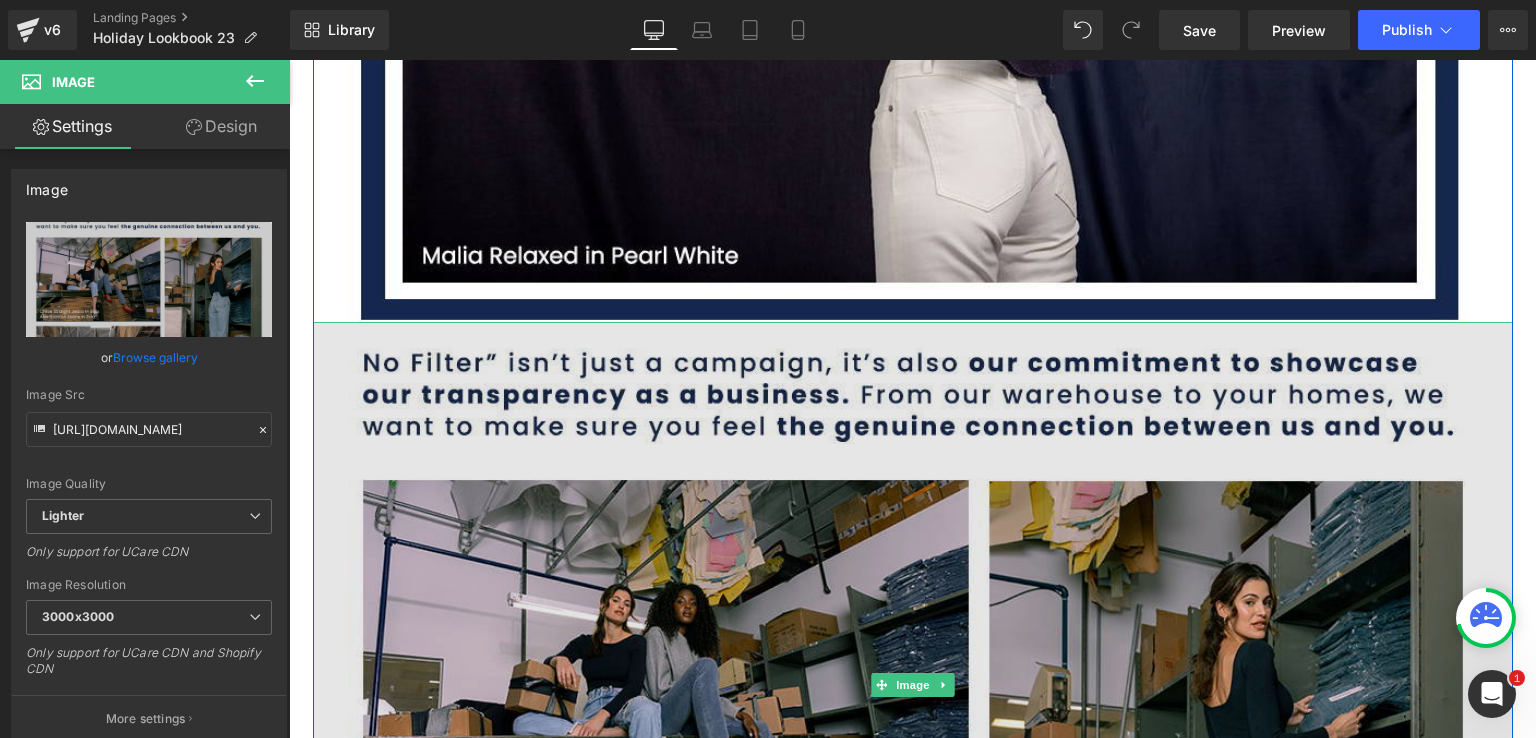 click at bounding box center (913, 685) 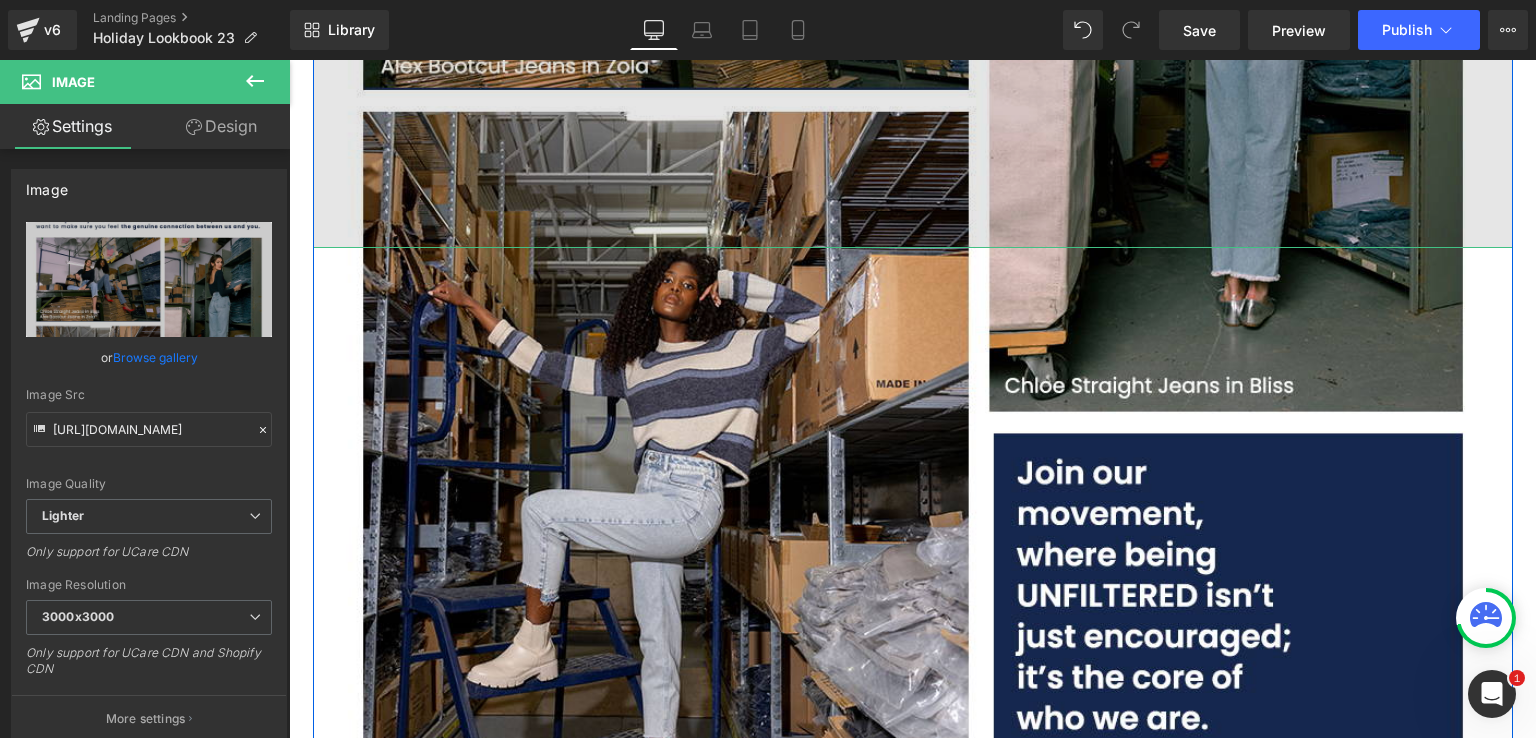 scroll, scrollTop: 5100, scrollLeft: 0, axis: vertical 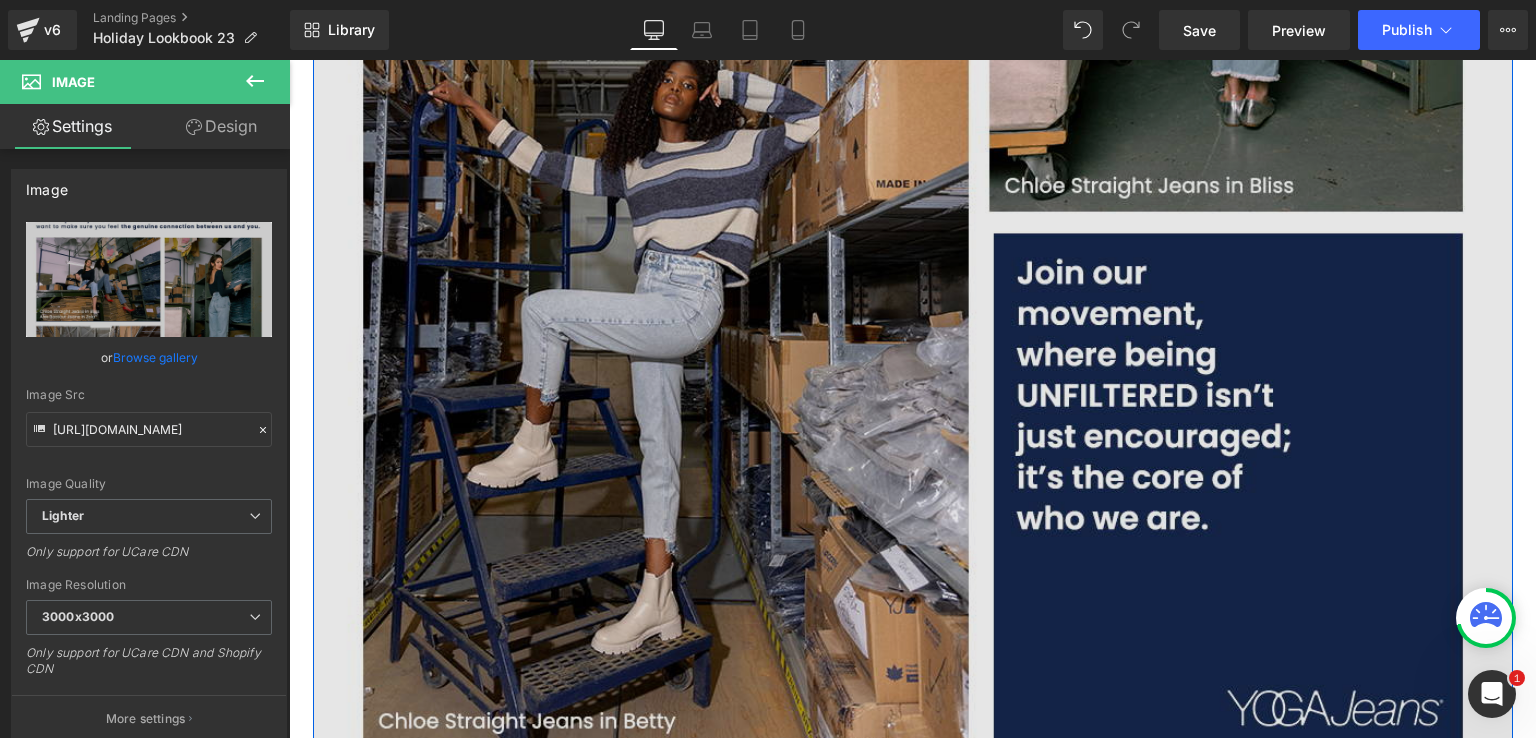 click at bounding box center [913, 469] 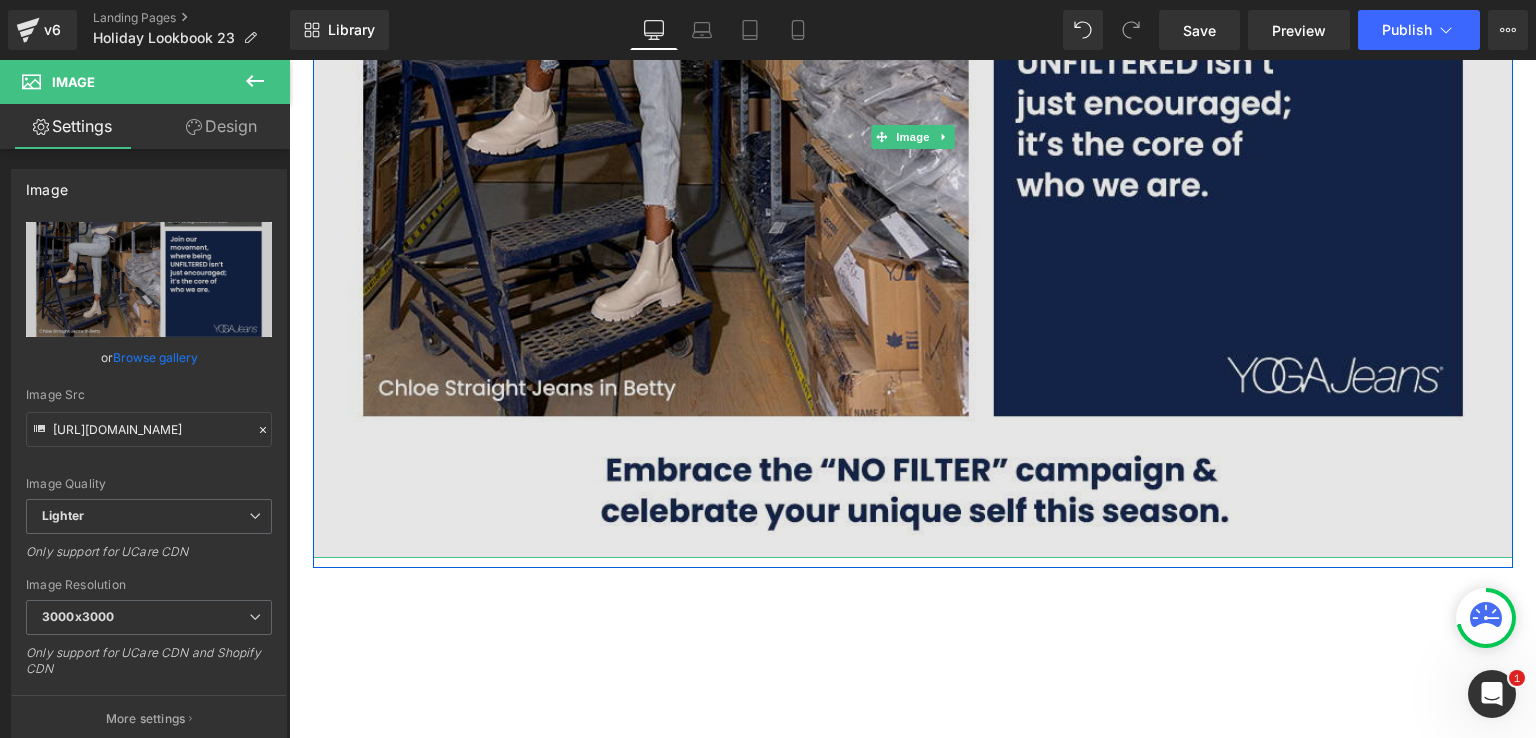 scroll, scrollTop: 5500, scrollLeft: 0, axis: vertical 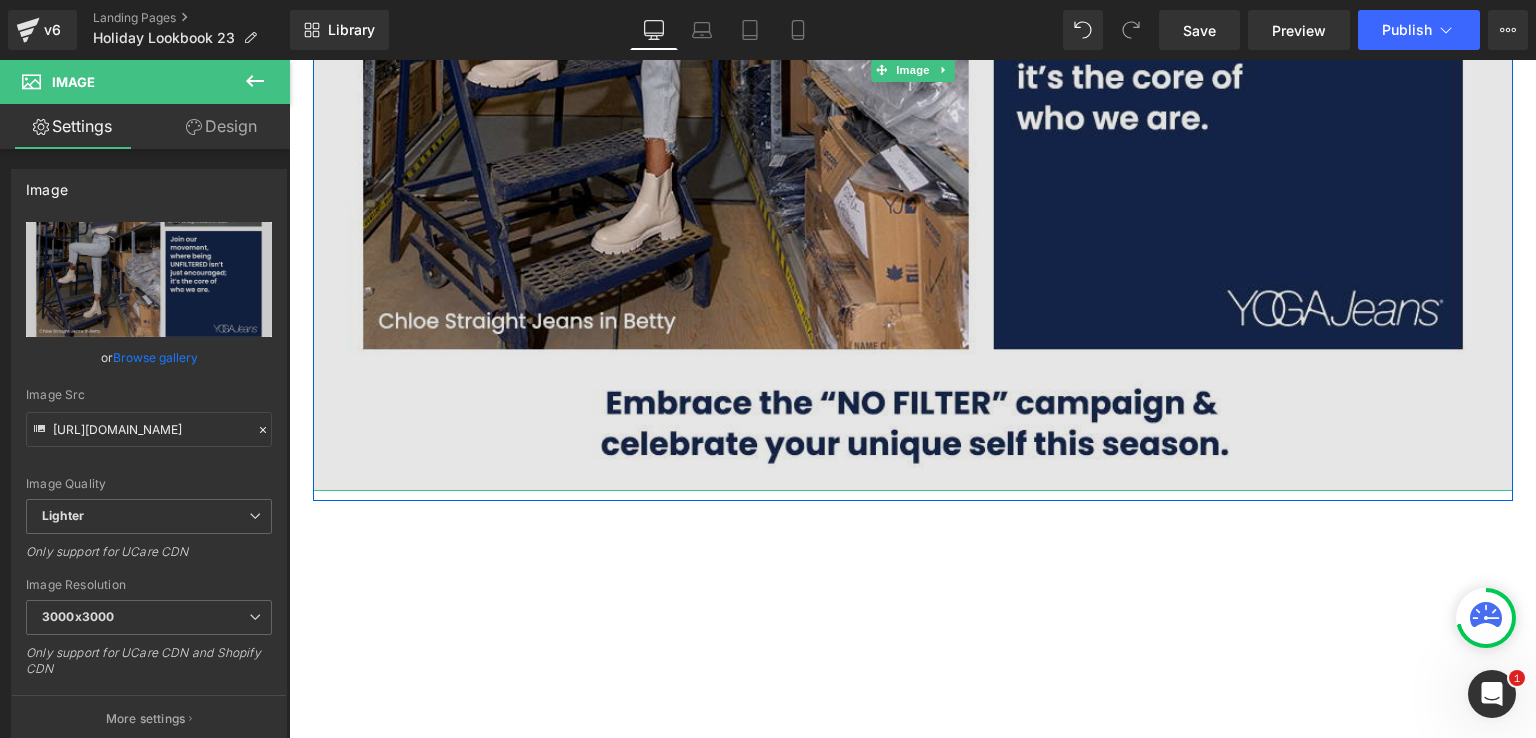 click at bounding box center (913, 69) 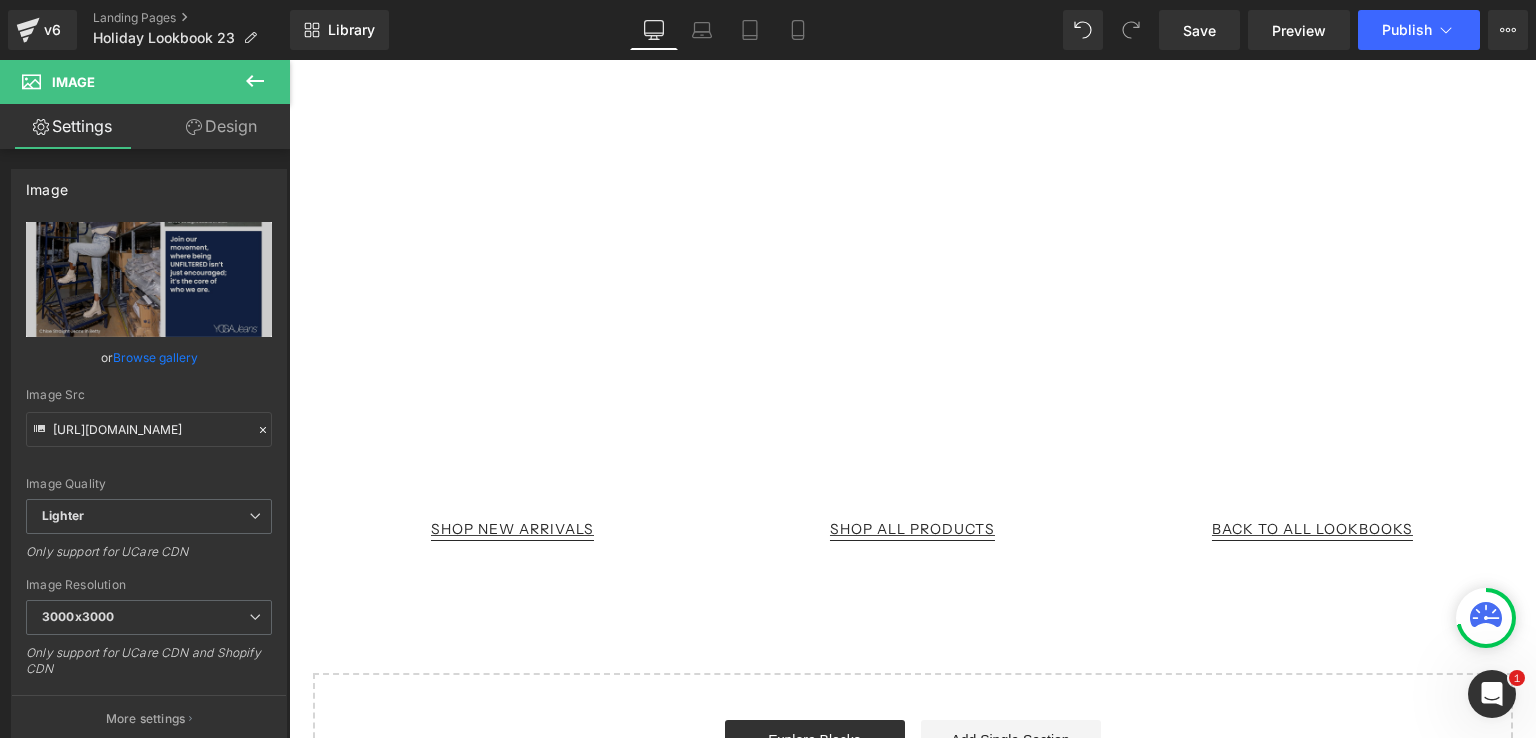 scroll, scrollTop: 6300, scrollLeft: 0, axis: vertical 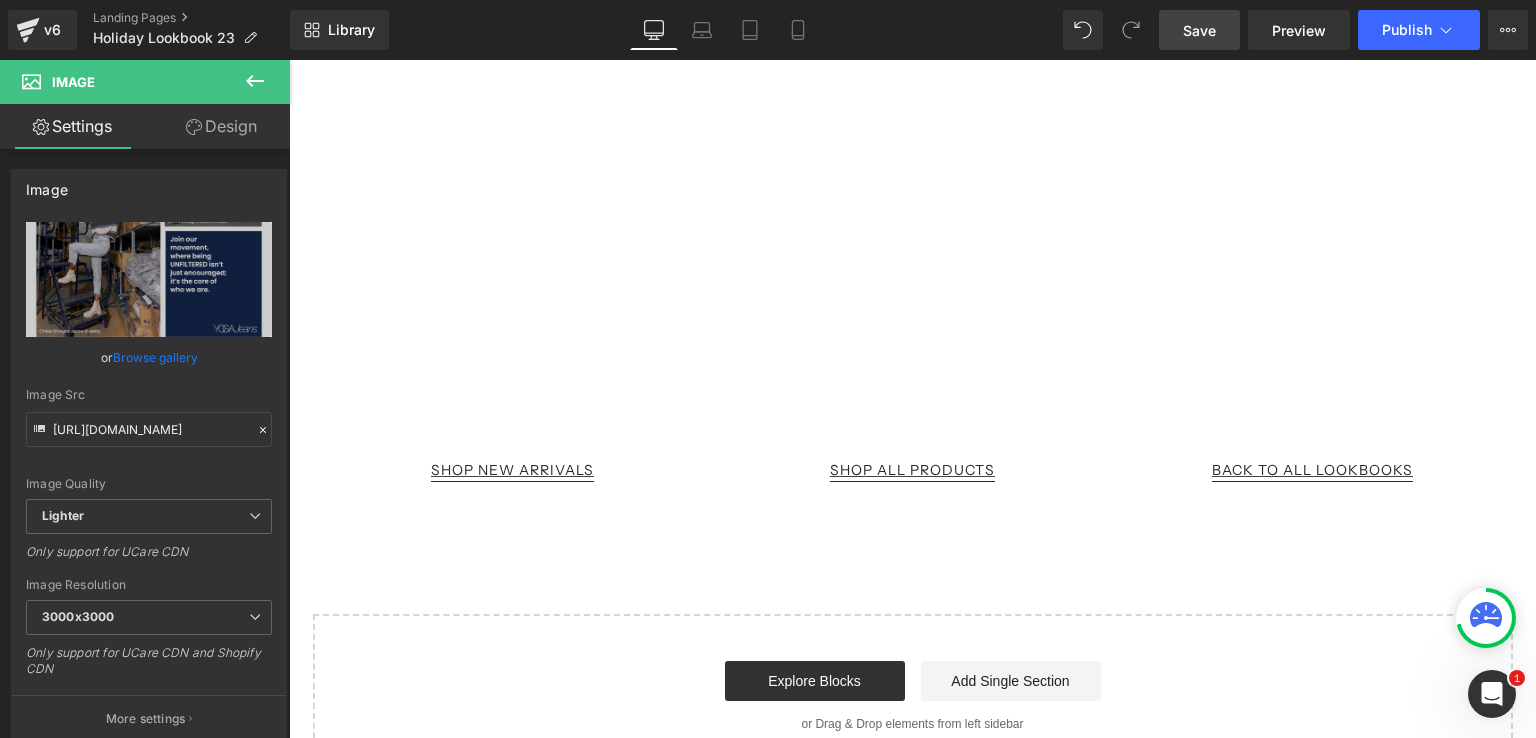 click on "Save" at bounding box center [1199, 30] 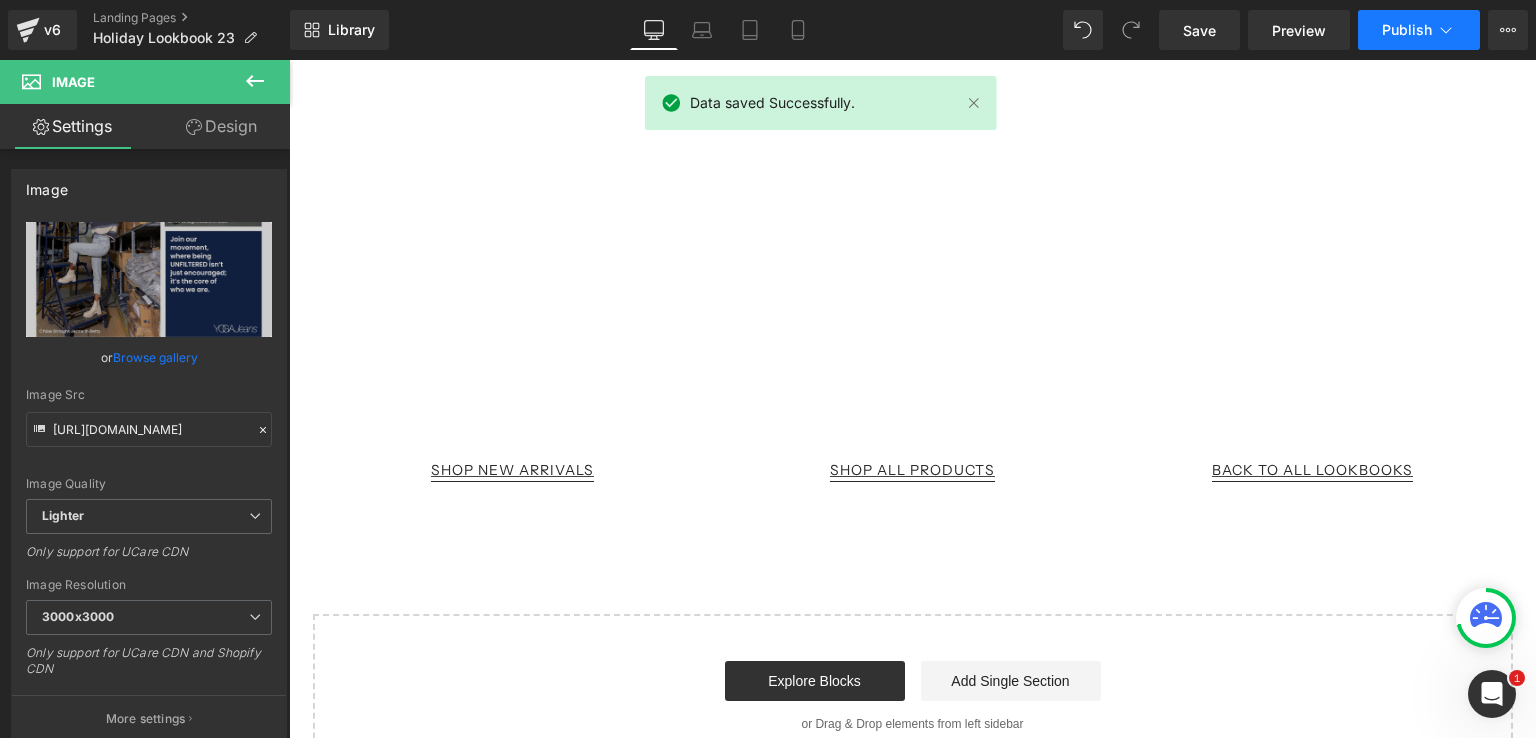 click on "Publish" at bounding box center (1407, 30) 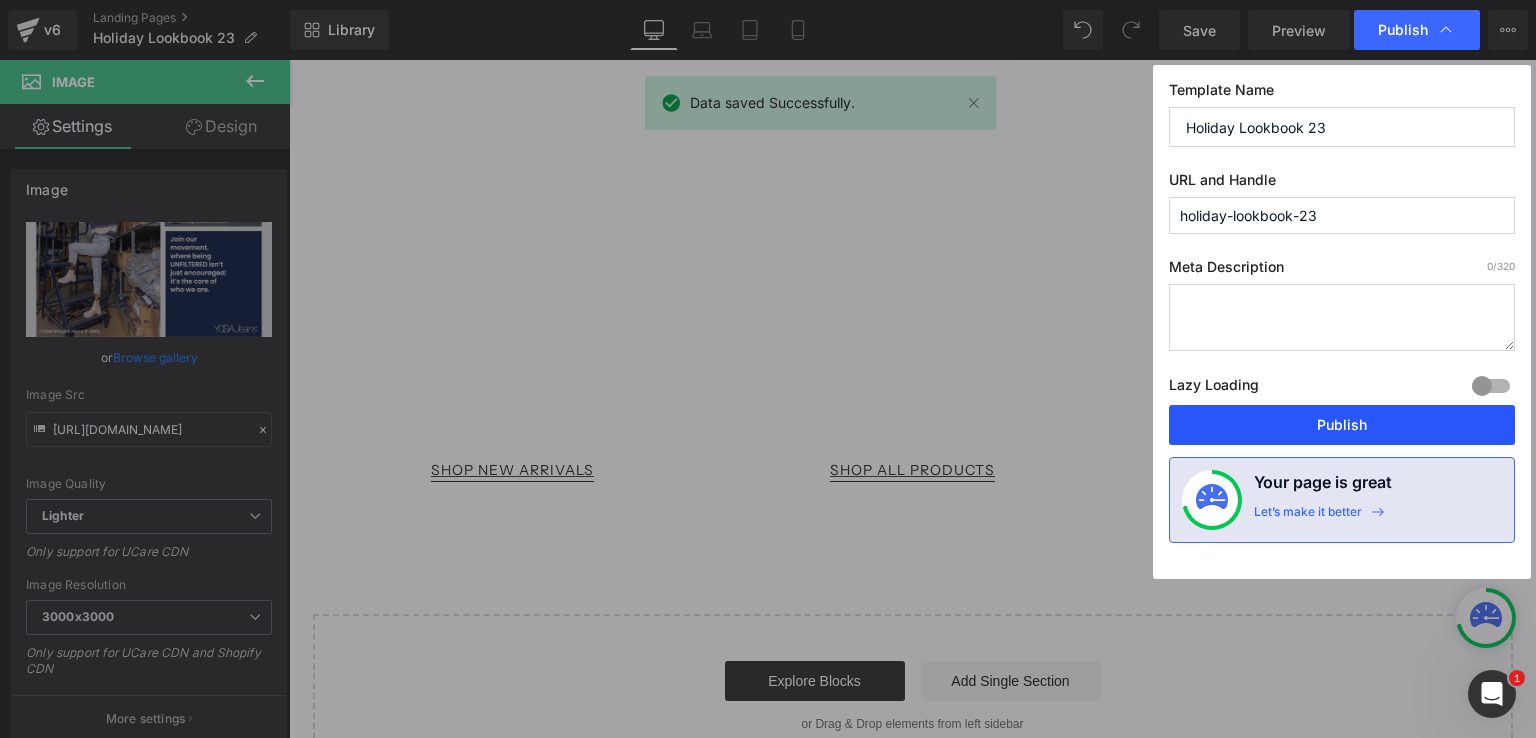 click on "Publish" at bounding box center [1342, 425] 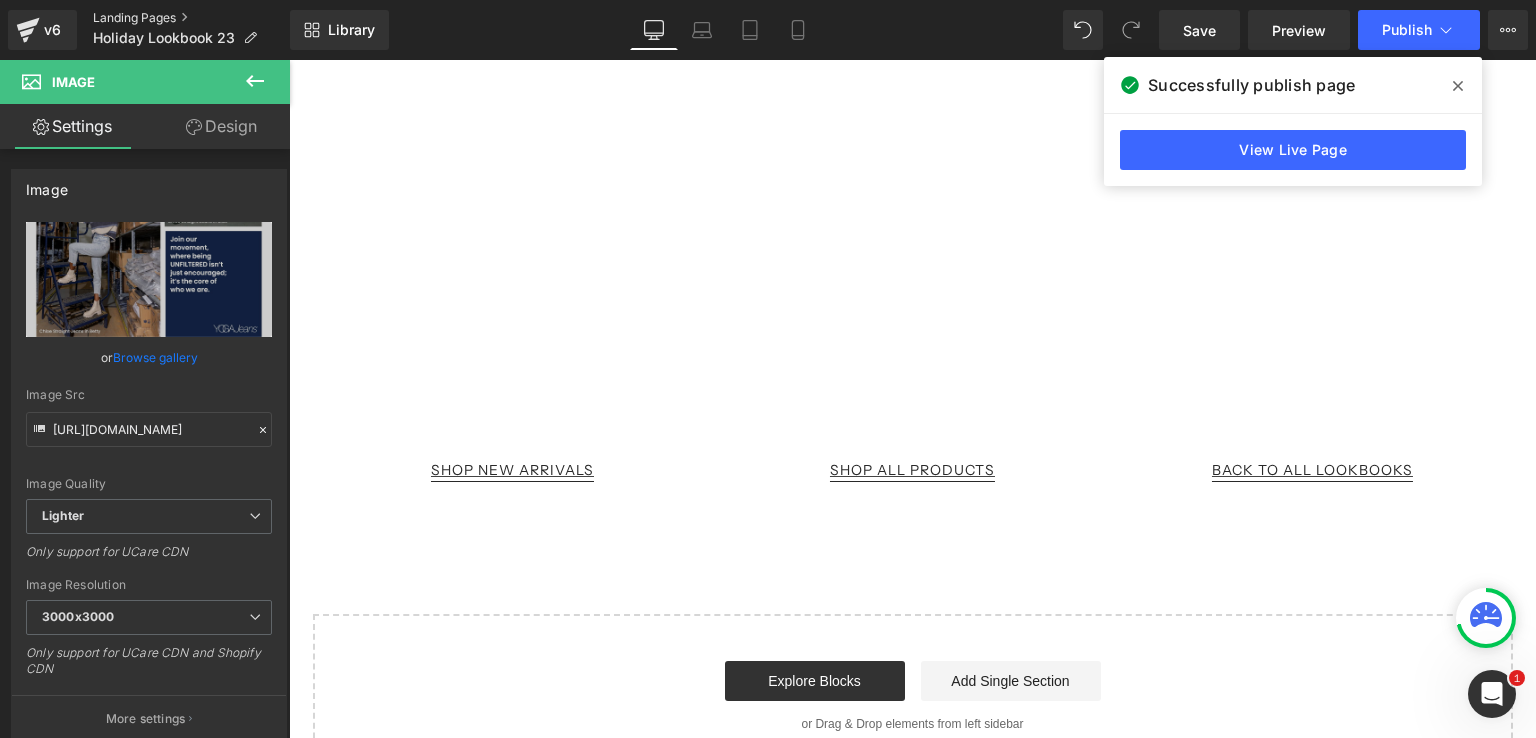 click on "Landing Pages" at bounding box center [191, 18] 